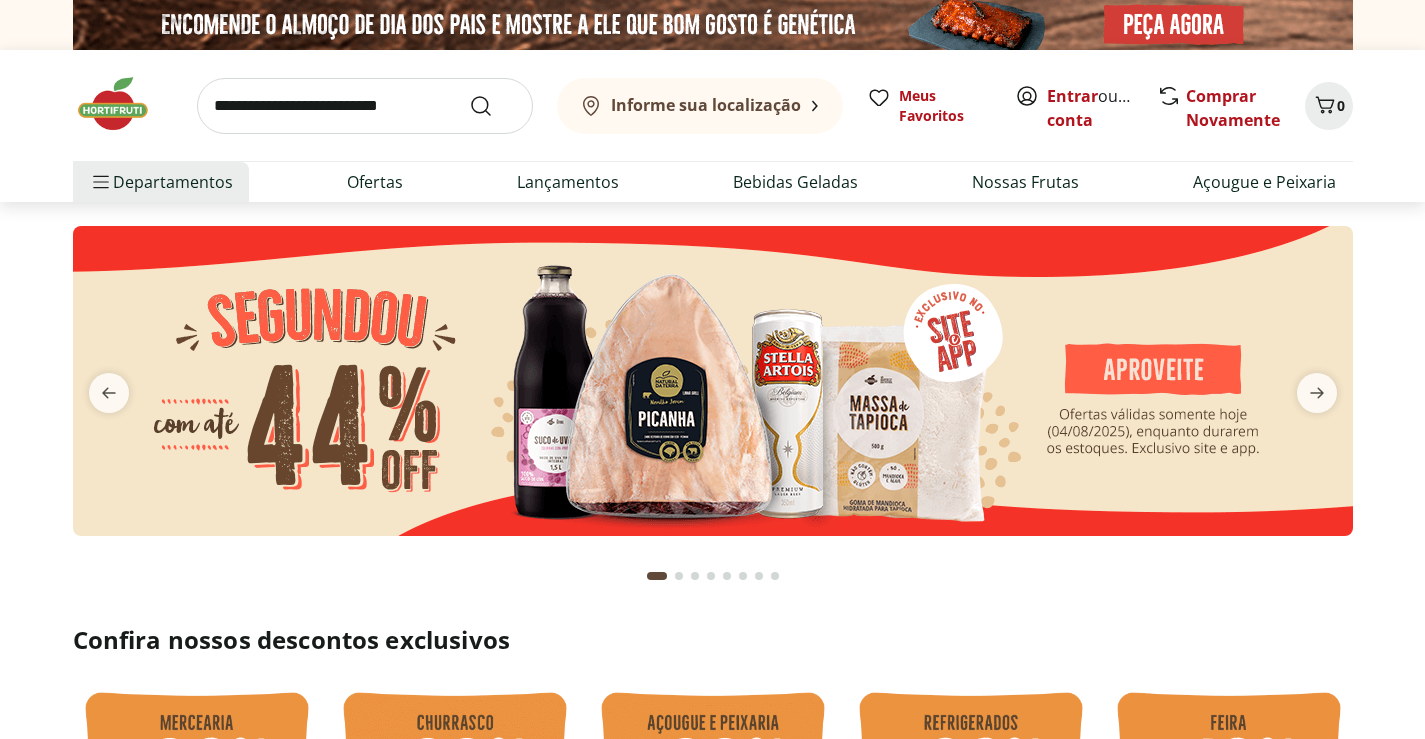 scroll, scrollTop: 0, scrollLeft: 0, axis: both 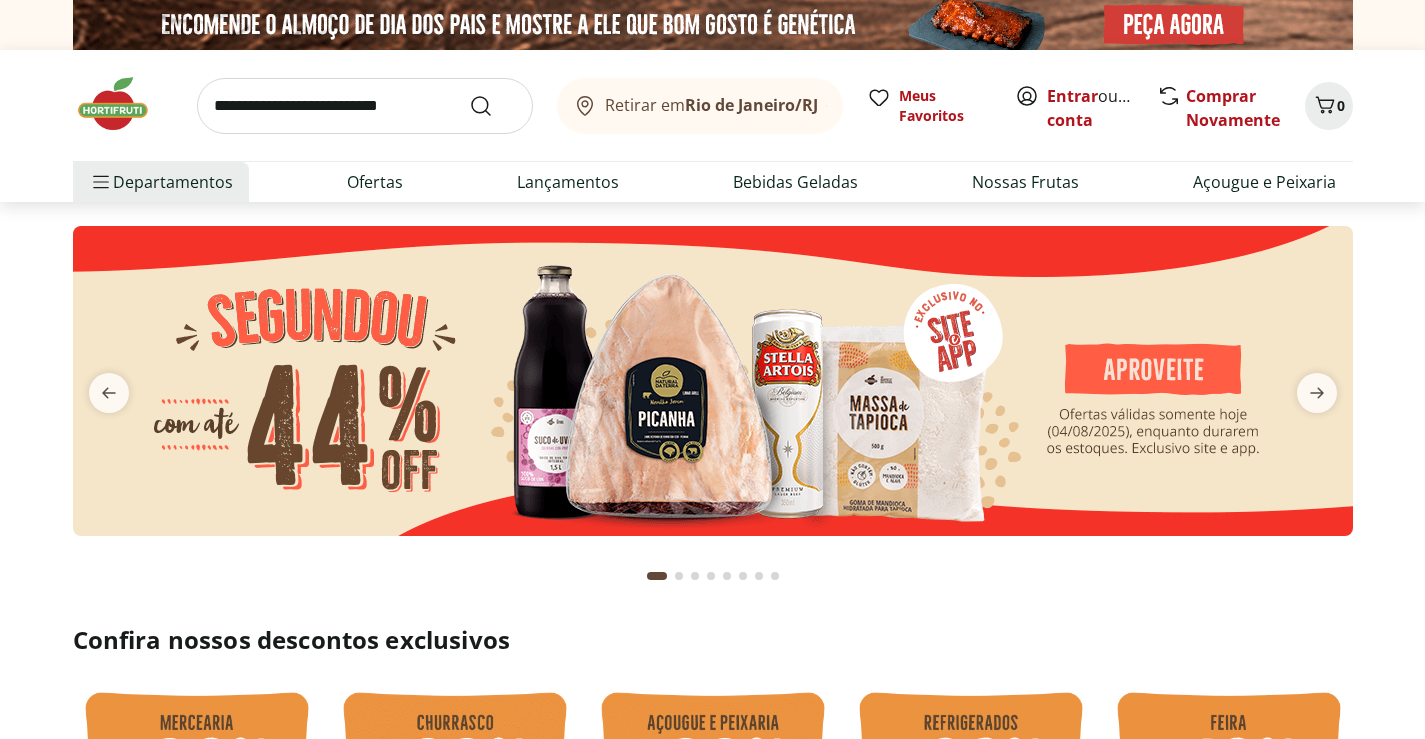 click on "Retirar em [CITY]/[STATE] Meus Favoritos Entrar ou Criar conta Comprar Novamente 0 Departamentos Nossa Marca Nossa Marca Ver tudo do departamento Açougue & Peixaria Congelados e Refrigerados Frutas, Legumes e Verduras Orgânicos Mercearia Sorvetes Hortifruti Hortifruti Ver tudo do departamento Cogumelos Frutas Legumes Ovos Temperos Frescos Verduras Orgânicos Orgânicos Ver tudo do departamento Bebidas Orgânicas Frutas Orgânicas Legumes Orgânicos Ovos Orgânicos Perecíveis Orgânicos Verduras Orgânicas Temperos Frescos Açougue e Peixaria Açougue e Peixaria Ver tudo do departamento Aves Bovinos Exóticos Frutos do Mar Linguiça e Salsicha Peixes Salgados e Defumados Suínos Prontinhos Prontinhos Ver tudo do departamento Frutas Cortadinhas Pré Preparados Prontos para Consumo Saladas Sucos e Água de Coco Padaria Padaria Ver tudo do departamento Bolos e Mini Bolos Doces Pão Padaria Própria Salgados Torradas Bebidas Bebidas Ver tudo do departamento Água Água de Coco Cerveja Destilados Vinhos" at bounding box center [713, 126] 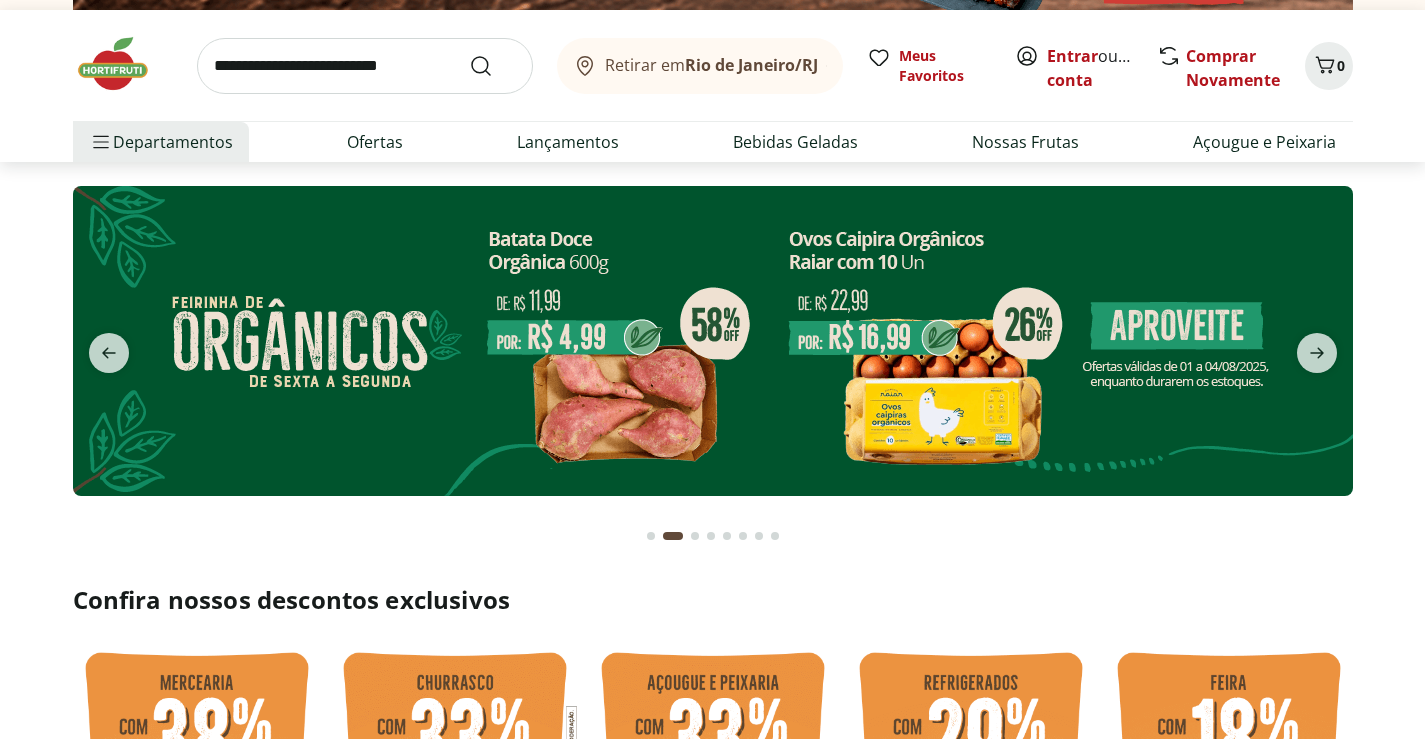 scroll, scrollTop: 0, scrollLeft: 0, axis: both 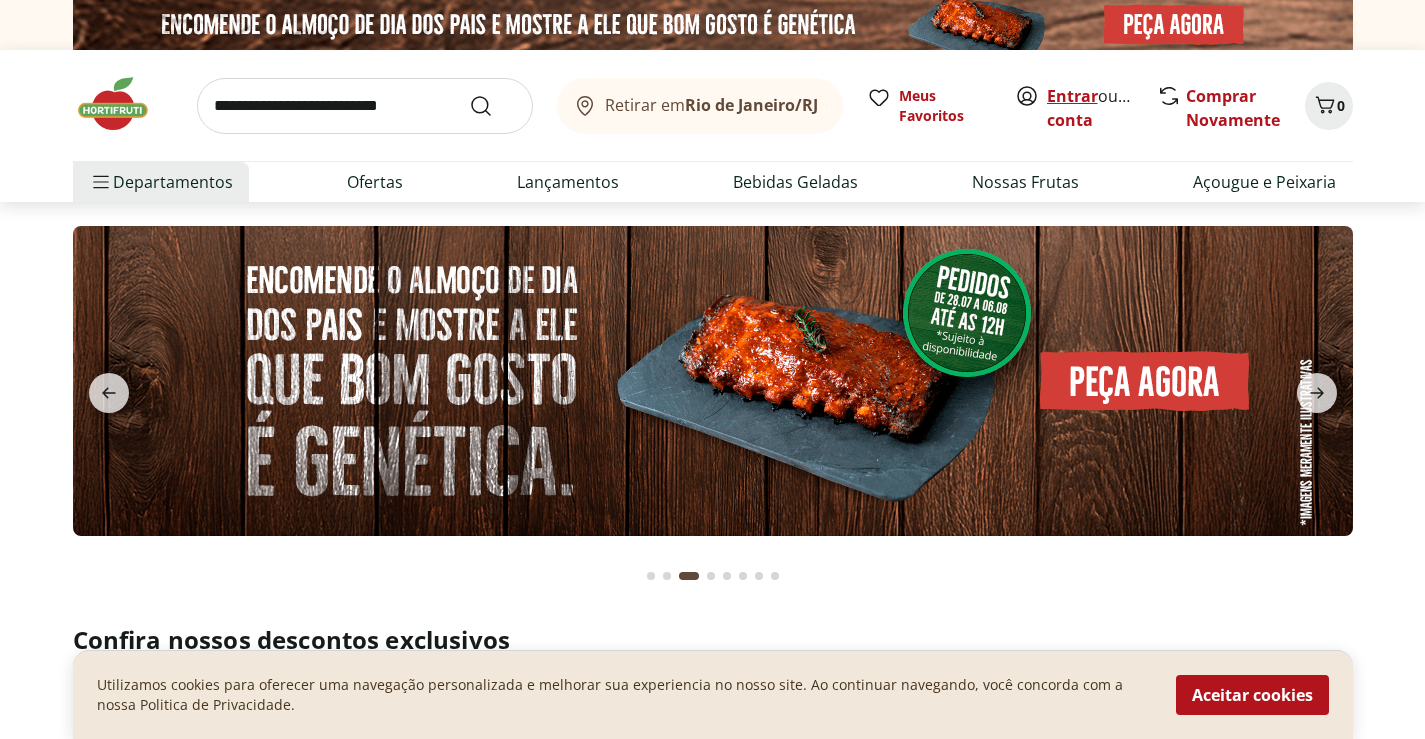 click on "Entrar" at bounding box center [1072, 96] 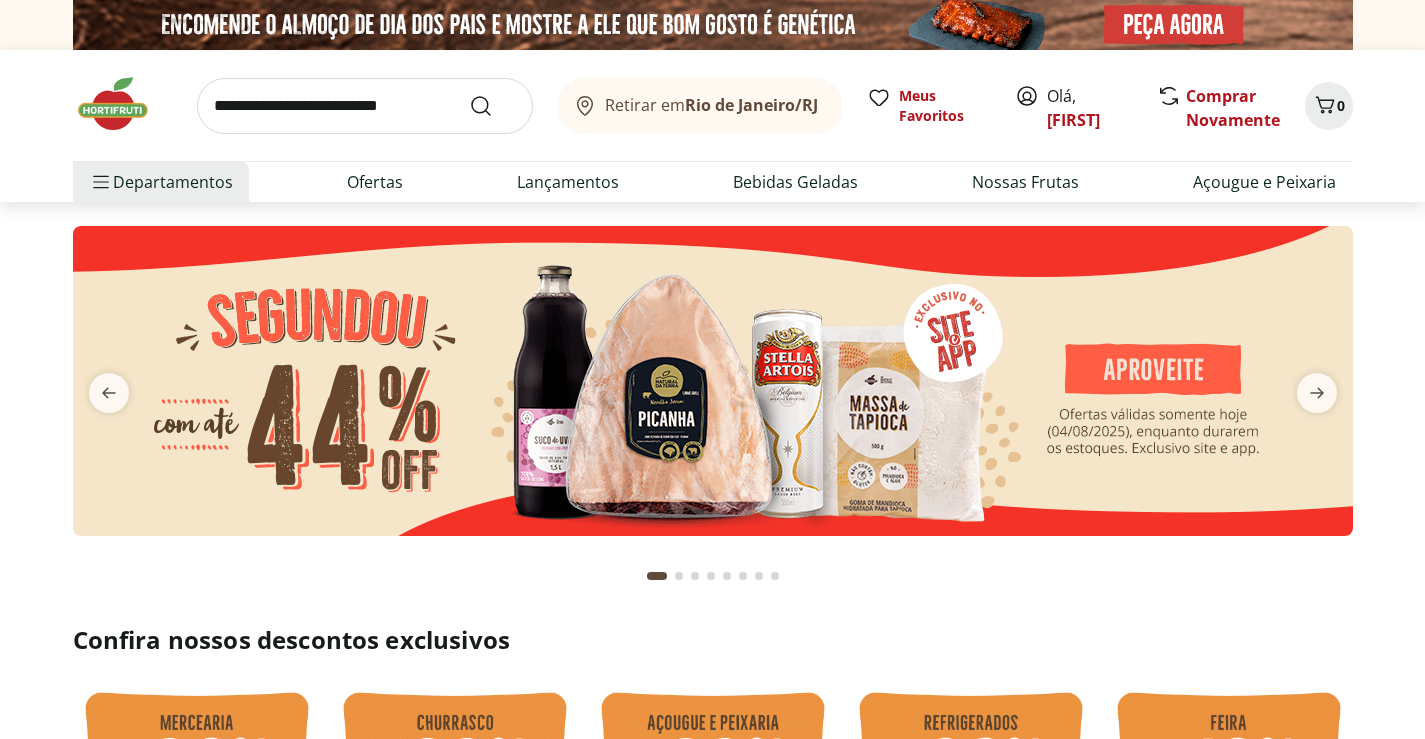 scroll, scrollTop: 0, scrollLeft: 0, axis: both 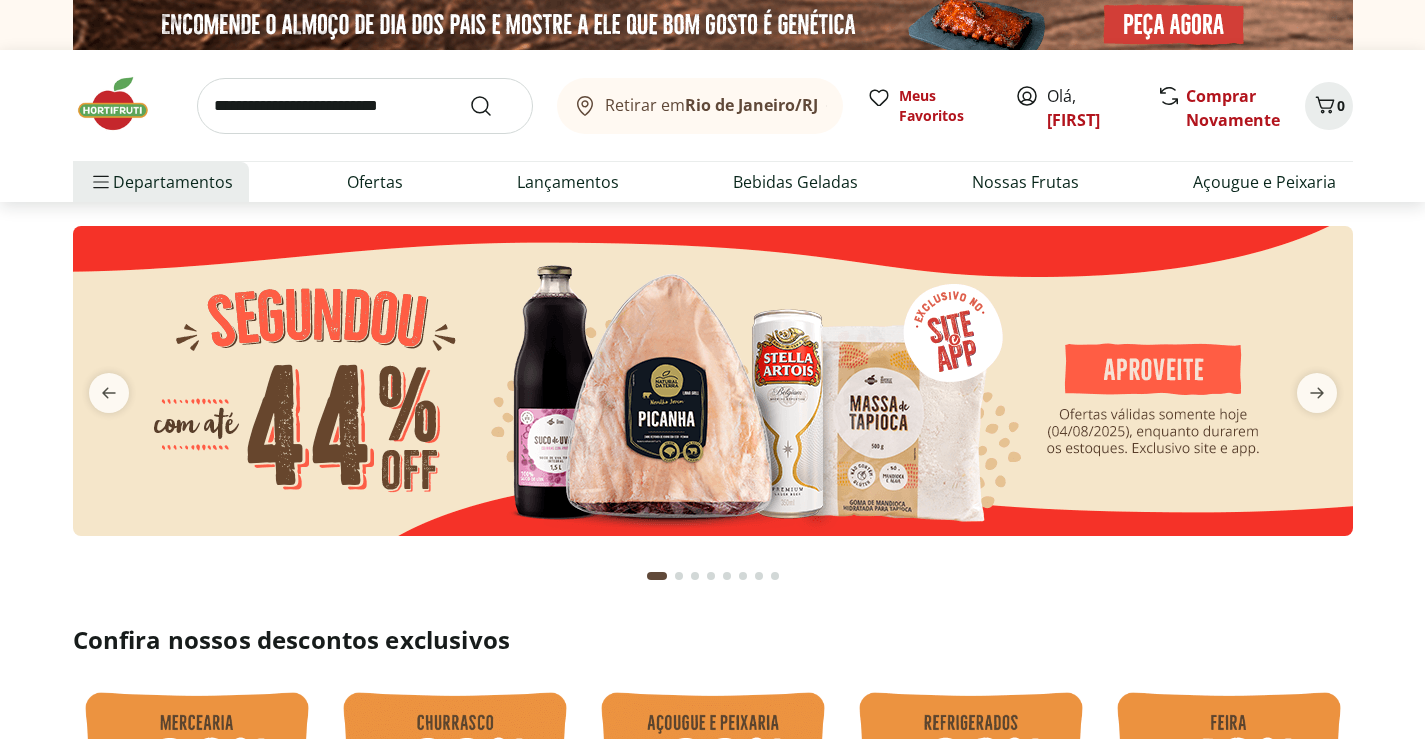 click at bounding box center [365, 106] 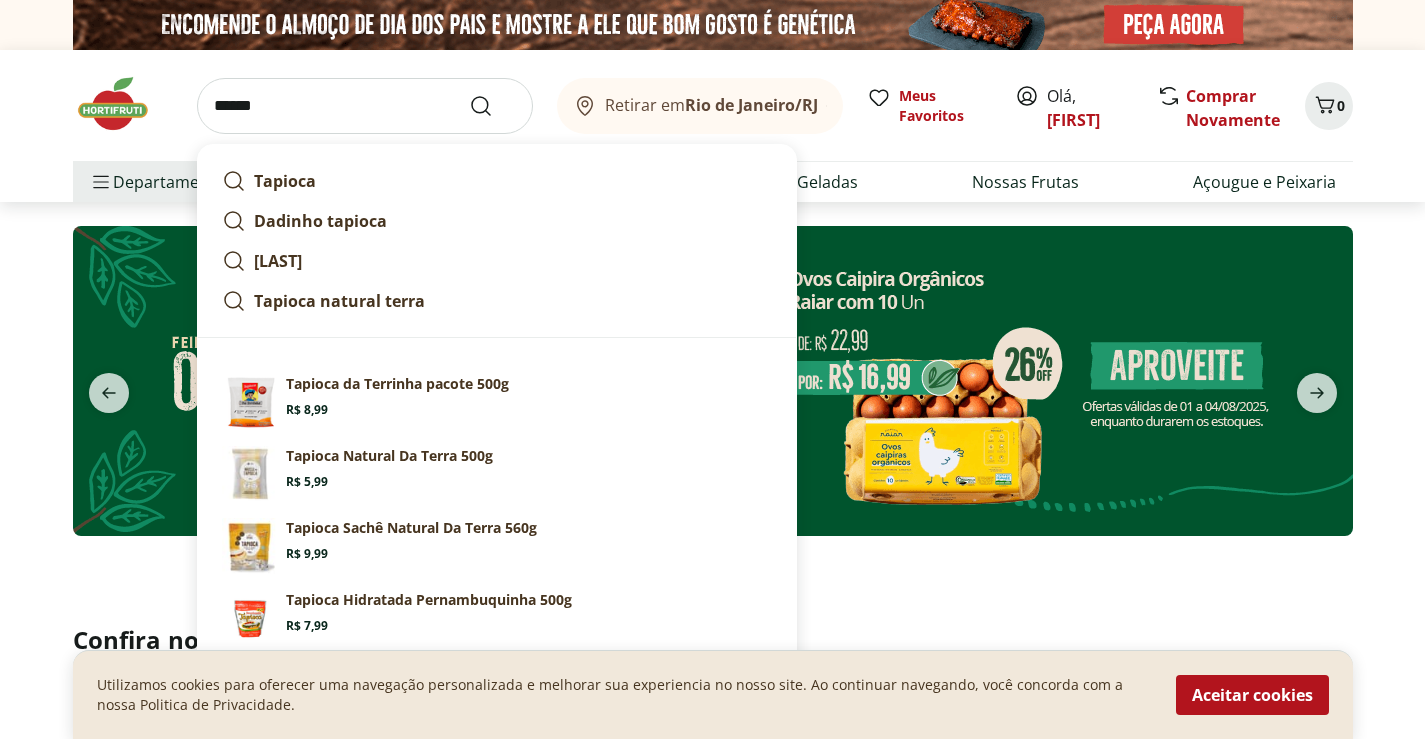 type on "******" 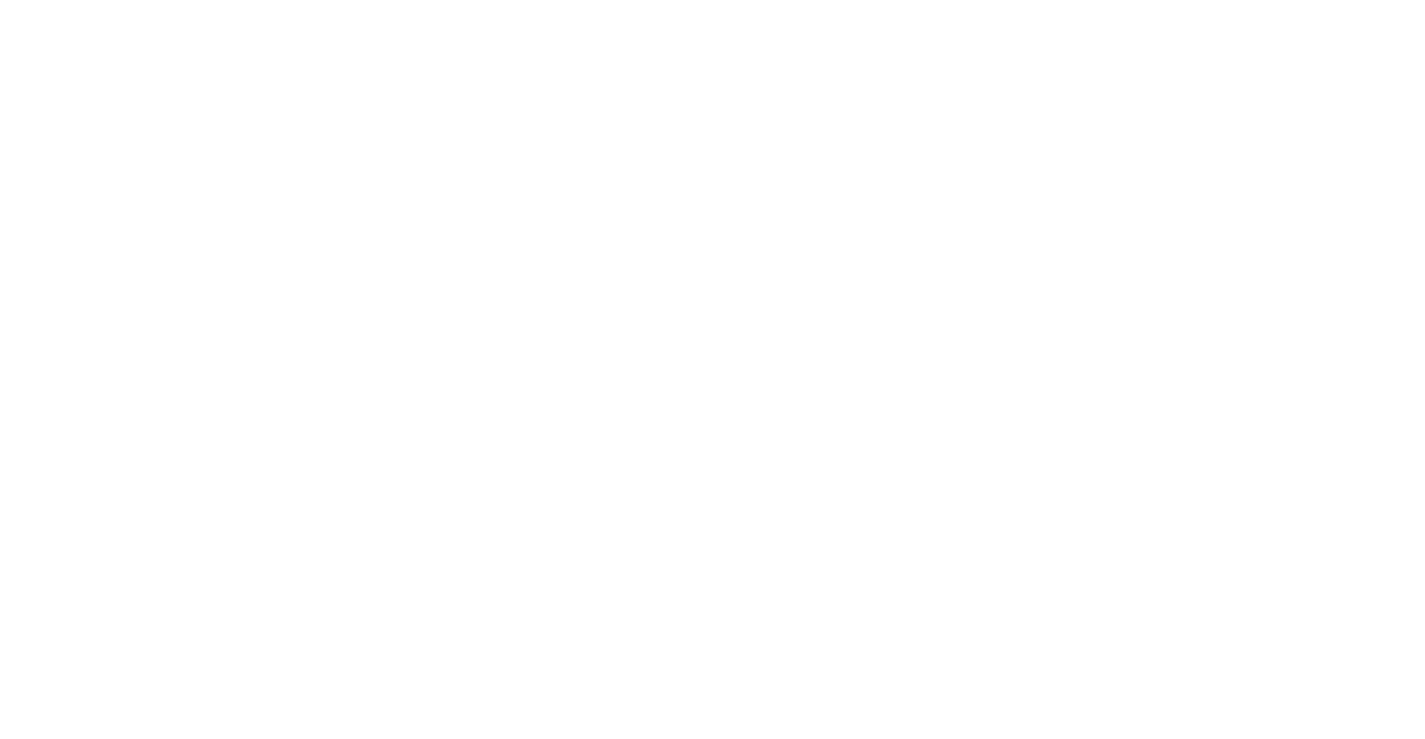 select on "**********" 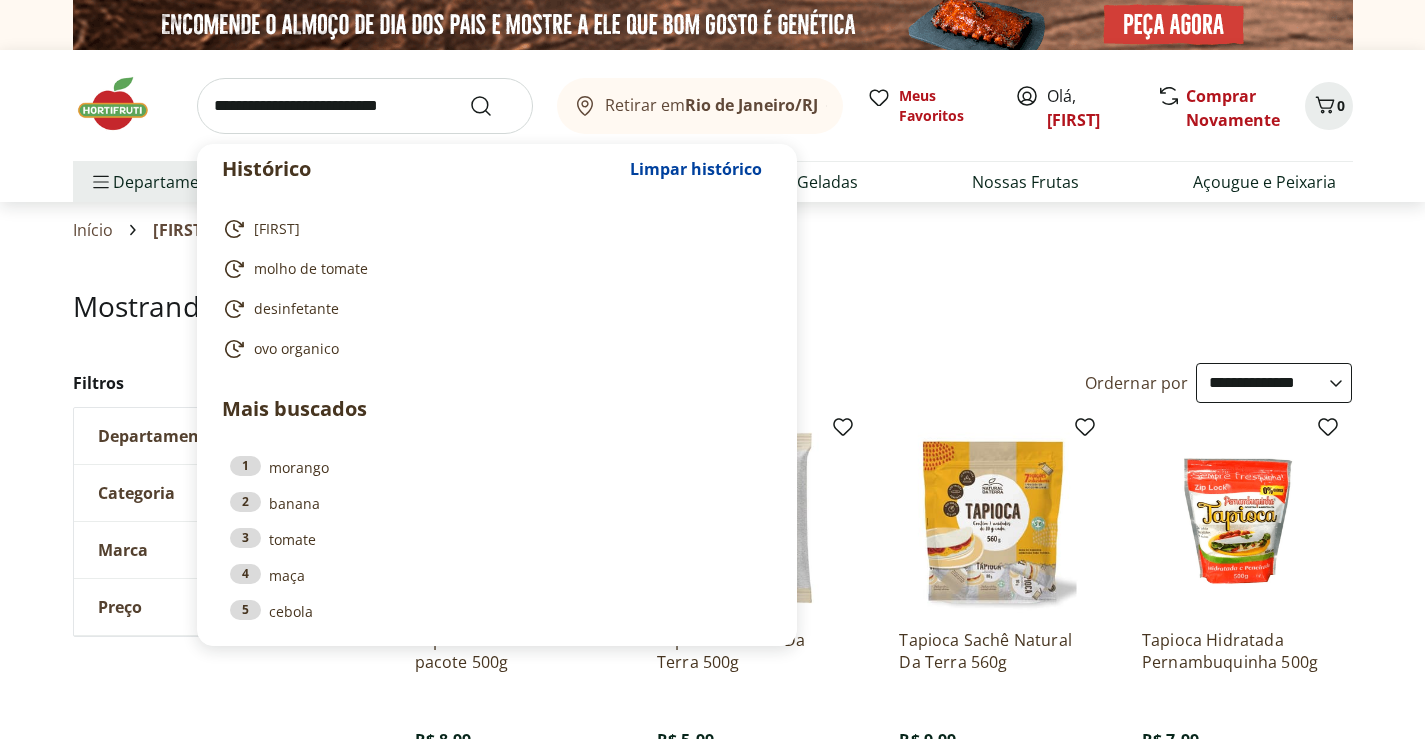click at bounding box center [365, 106] 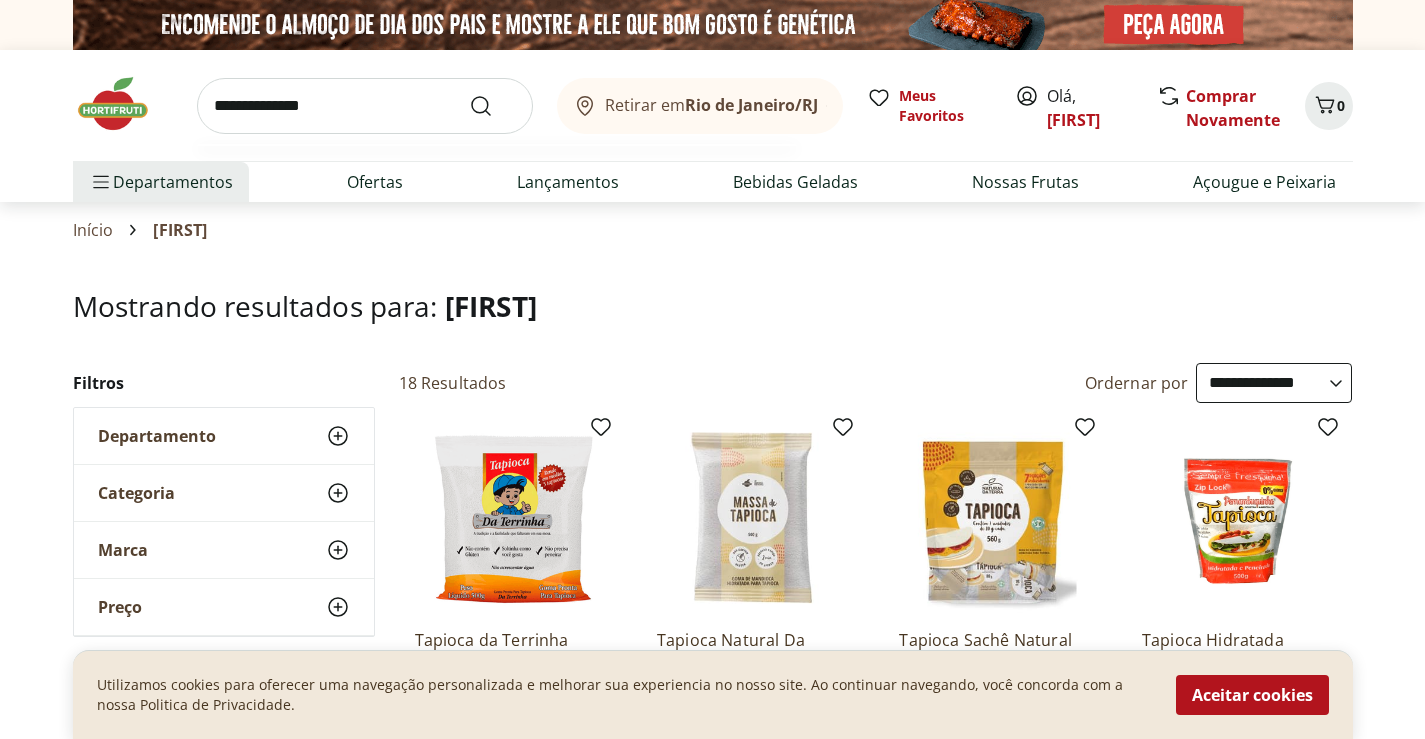 type on "**********" 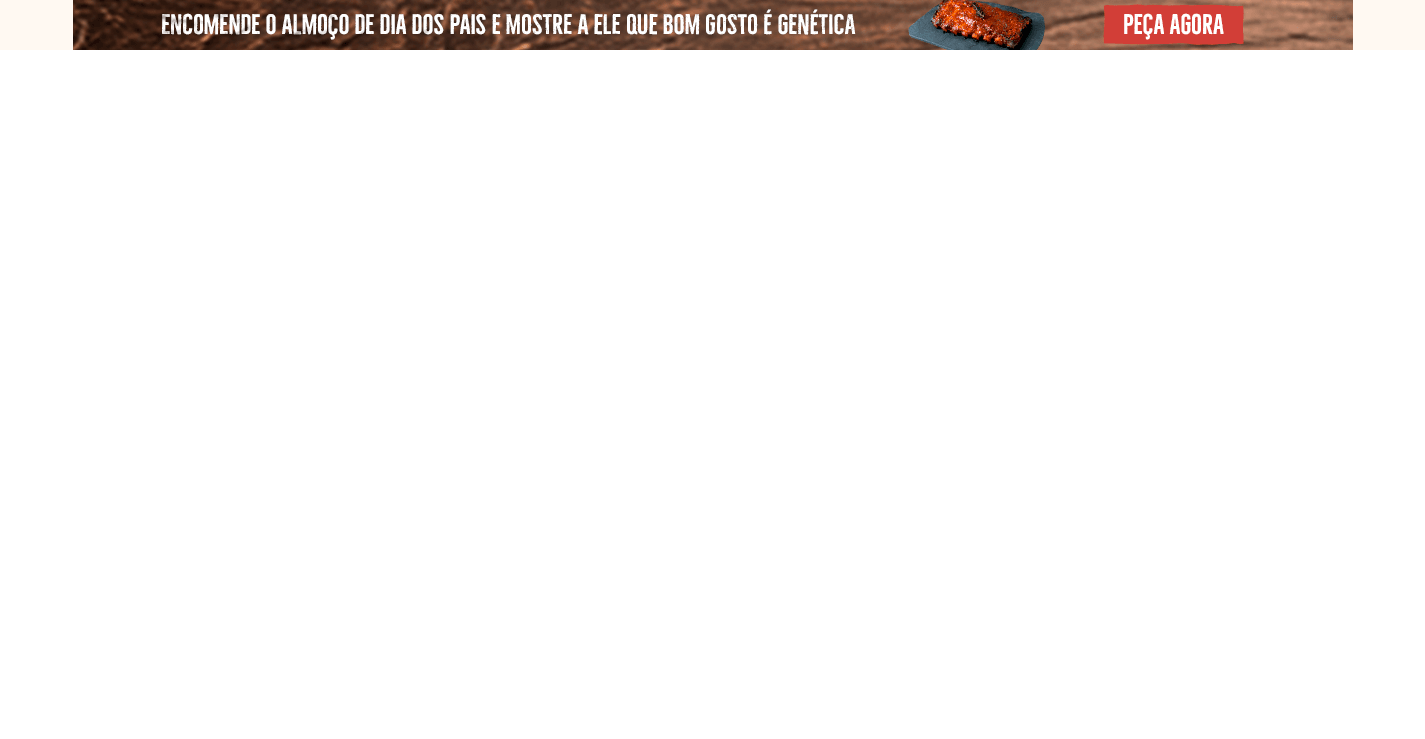select on "**********" 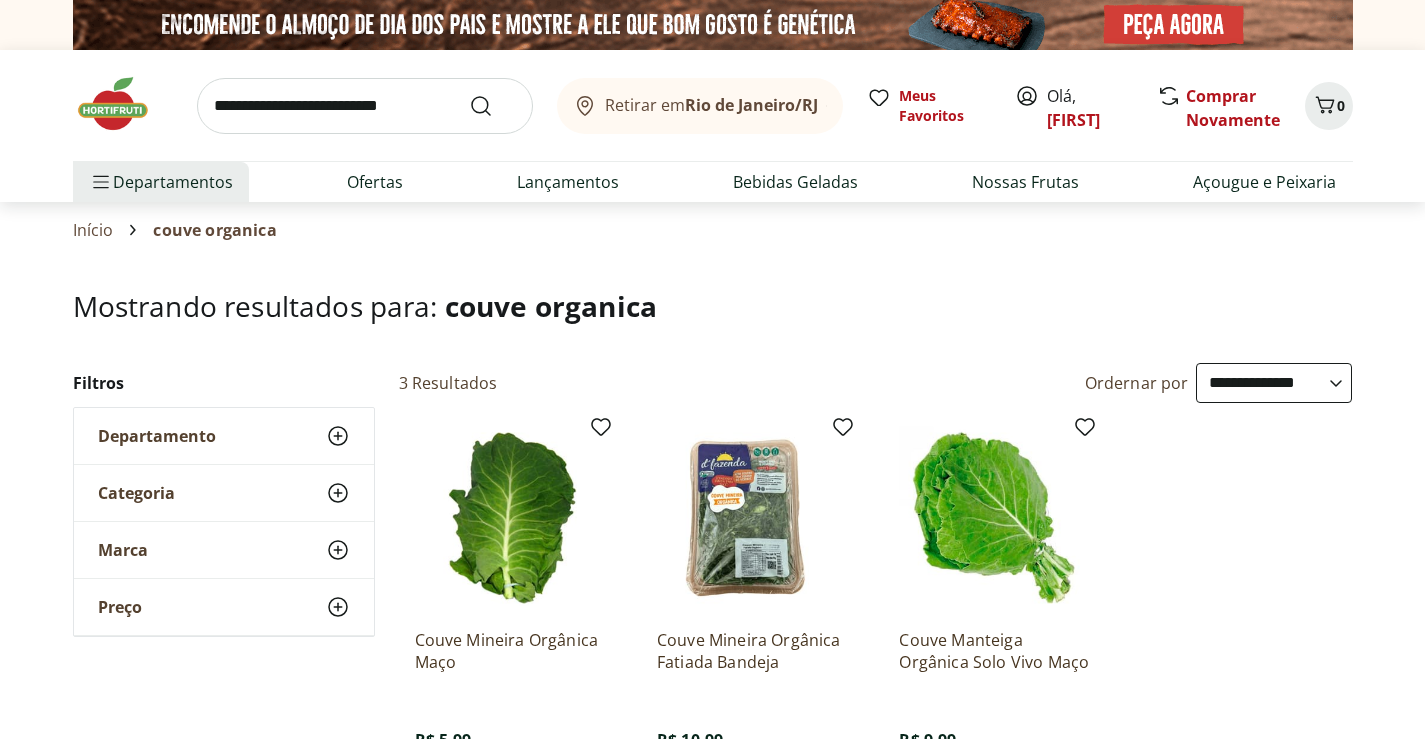 click on "Mostrando resultados para:   couve organica" at bounding box center [713, 306] 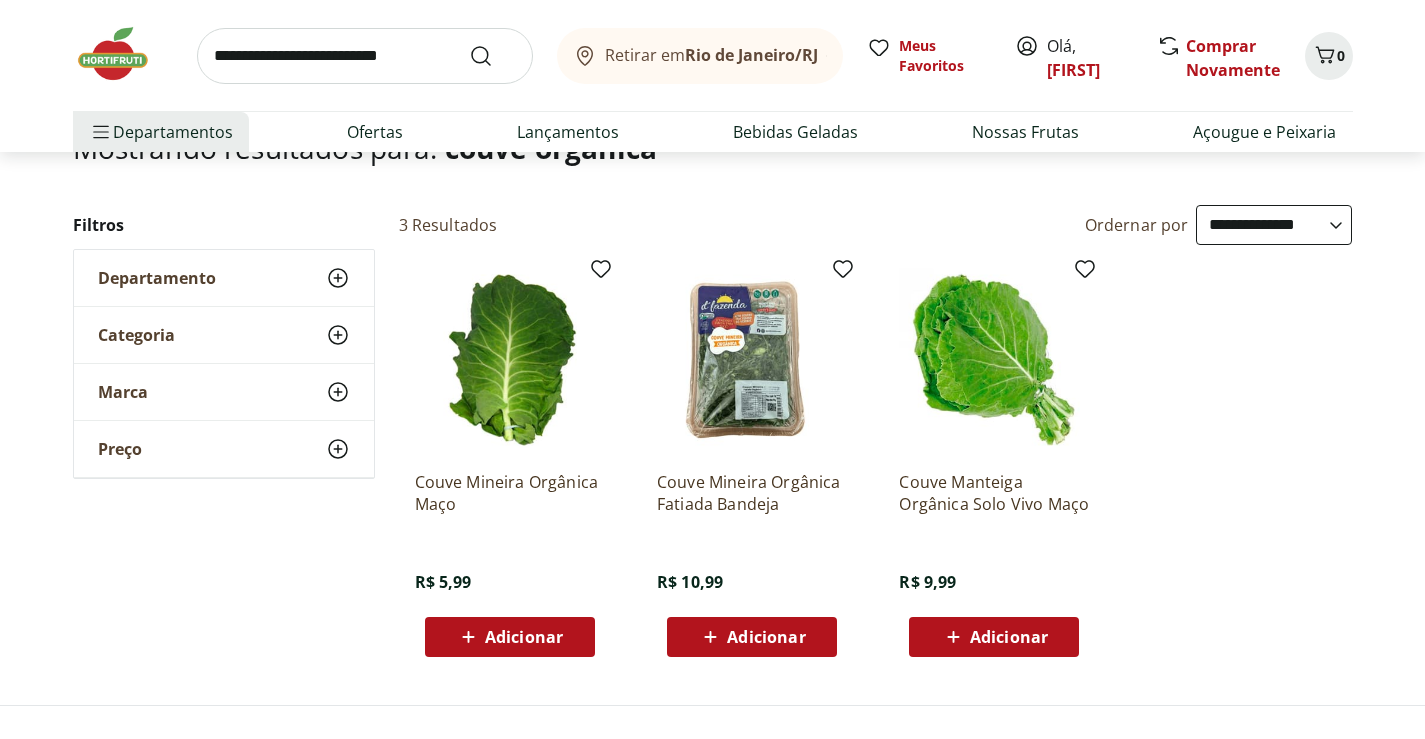 scroll, scrollTop: 160, scrollLeft: 0, axis: vertical 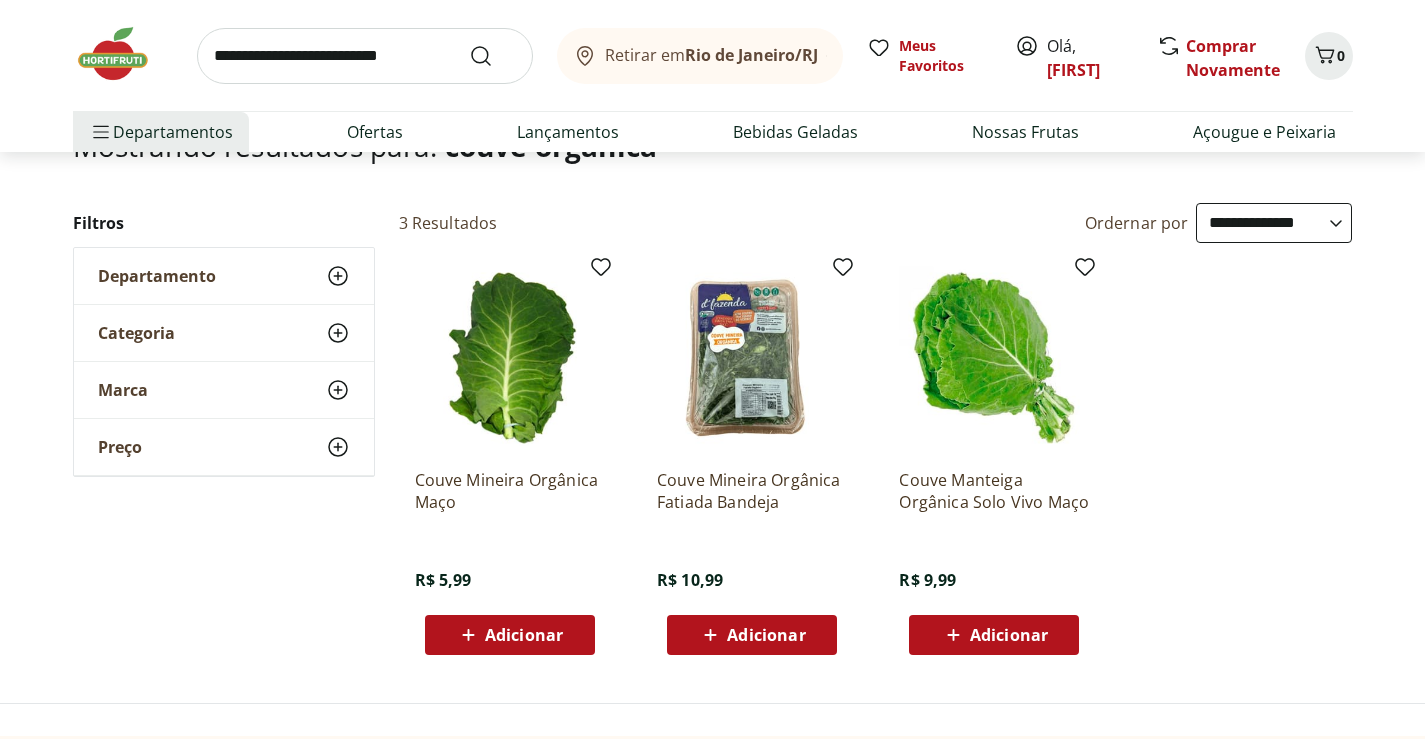 click on "Adicionar" at bounding box center (524, 635) 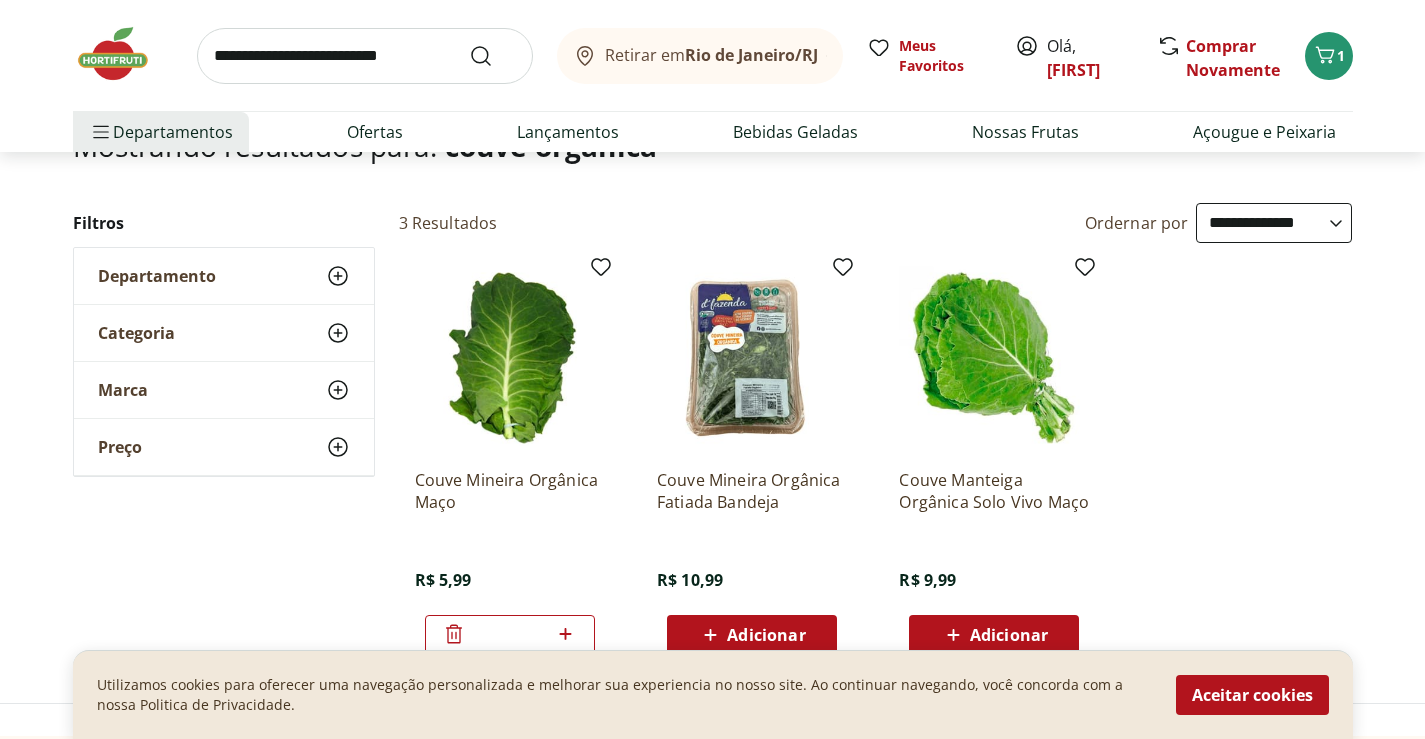 click on "Adicionar" at bounding box center [994, 635] 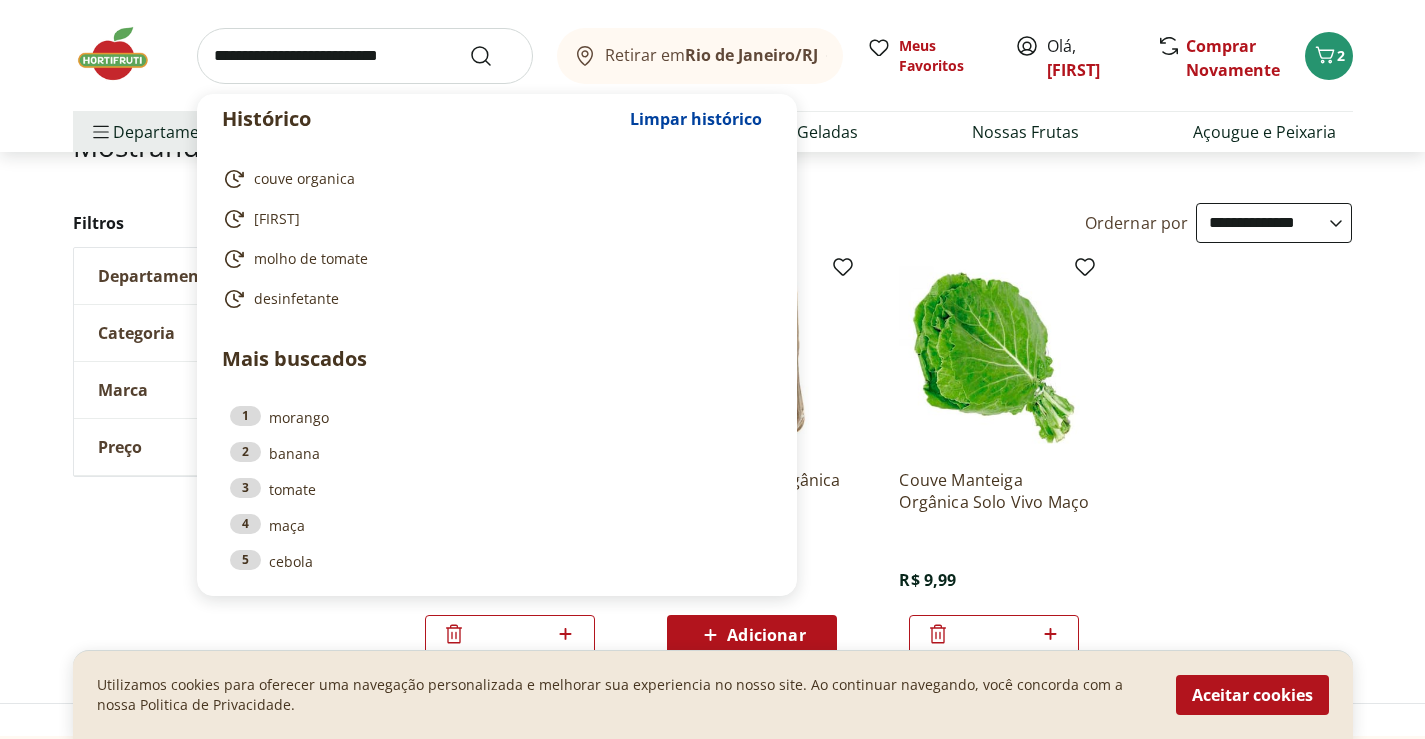 click at bounding box center [365, 56] 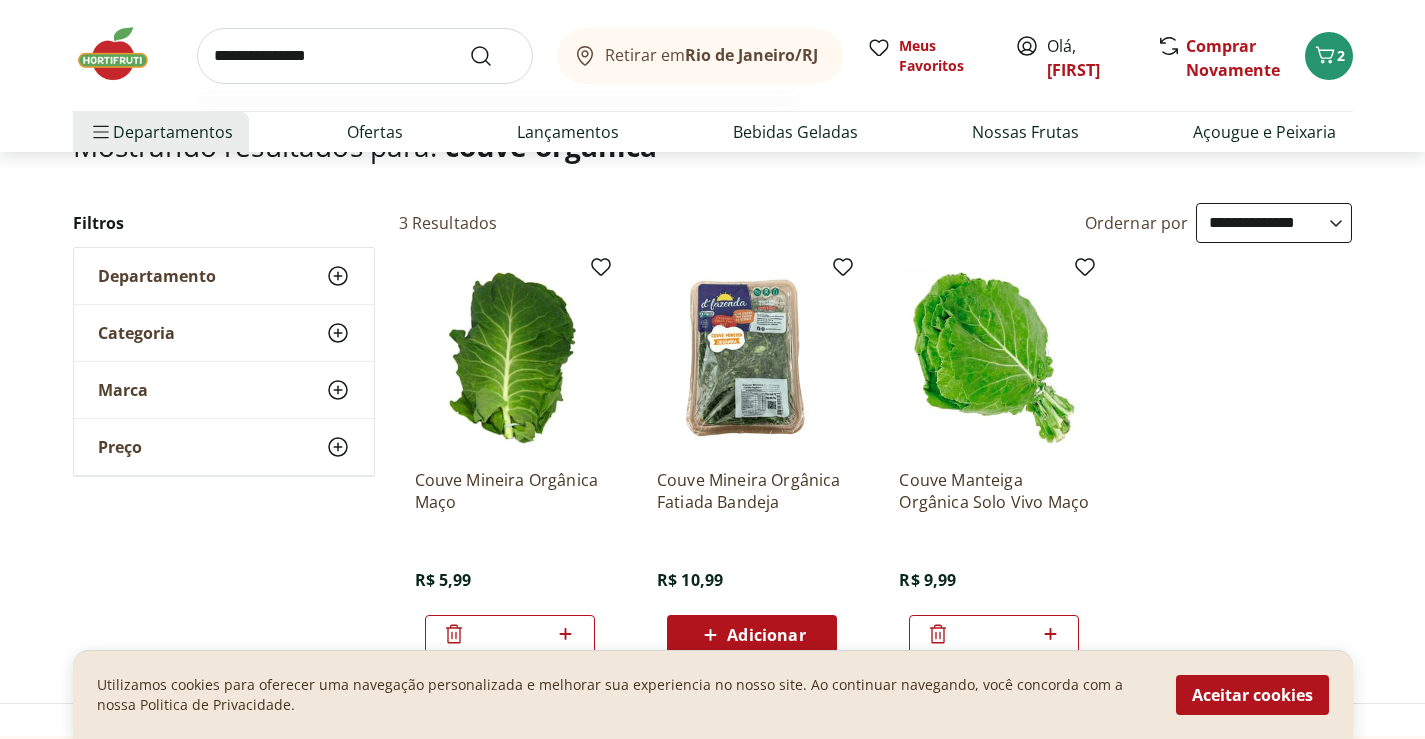 type on "**********" 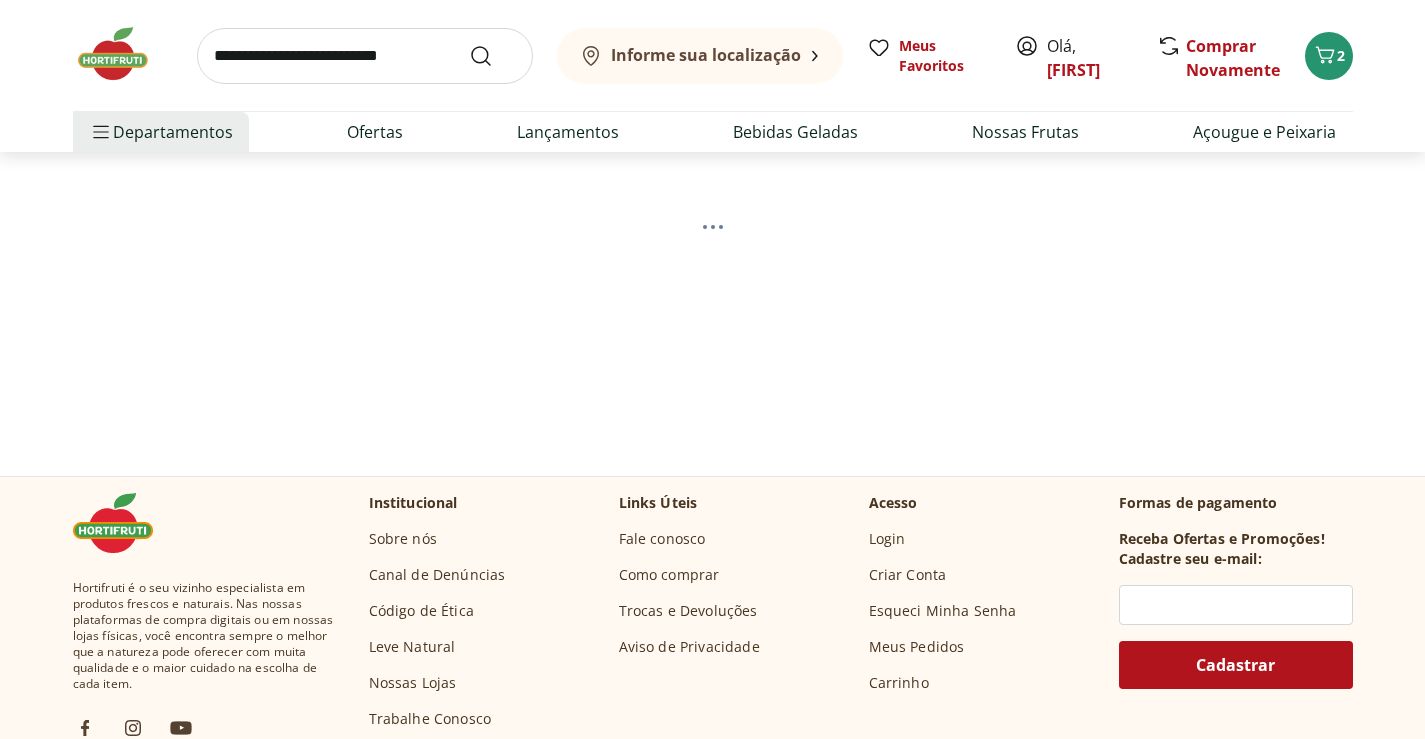scroll, scrollTop: 0, scrollLeft: 0, axis: both 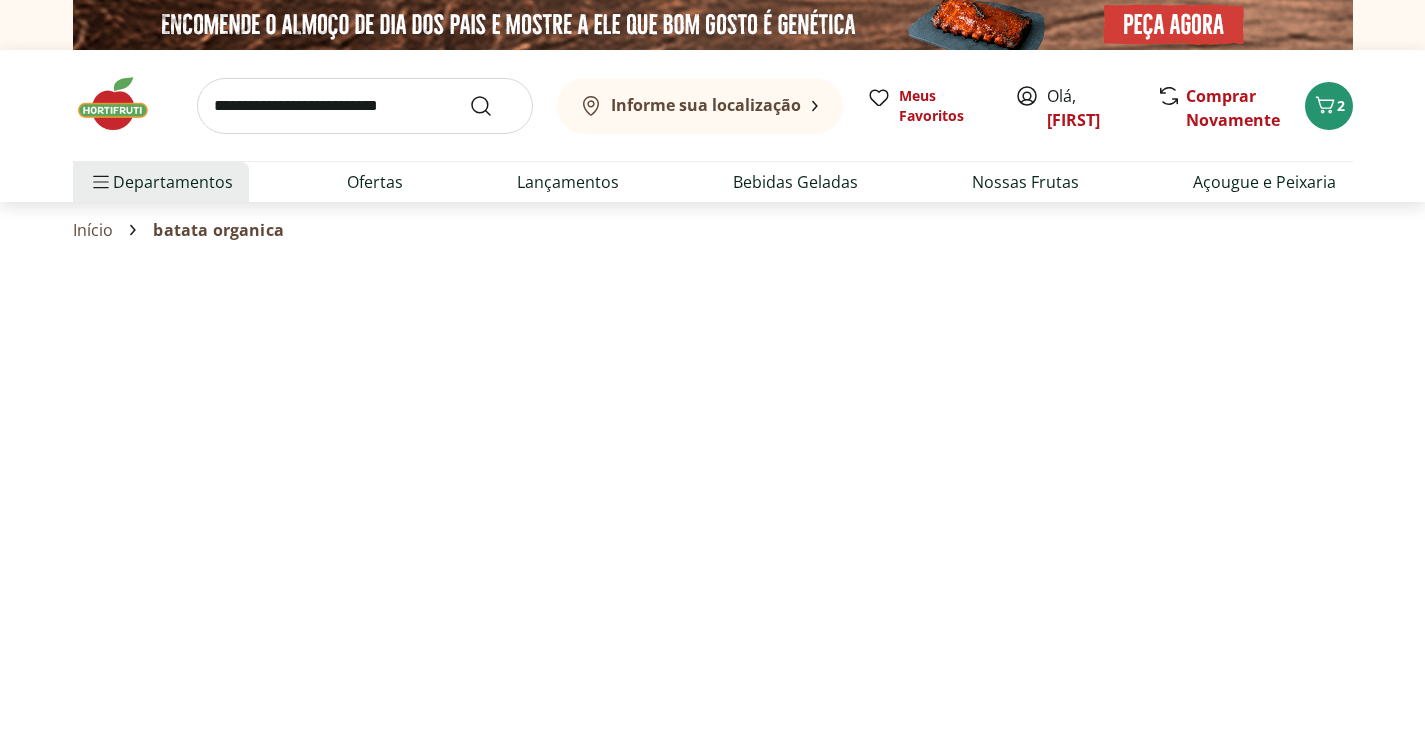 select on "**********" 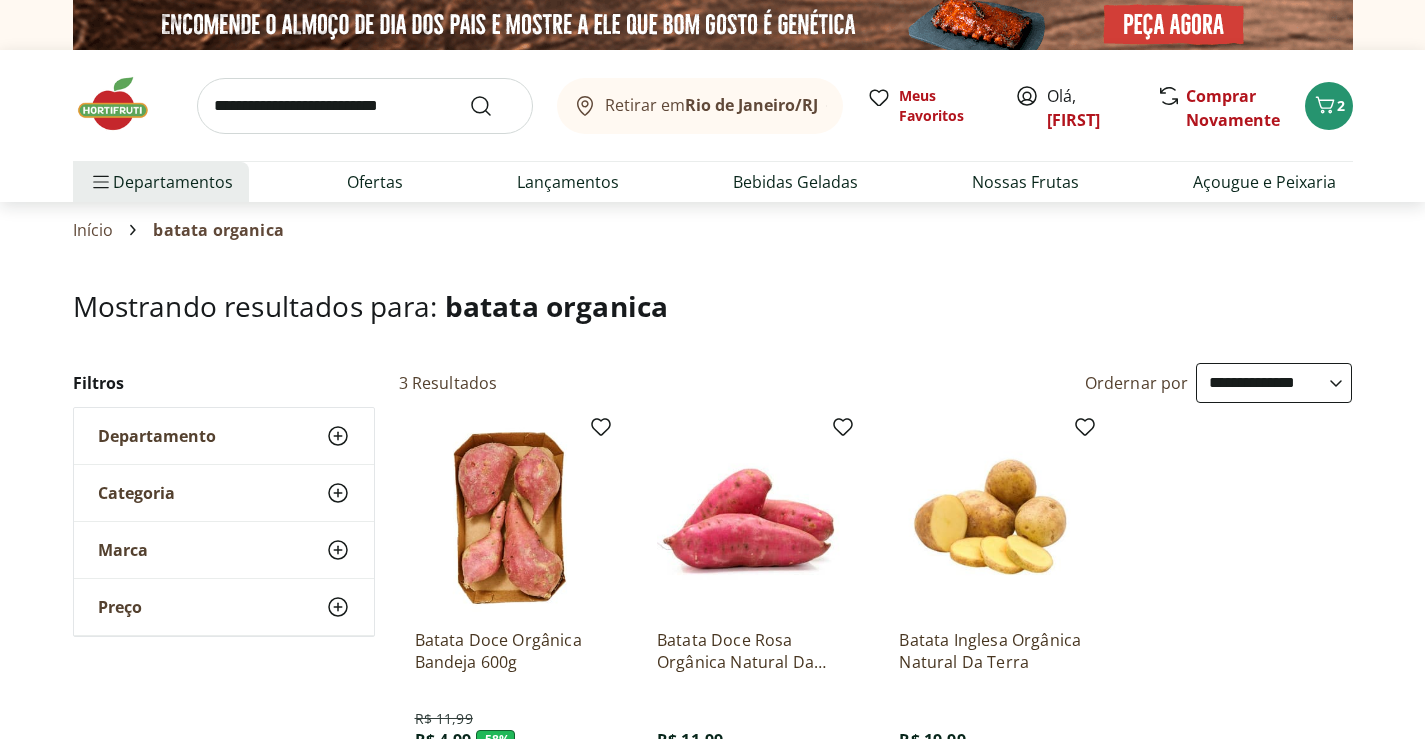 click on "Mostrando resultados para:   batata organica" at bounding box center [713, 326] 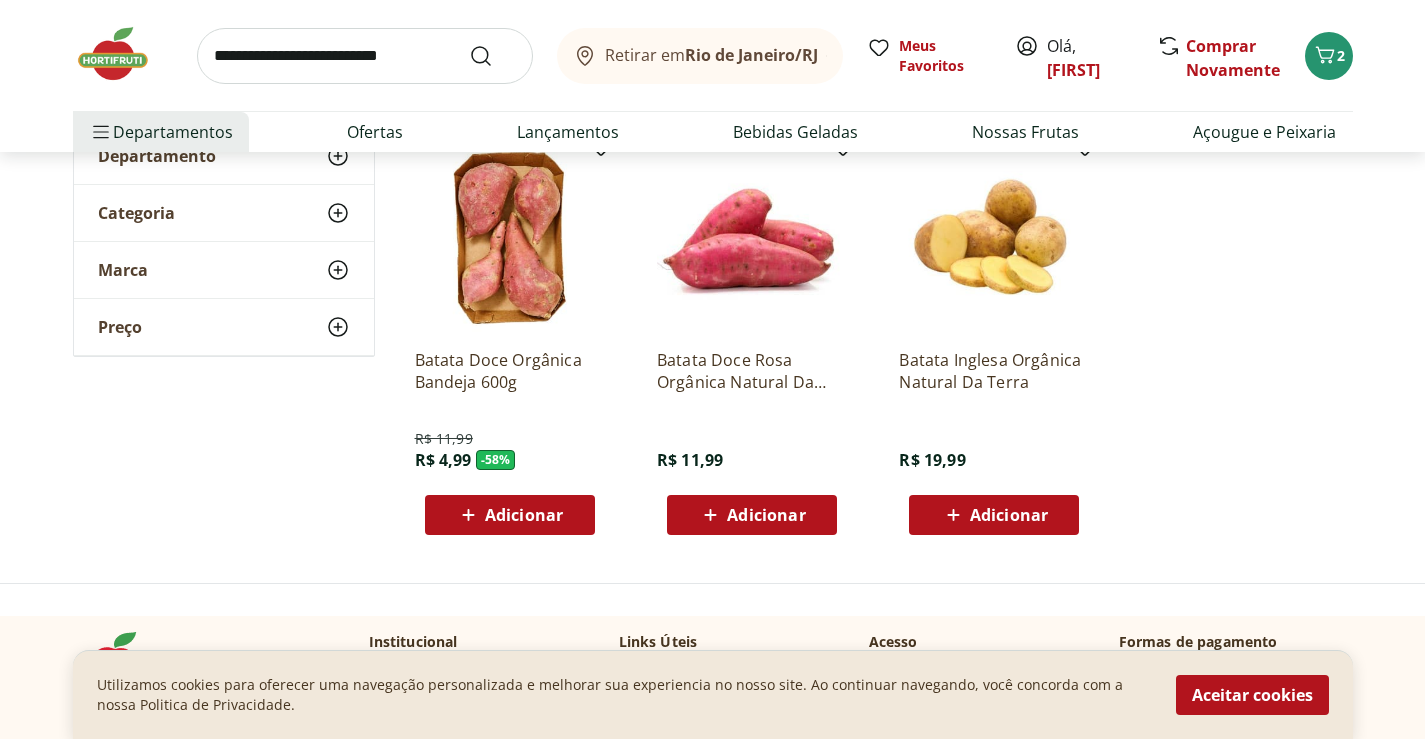 scroll, scrollTop: 320, scrollLeft: 0, axis: vertical 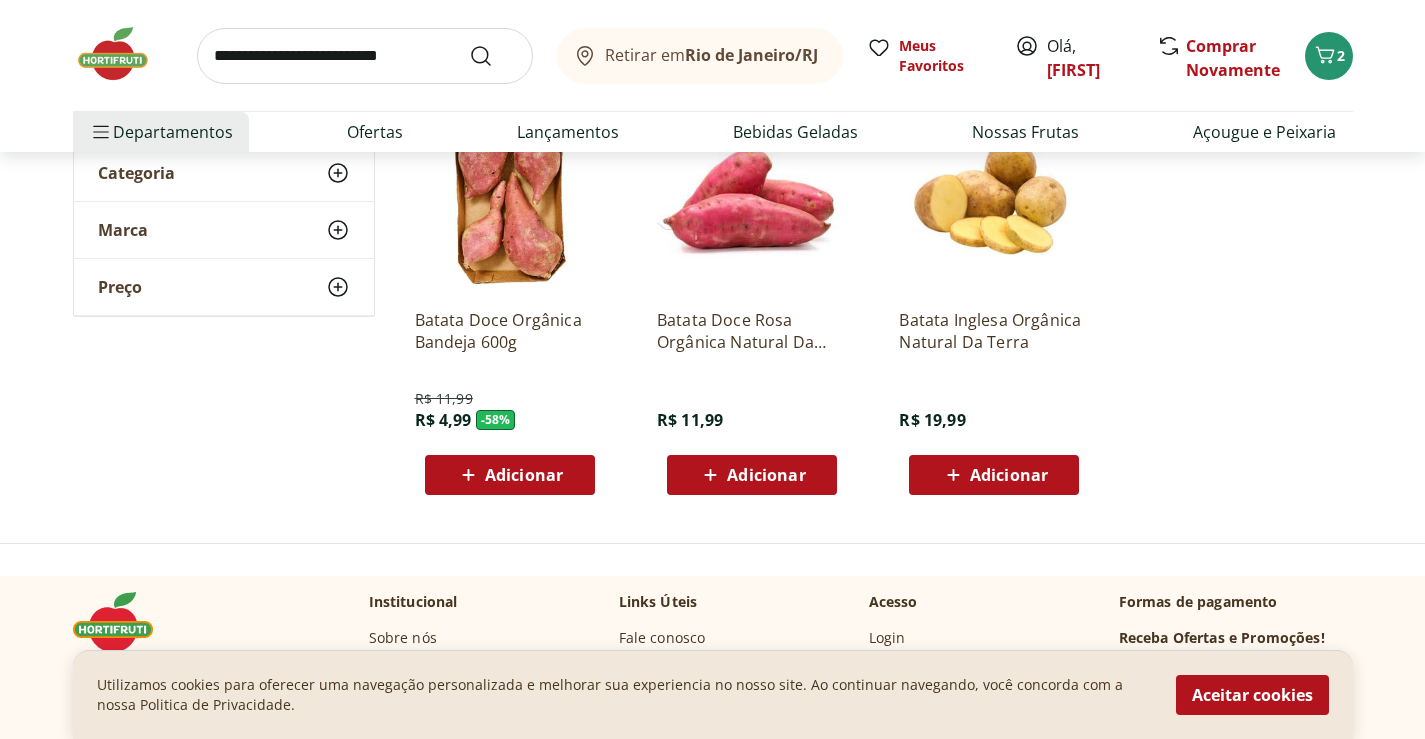 click on "Adicionar" at bounding box center [994, 475] 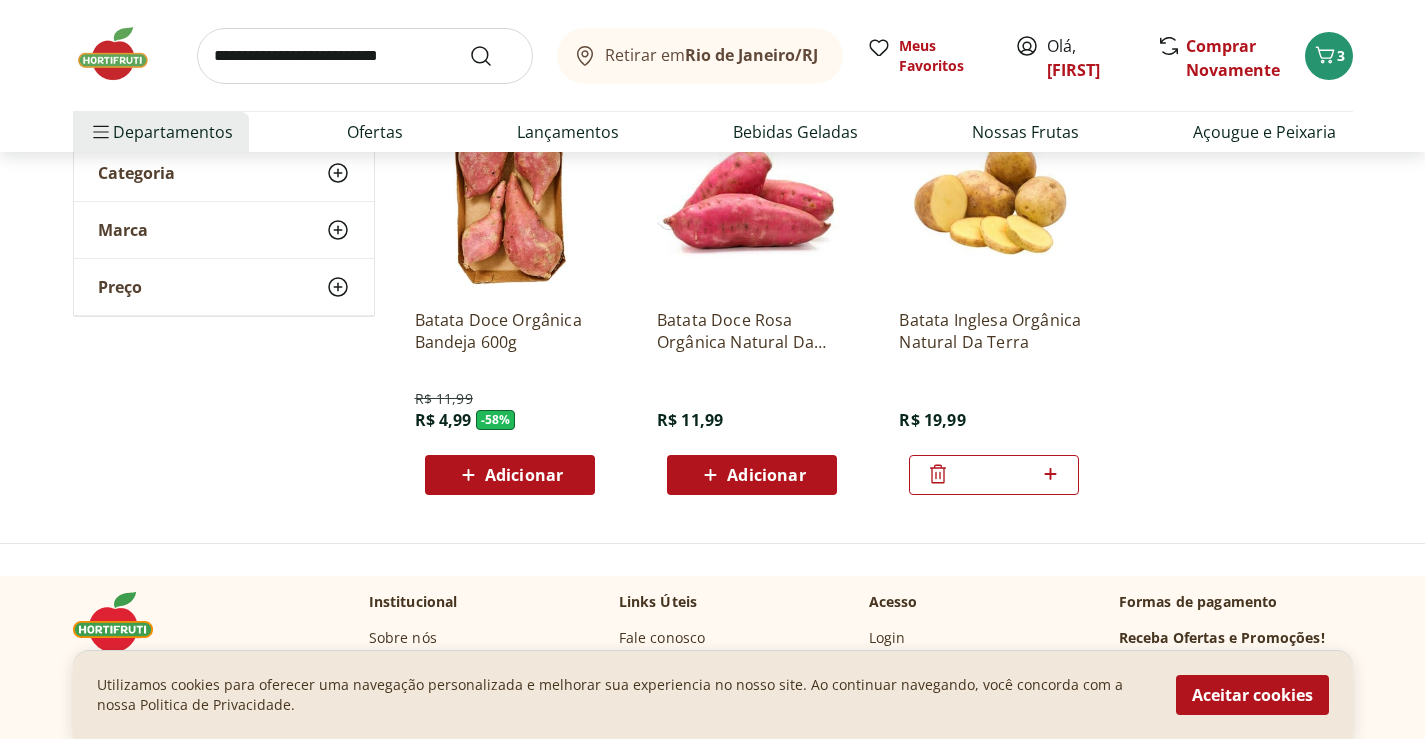 click on "*" at bounding box center (994, 475) 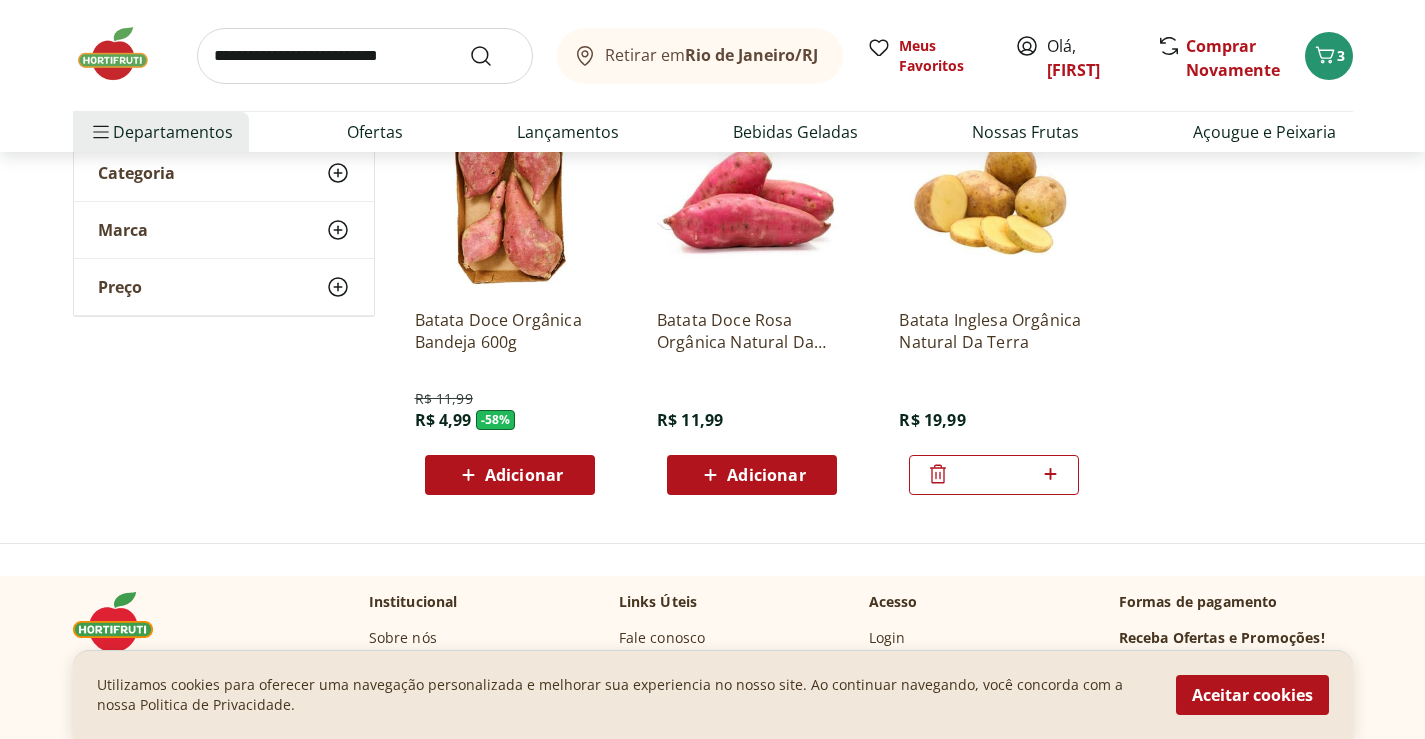 click 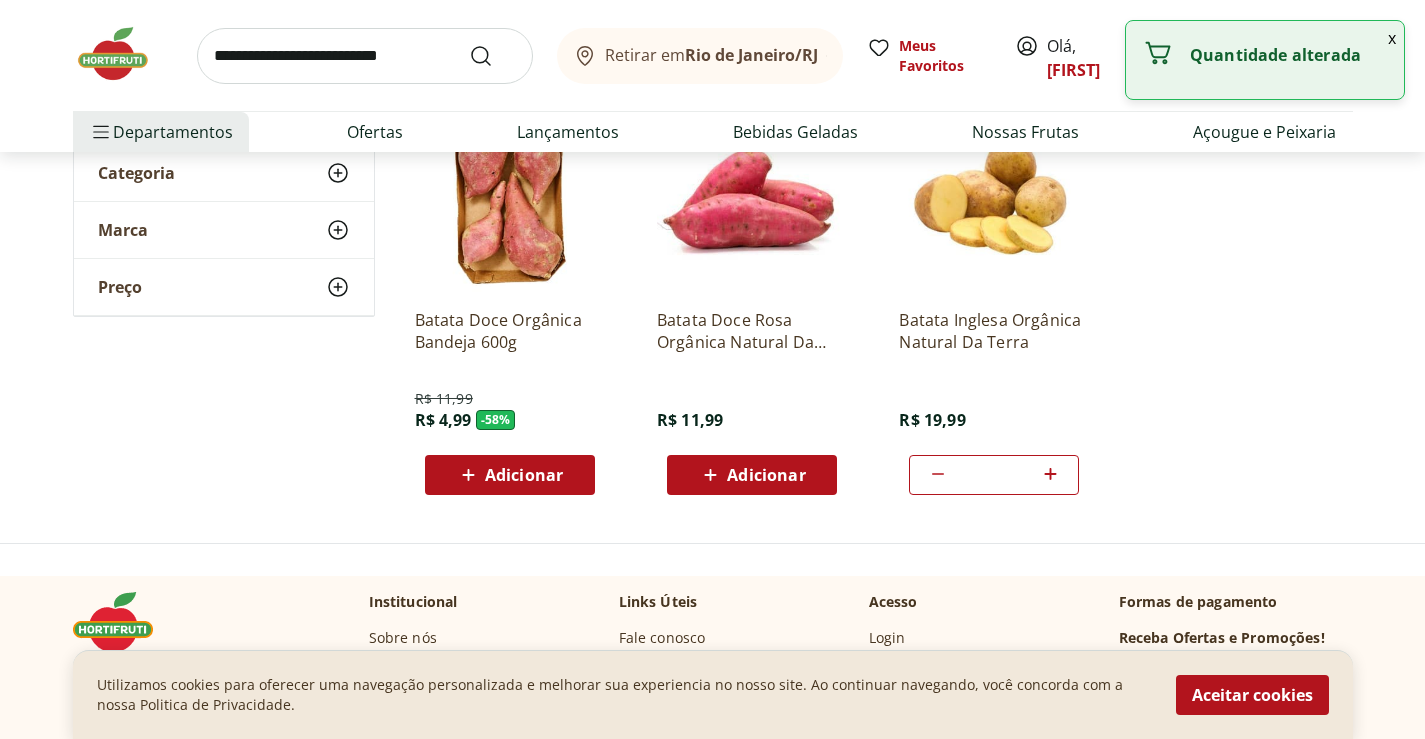 type on "*" 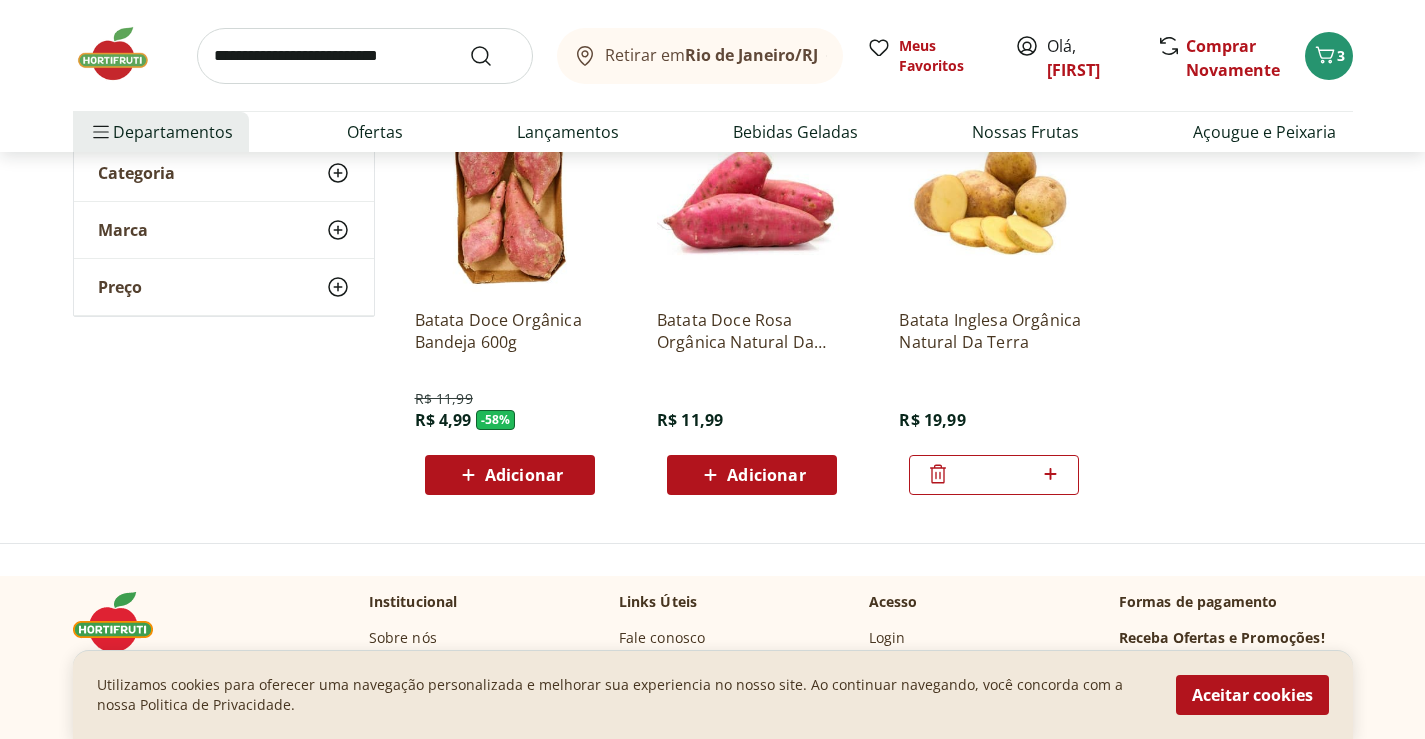 click at bounding box center (365, 56) 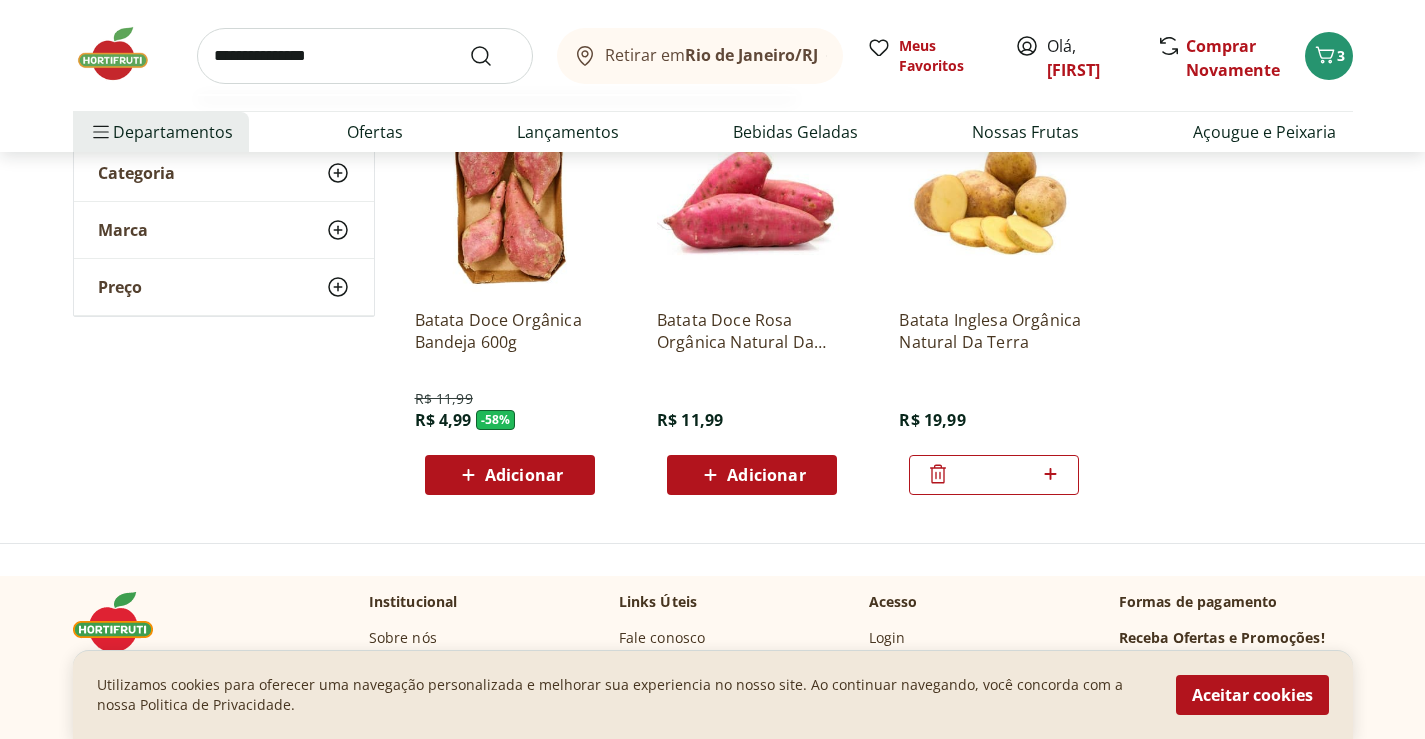 type on "**********" 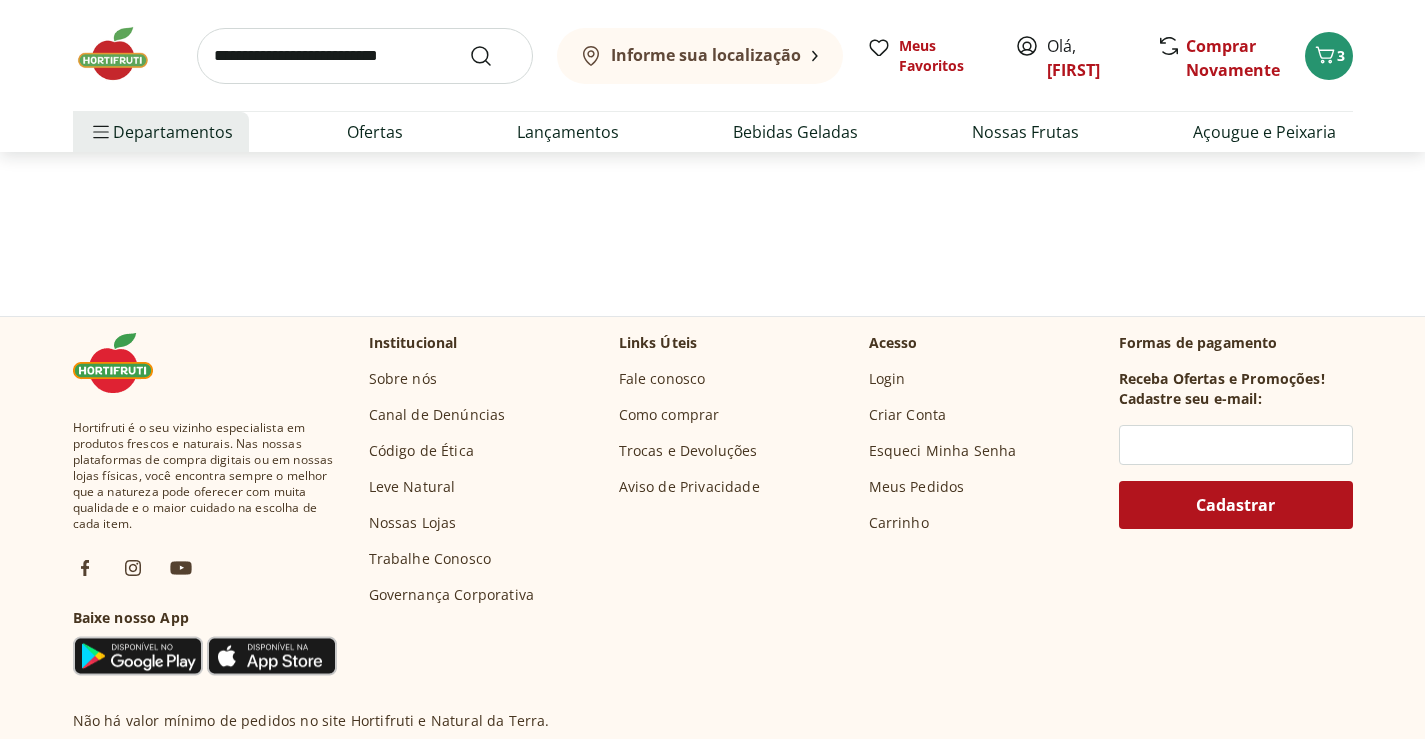 scroll, scrollTop: 0, scrollLeft: 0, axis: both 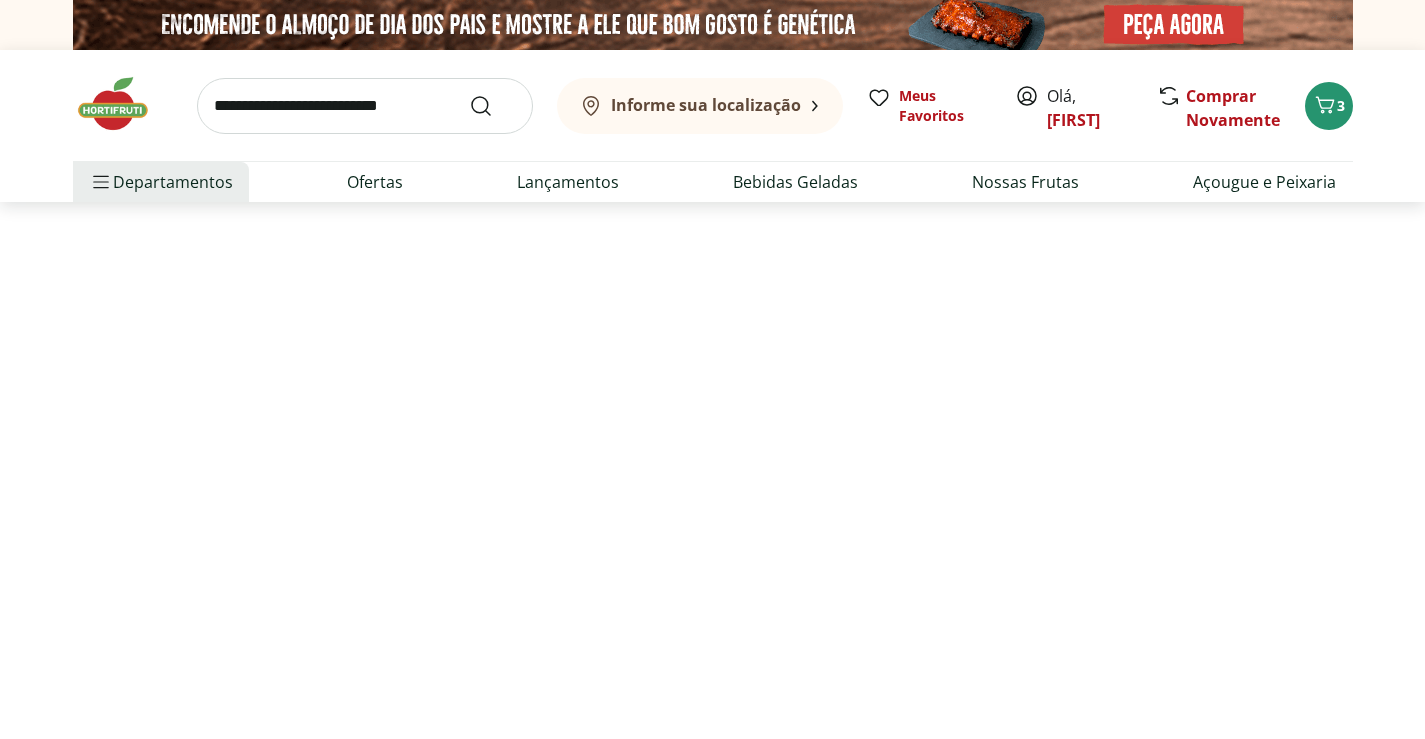 select on "**********" 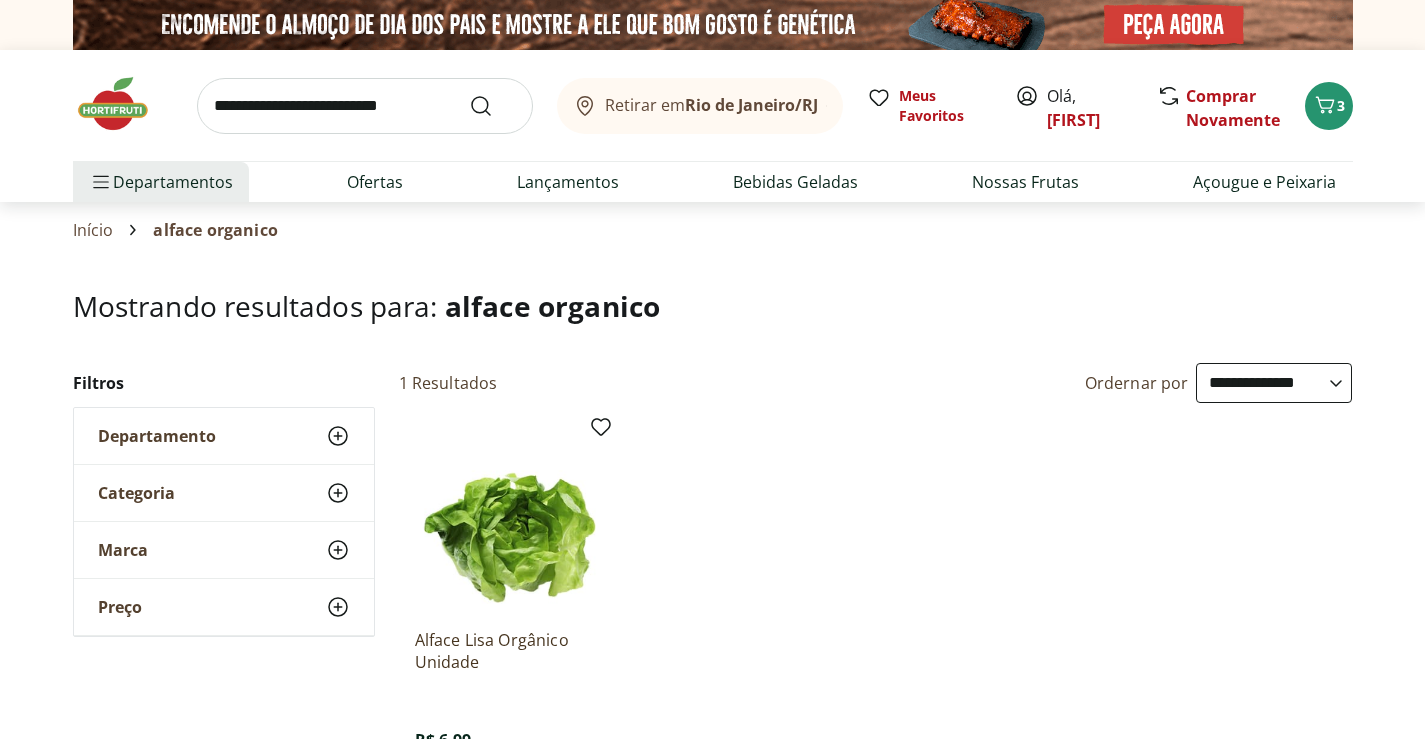 click on "Mostrando resultados para:   alface organico" at bounding box center [713, 326] 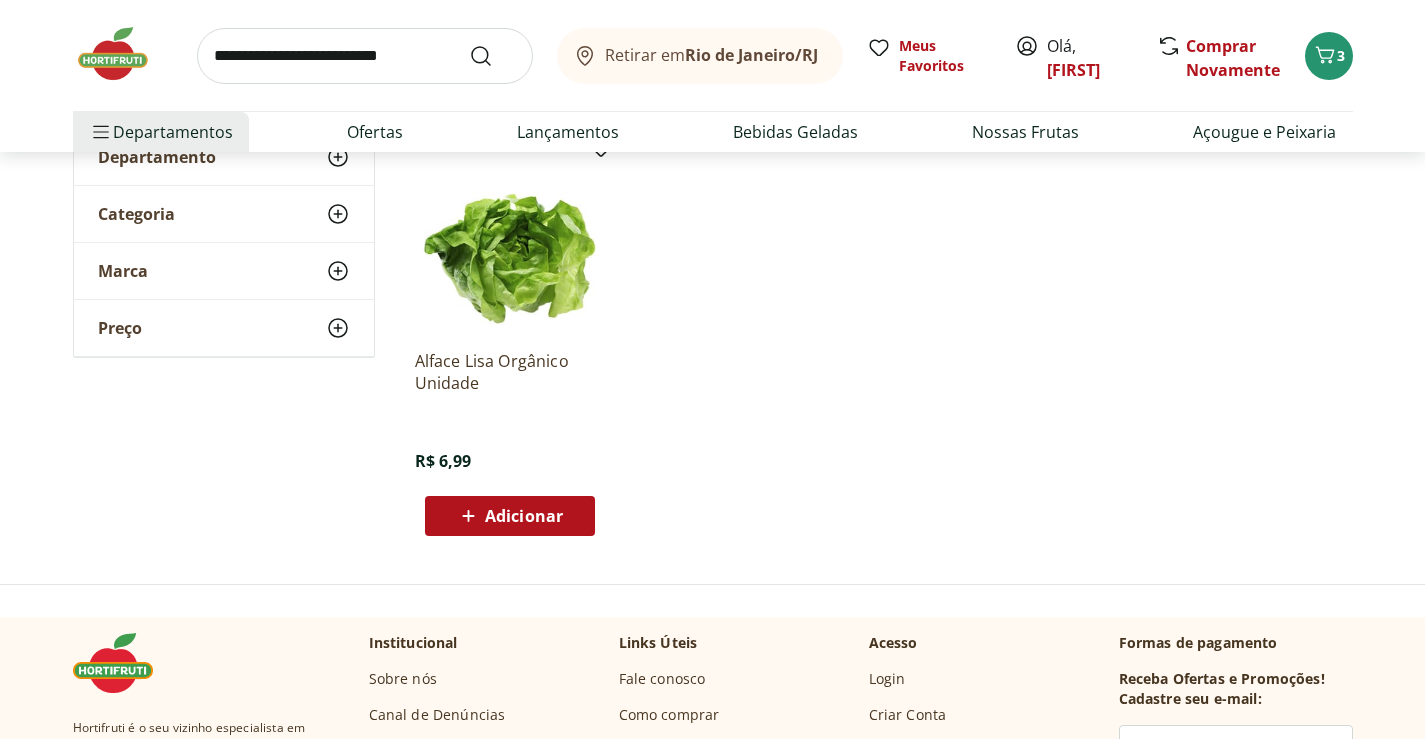 scroll, scrollTop: 280, scrollLeft: 0, axis: vertical 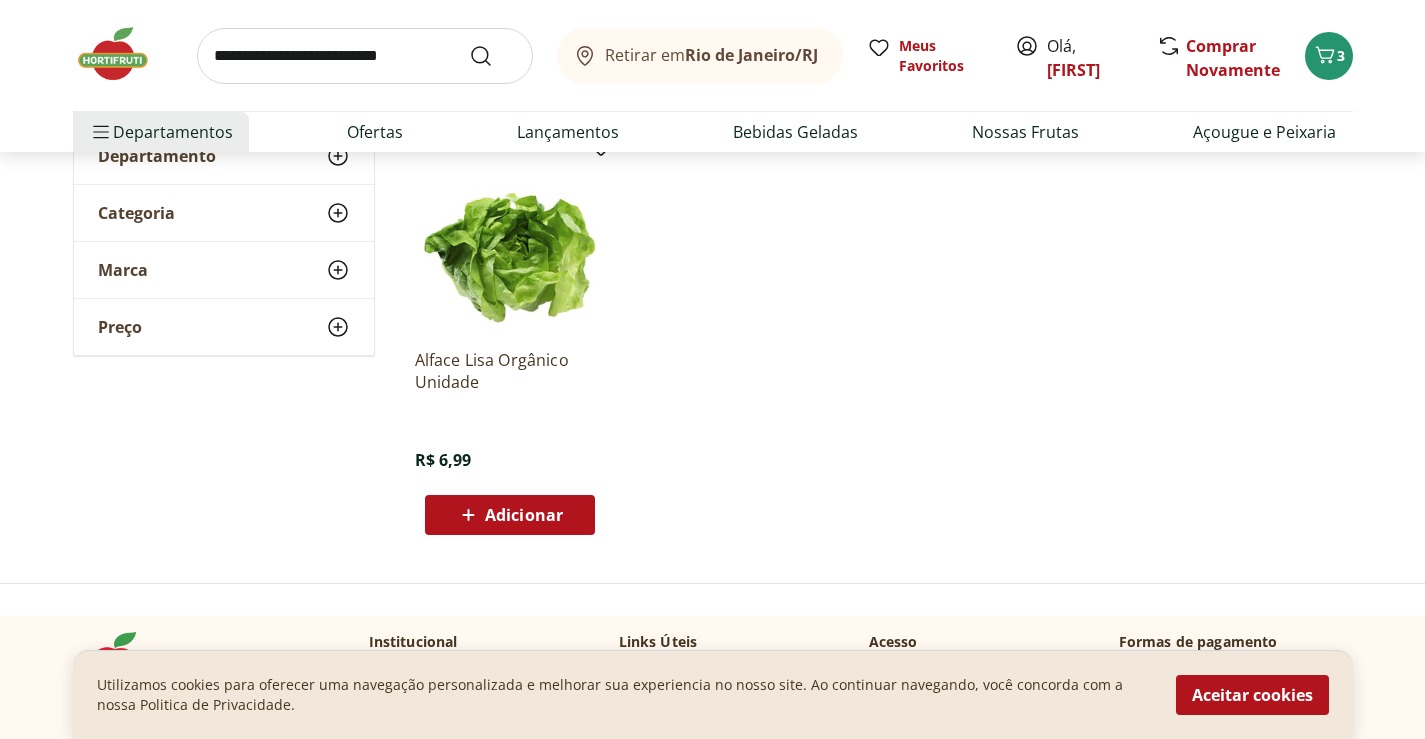 click on "Adicionar" at bounding box center [510, 515] 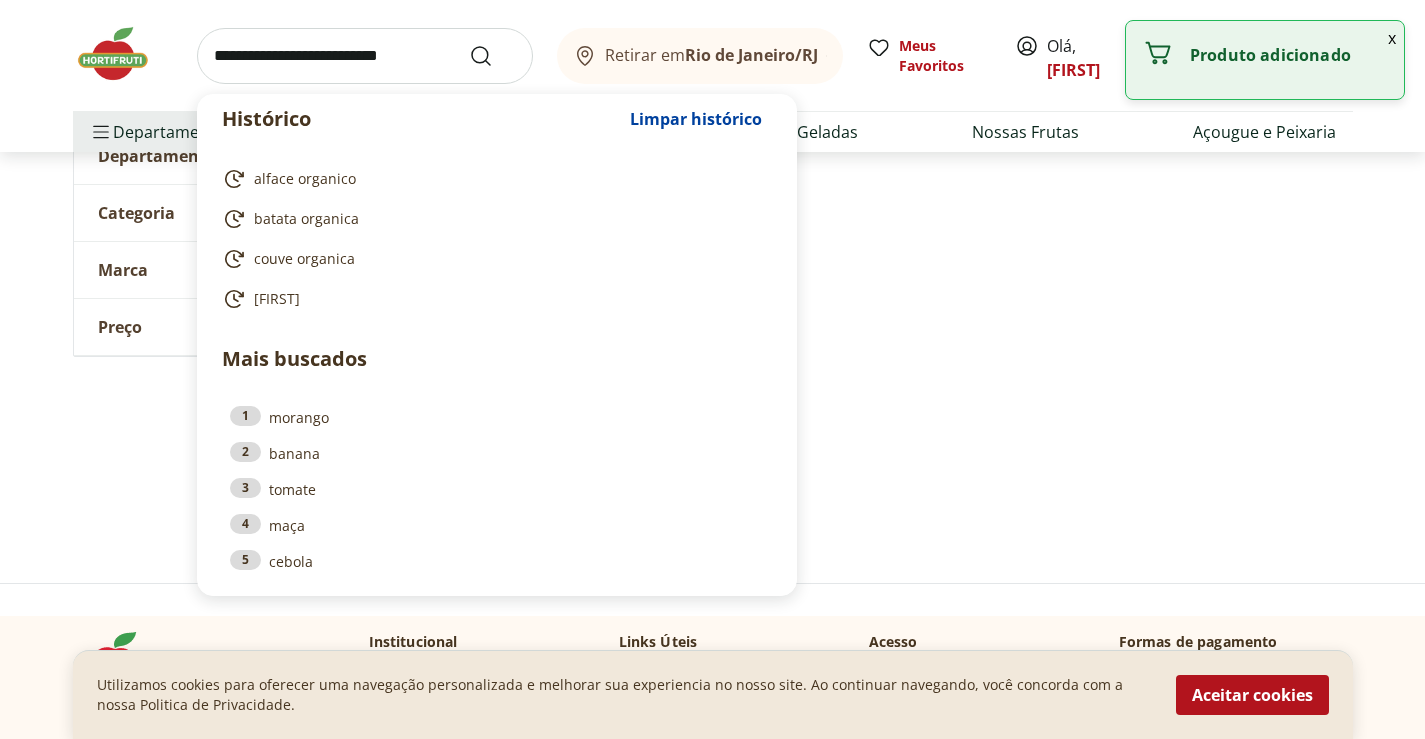 click at bounding box center [365, 56] 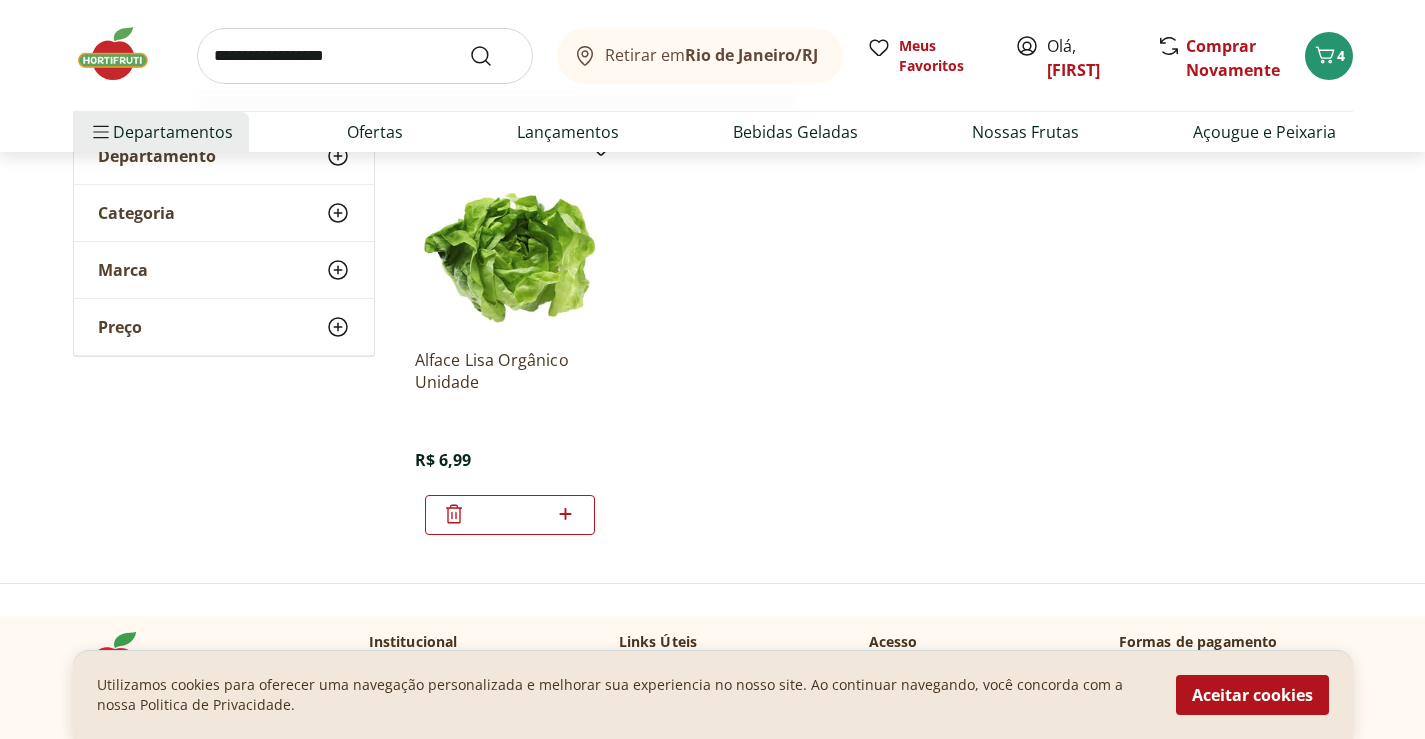 type on "**********" 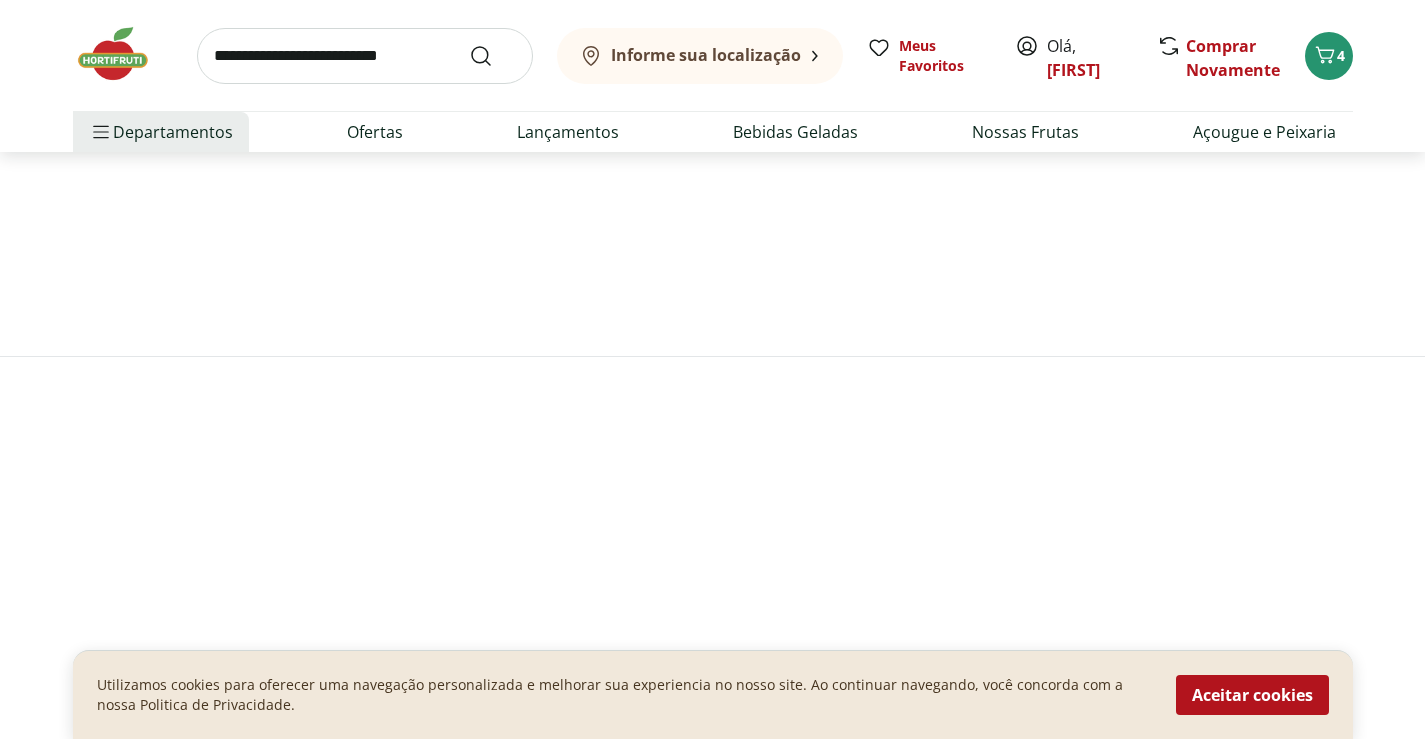 scroll, scrollTop: 0, scrollLeft: 0, axis: both 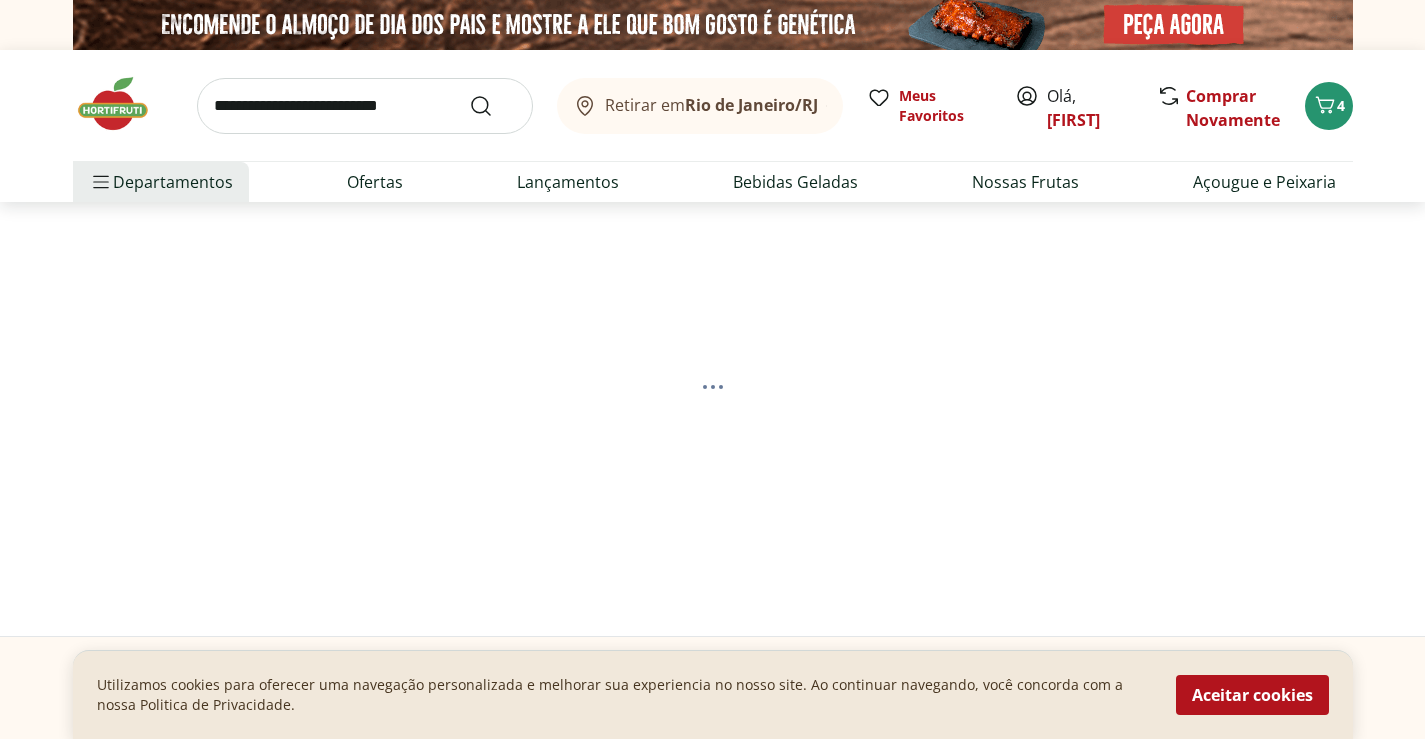 select on "**********" 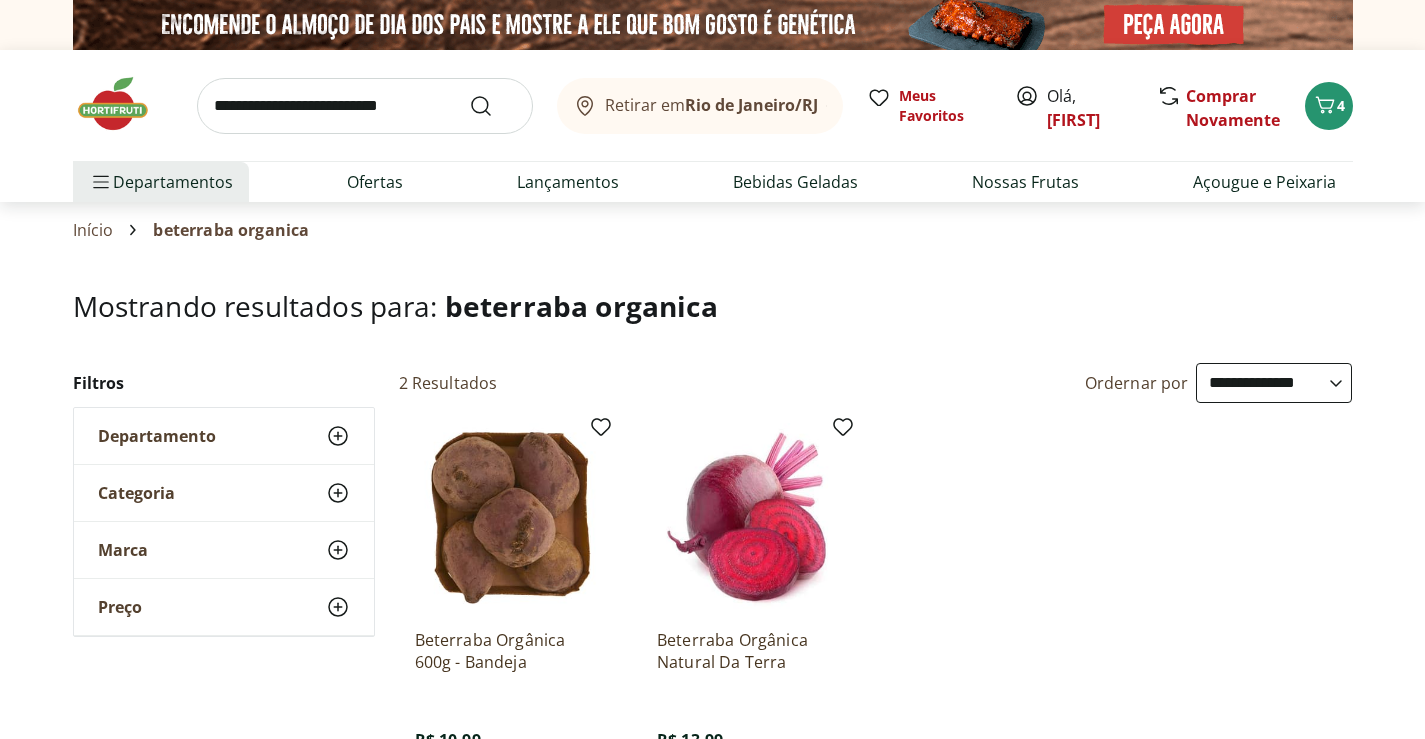 click on "Mostrando resultados para:   beterraba organica" at bounding box center [713, 326] 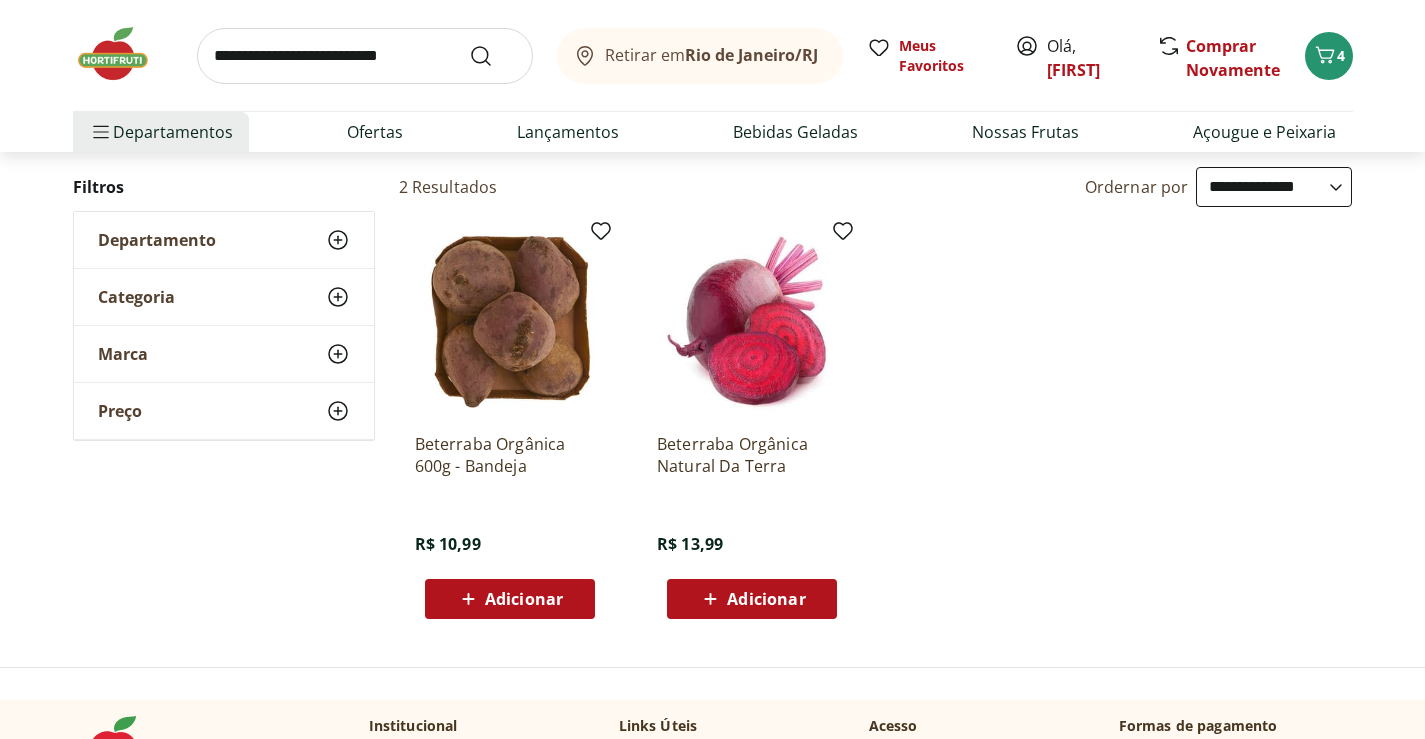 scroll, scrollTop: 200, scrollLeft: 0, axis: vertical 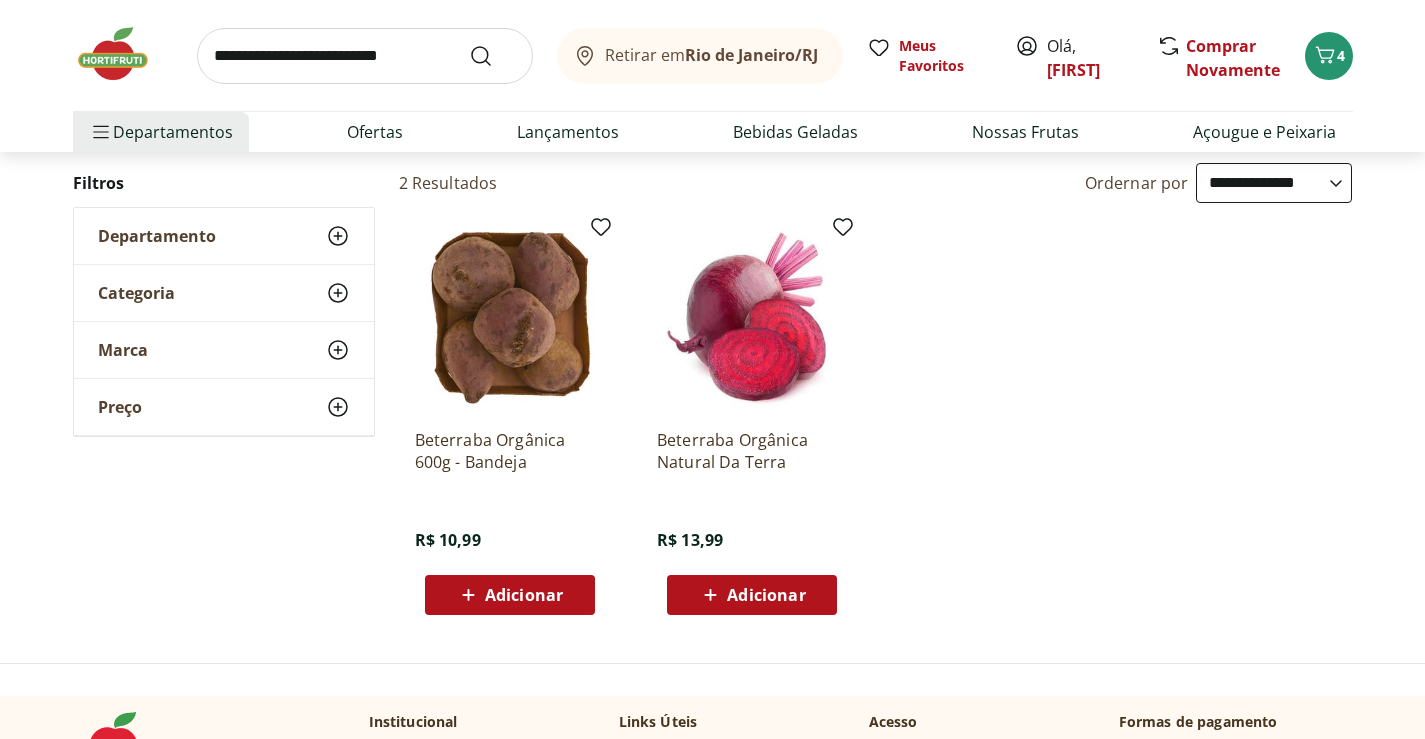 click on "Adicionar" at bounding box center (524, 595) 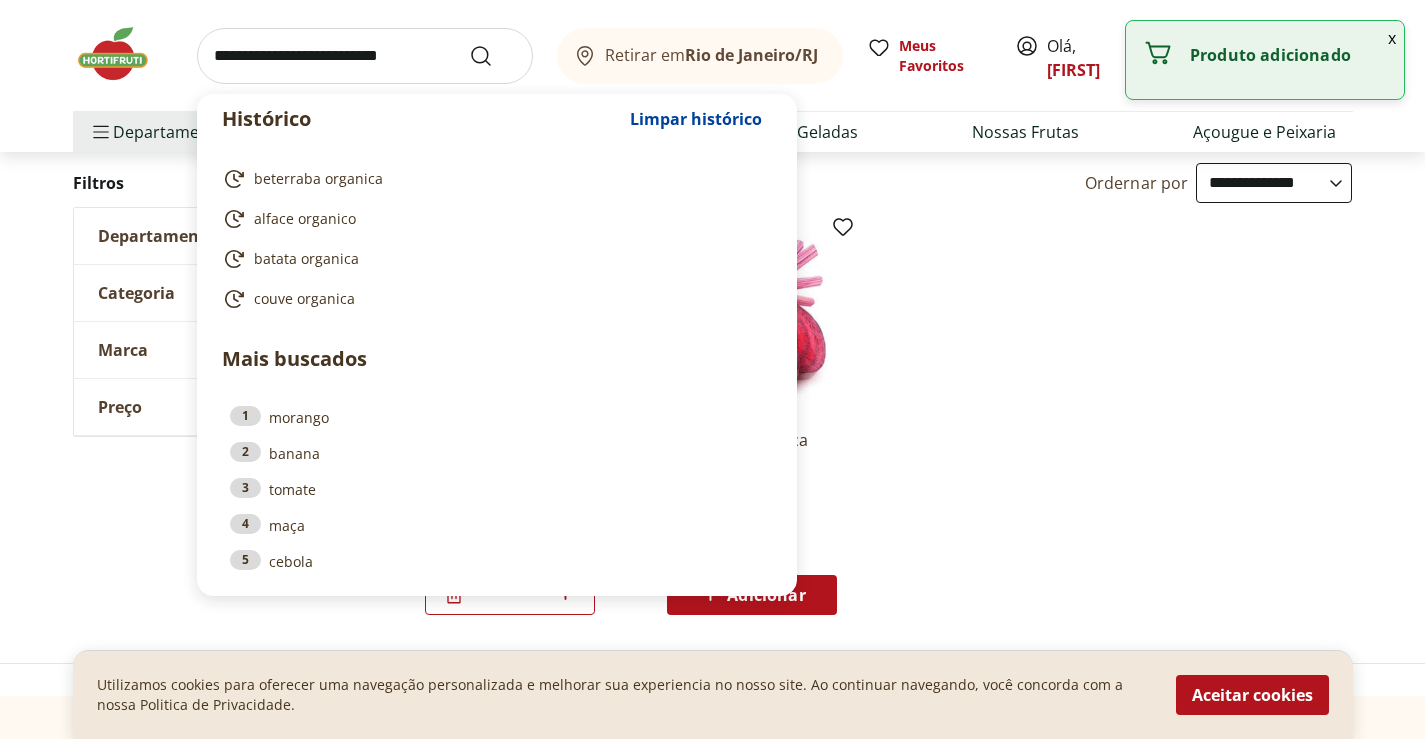 click at bounding box center [365, 56] 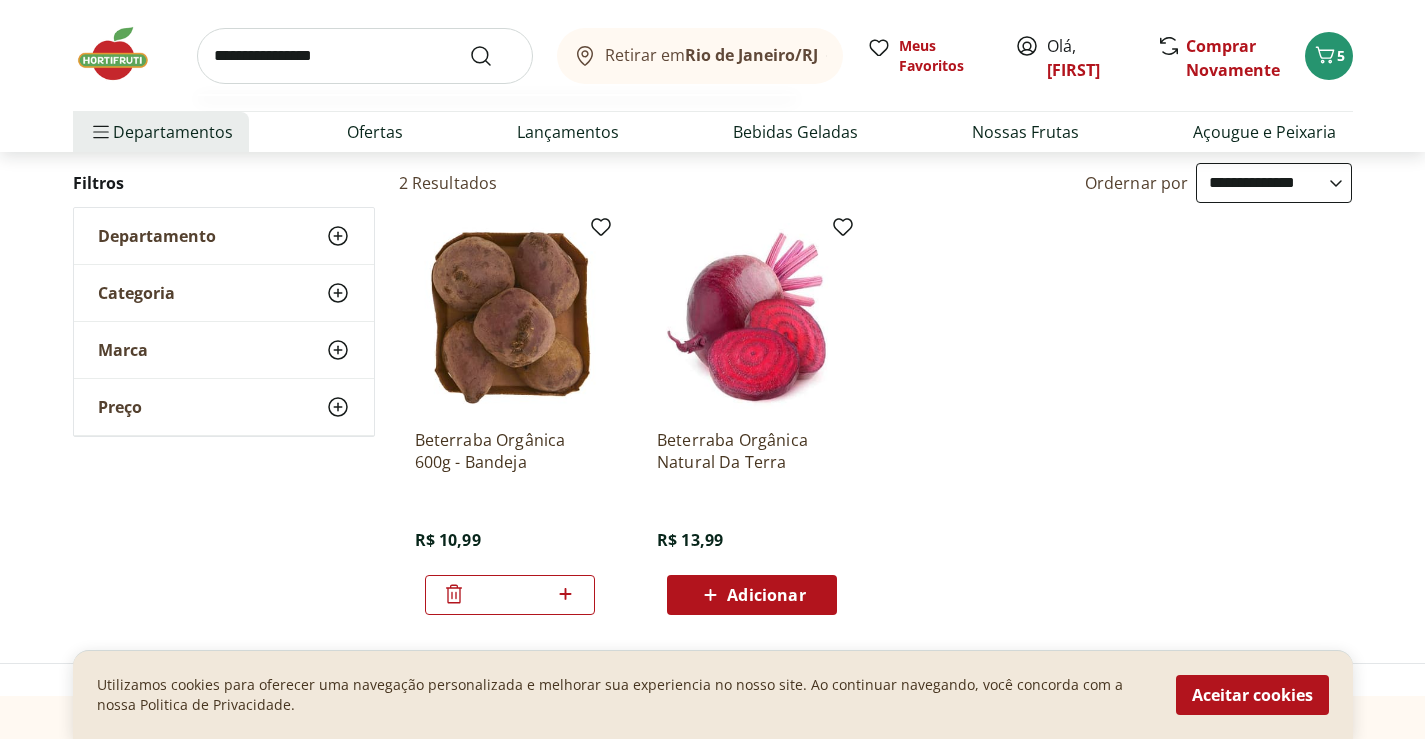 type on "**********" 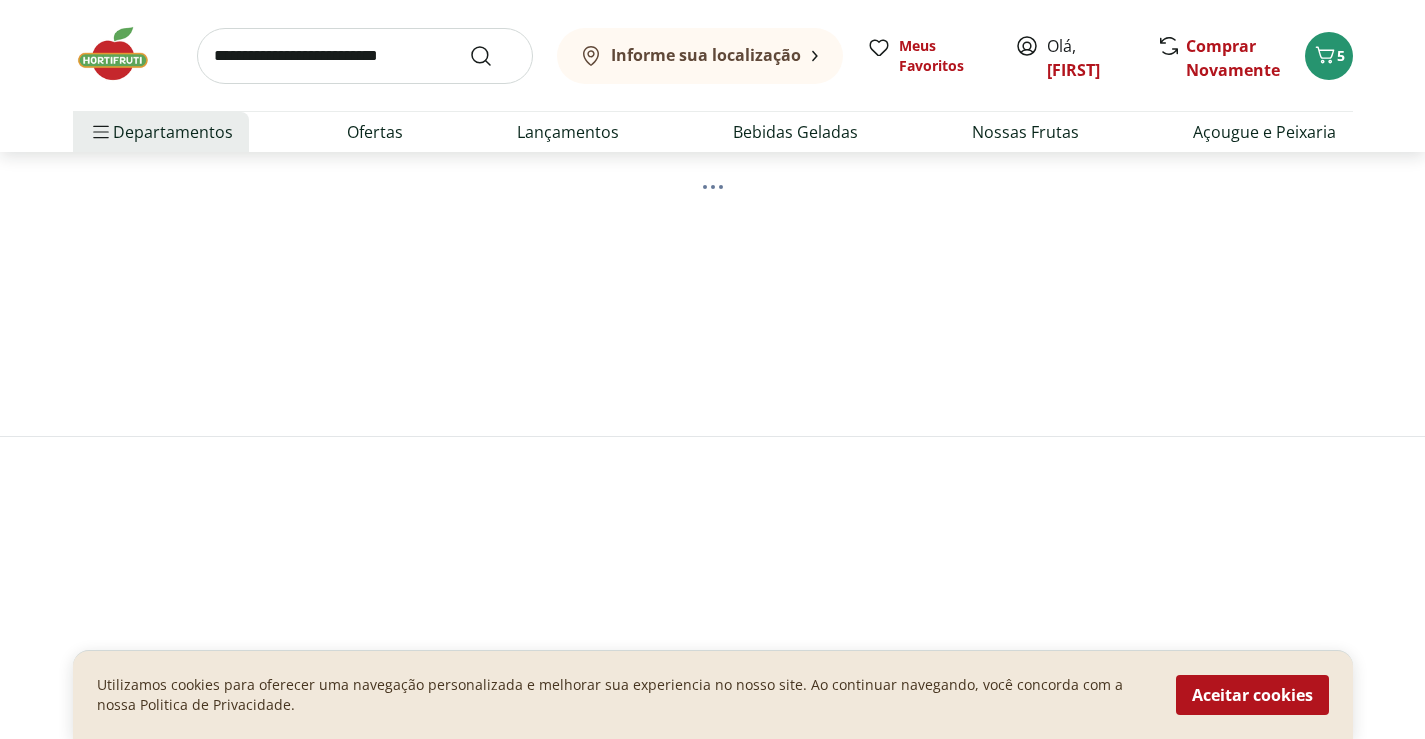 scroll, scrollTop: 0, scrollLeft: 0, axis: both 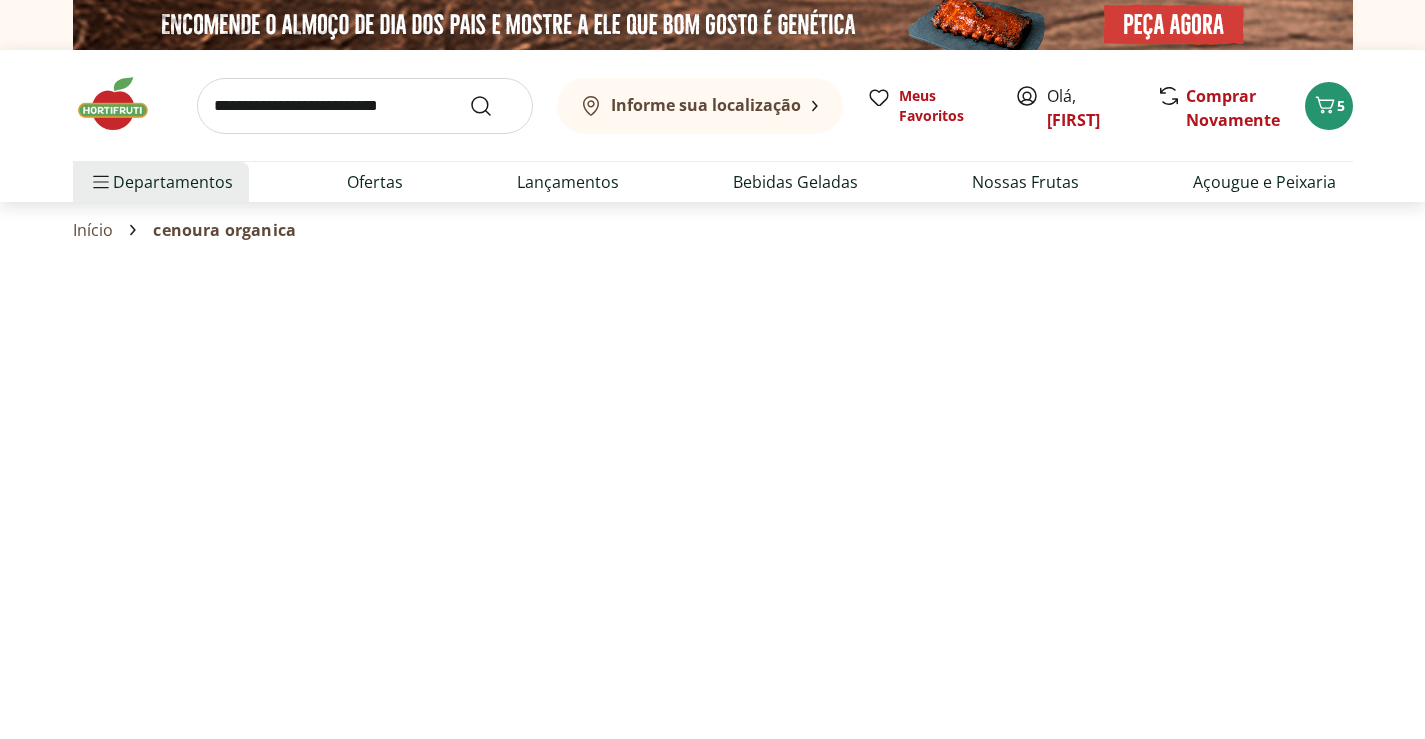 select on "**********" 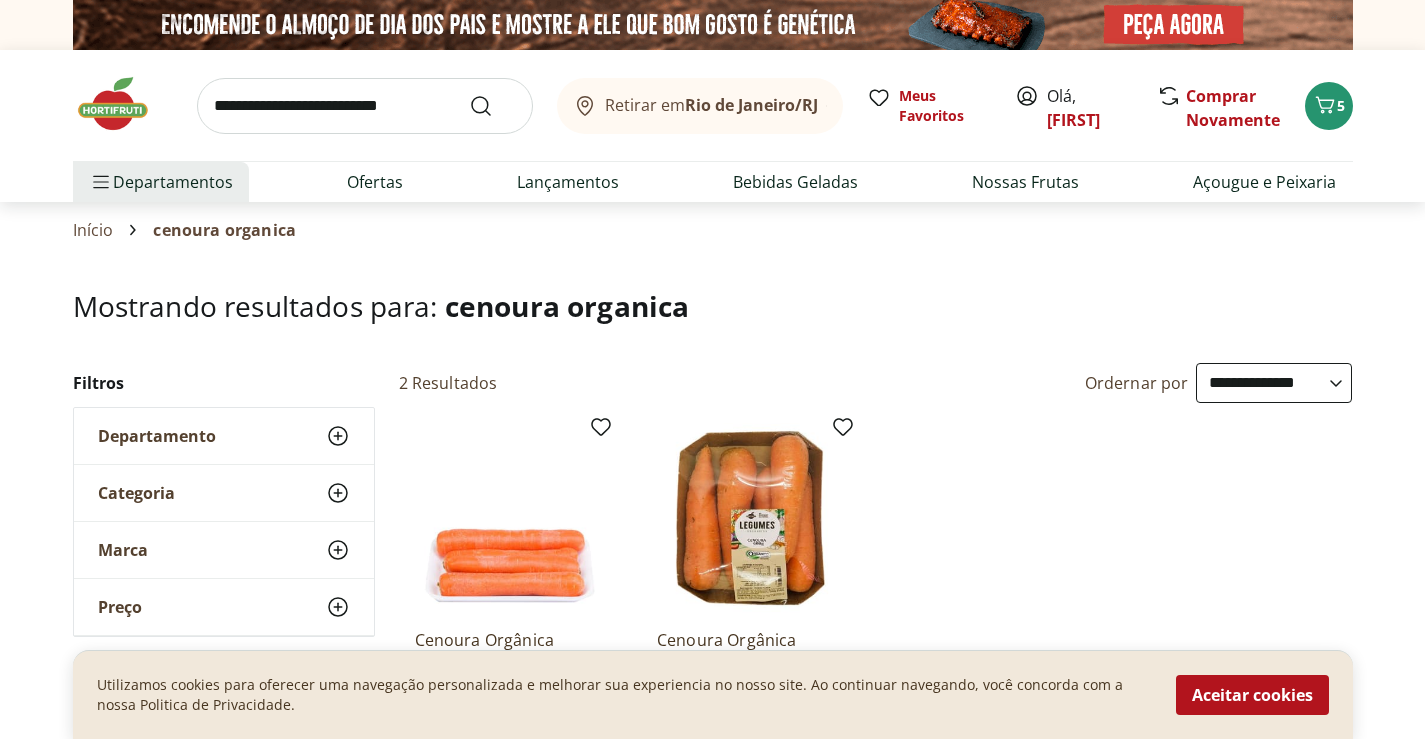 click on "Hortifruti Retirar em  Rio de Janeiro/RJ Olá,  Fernanda 5 Retirar em  Rio de Janeiro/RJ Meus Favoritos Olá,  Fernanda Comprar Novamente 5  Departamentos Nossa Marca Nossa Marca Ver tudo do departamento Açougue & Peixaria Congelados e Refrigerados Frutas, Legumes e Verduras Orgânicos Mercearia Sorvetes Hortifruti Hortifruti Ver tudo do departamento Cogumelos Frutas Legumes Ovos Temperos Frescos Verduras Orgânicos Orgânicos Ver tudo do departamento Bebidas Orgânicas Frutas Orgânicas Legumes Orgânicos Ovos Orgânicos Perecíveis Orgânicos Verduras Orgânicas Temperos Frescos Açougue e Peixaria Açougue e Peixaria Ver tudo do departamento Aves Bovinos Exóticos Frutos do Mar Linguiça e Salsicha Peixes Salgados e Defumados Suínos Prontinhos Prontinhos Ver tudo do departamento Frutas Cortadinhas Pré Preparados Prontos para Consumo Saladas Sucos e Água de Coco Padaria Padaria Ver tudo do departamento Bolos e Mini Bolos Doces Pão Padaria Própria Salgados Torradas Bebidas Bebidas Água Água de Coco" at bounding box center [712, 2112] 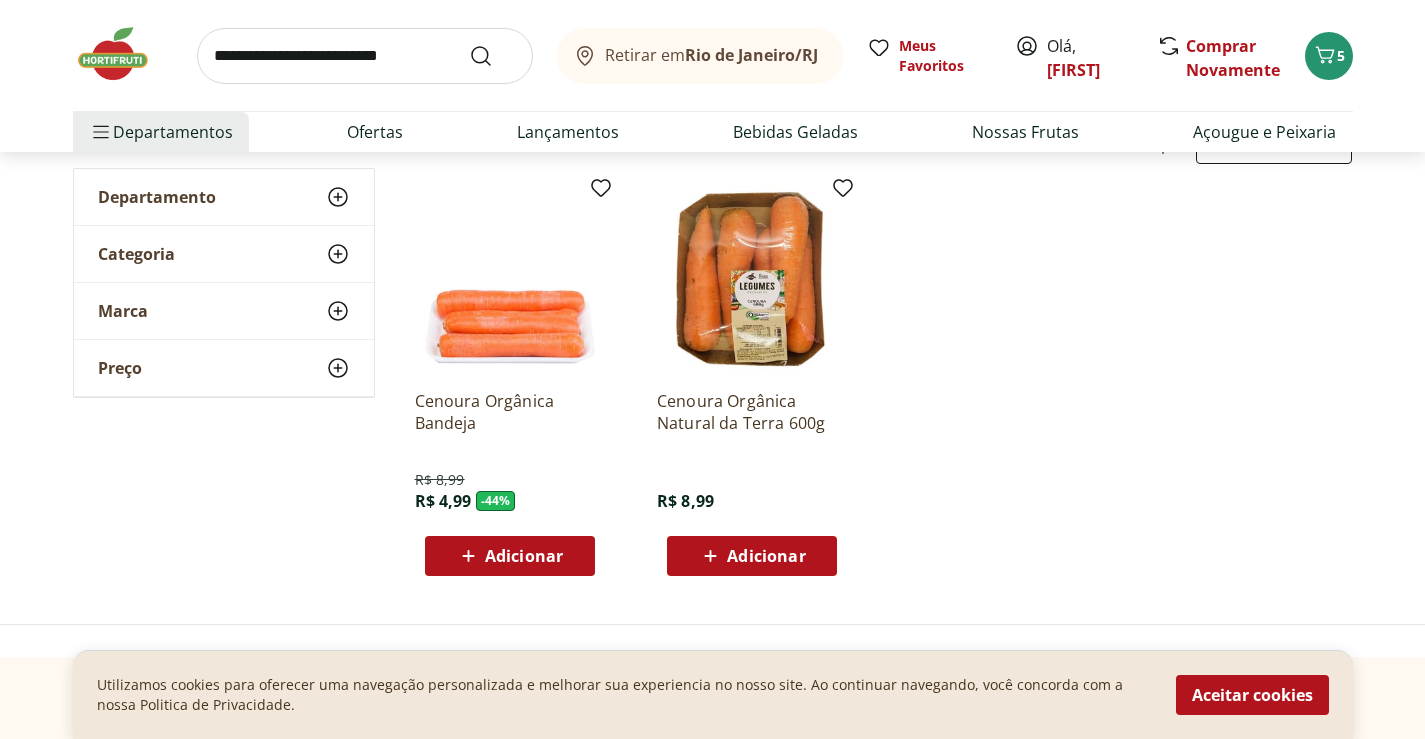scroll, scrollTop: 240, scrollLeft: 0, axis: vertical 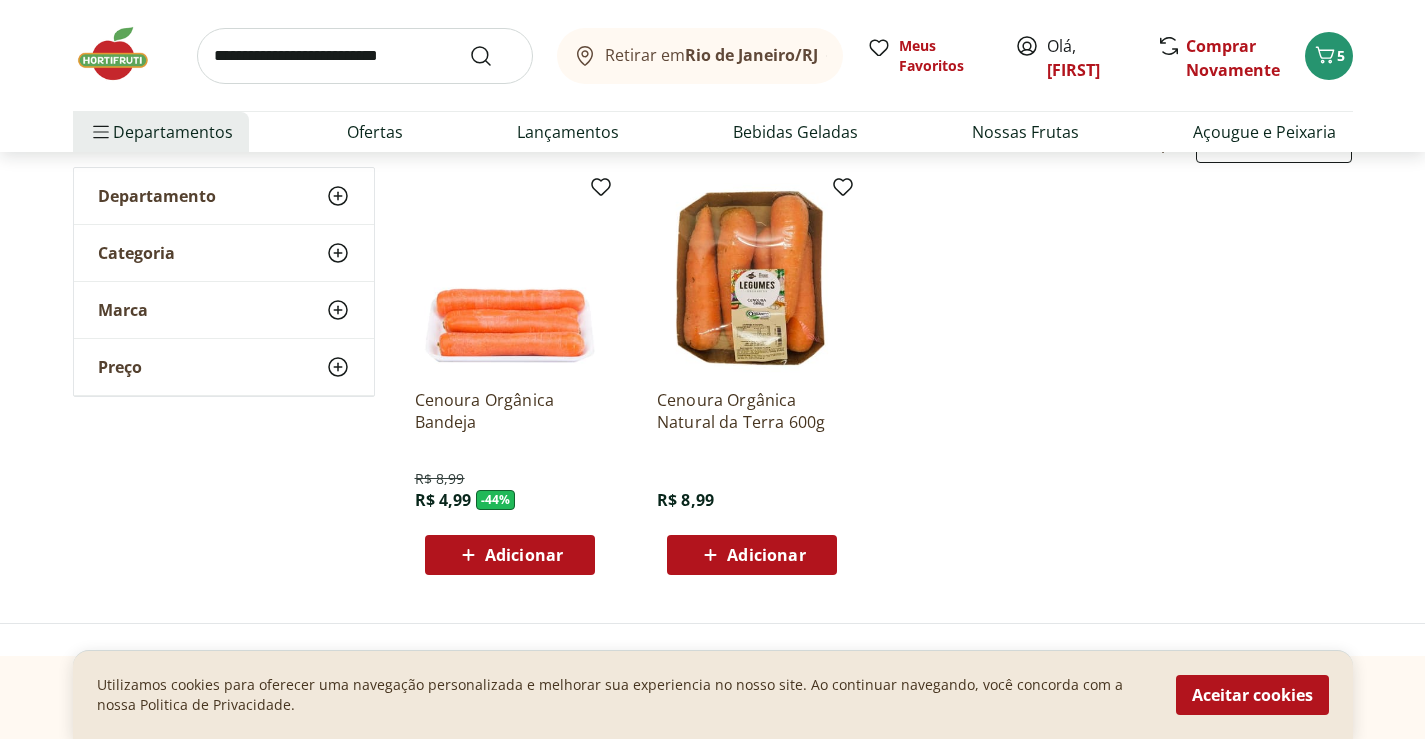 click on "Adicionar" at bounding box center [510, 555] 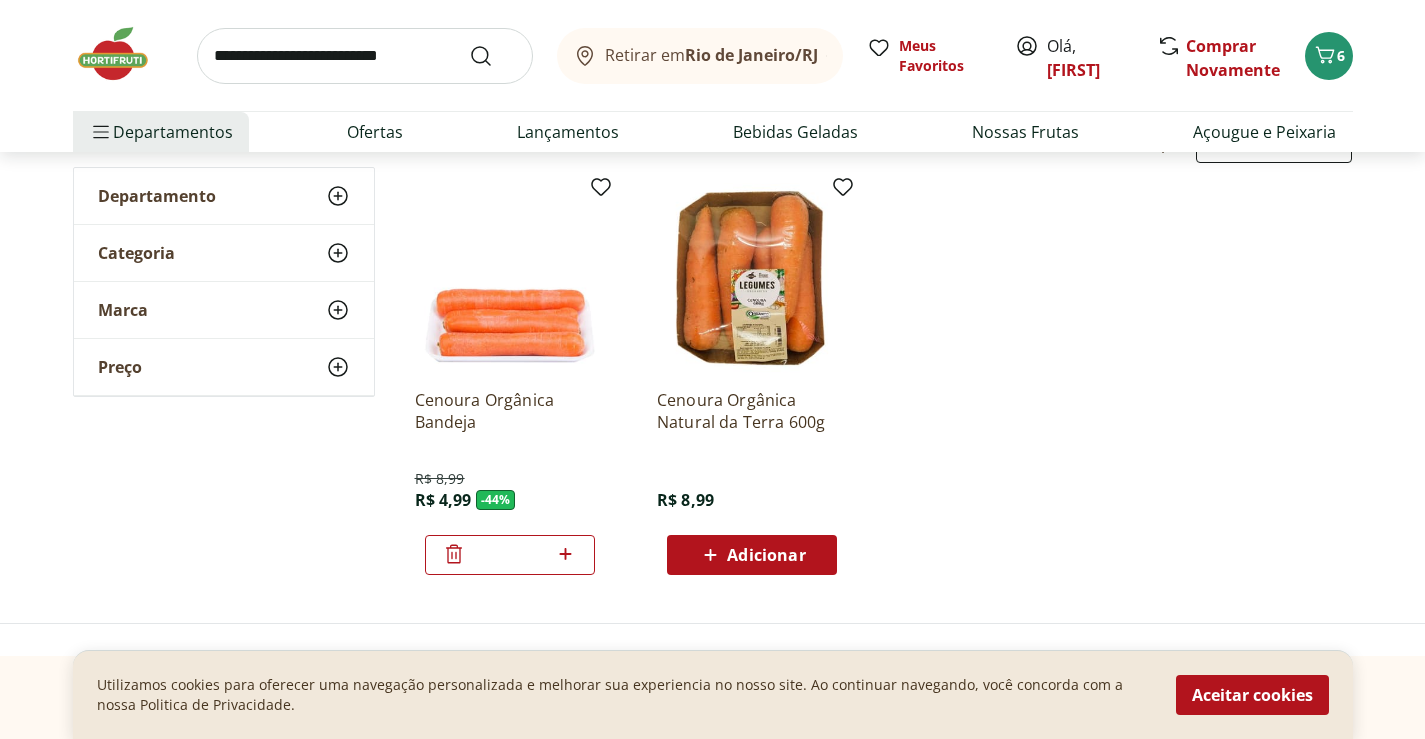 click at bounding box center (365, 56) 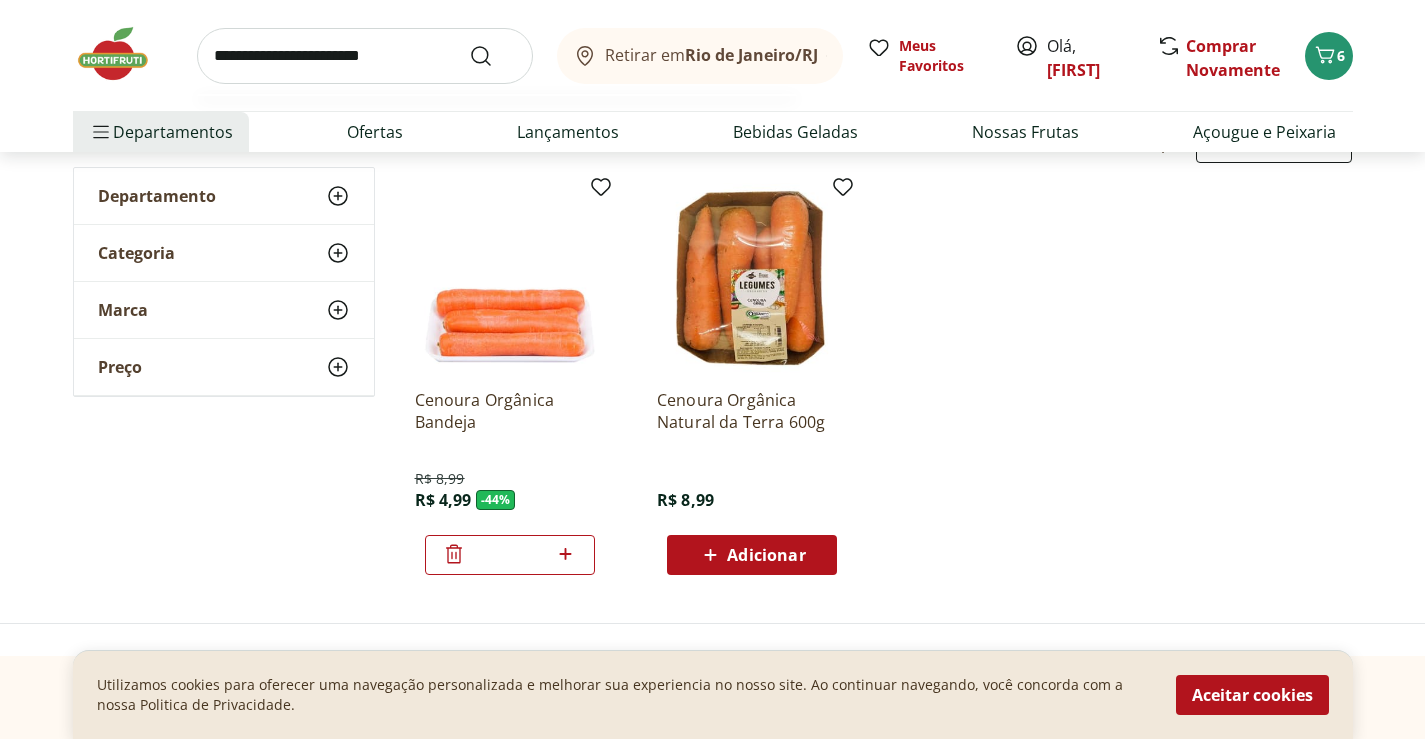 type on "**********" 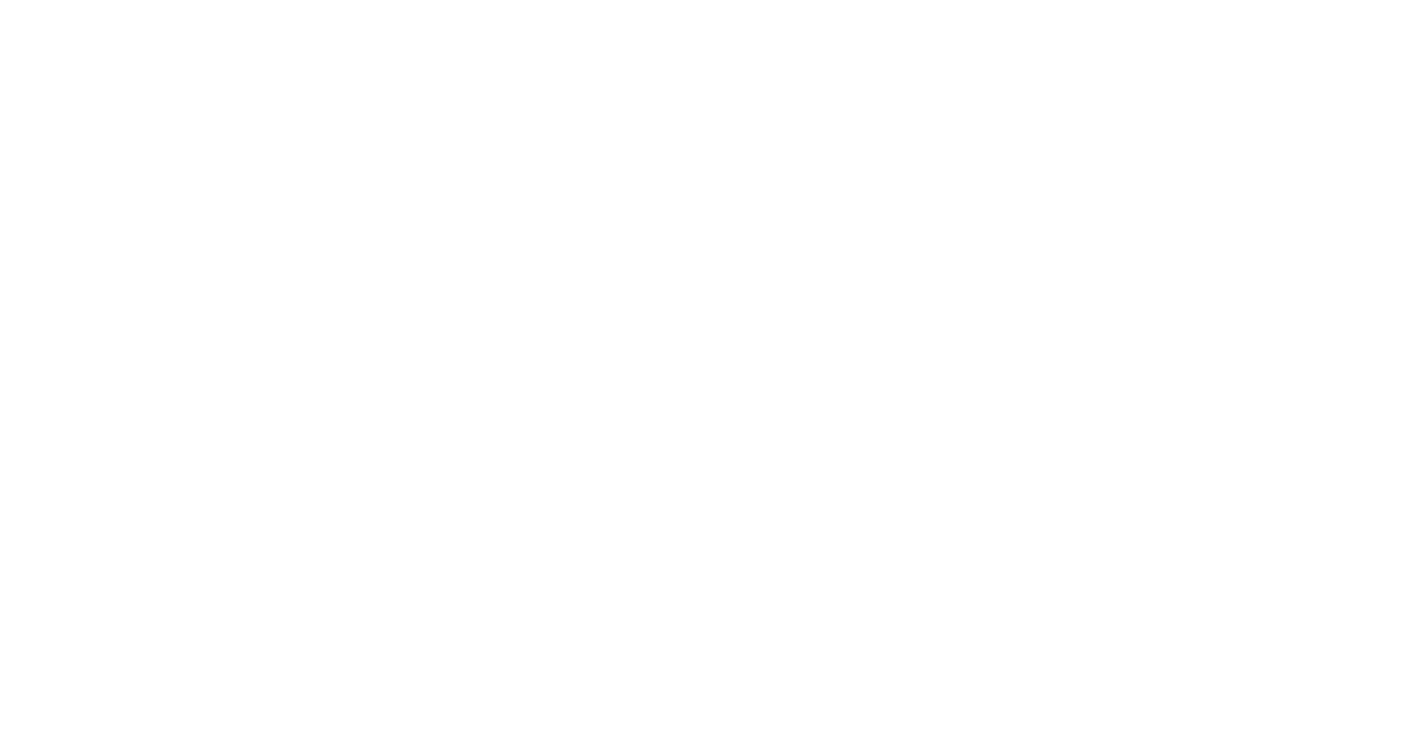 scroll, scrollTop: 0, scrollLeft: 0, axis: both 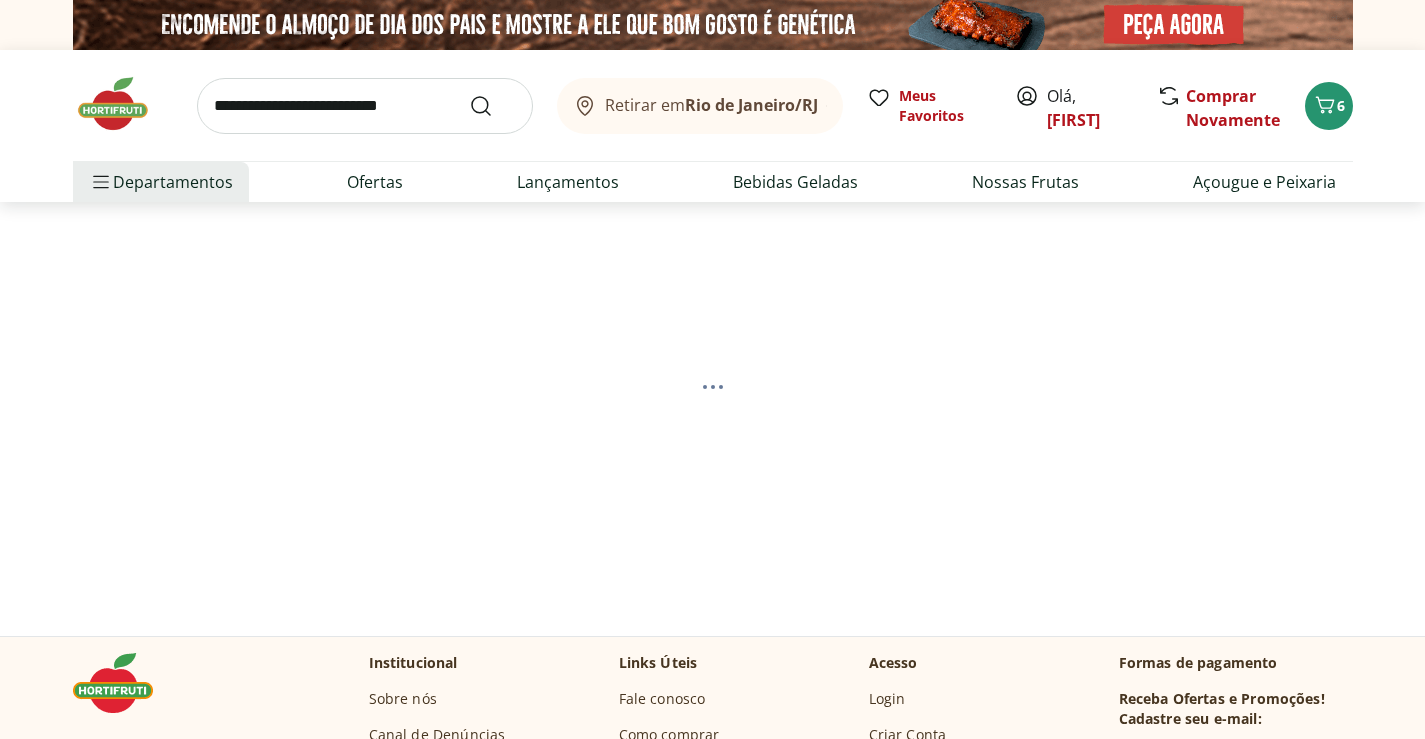select on "**********" 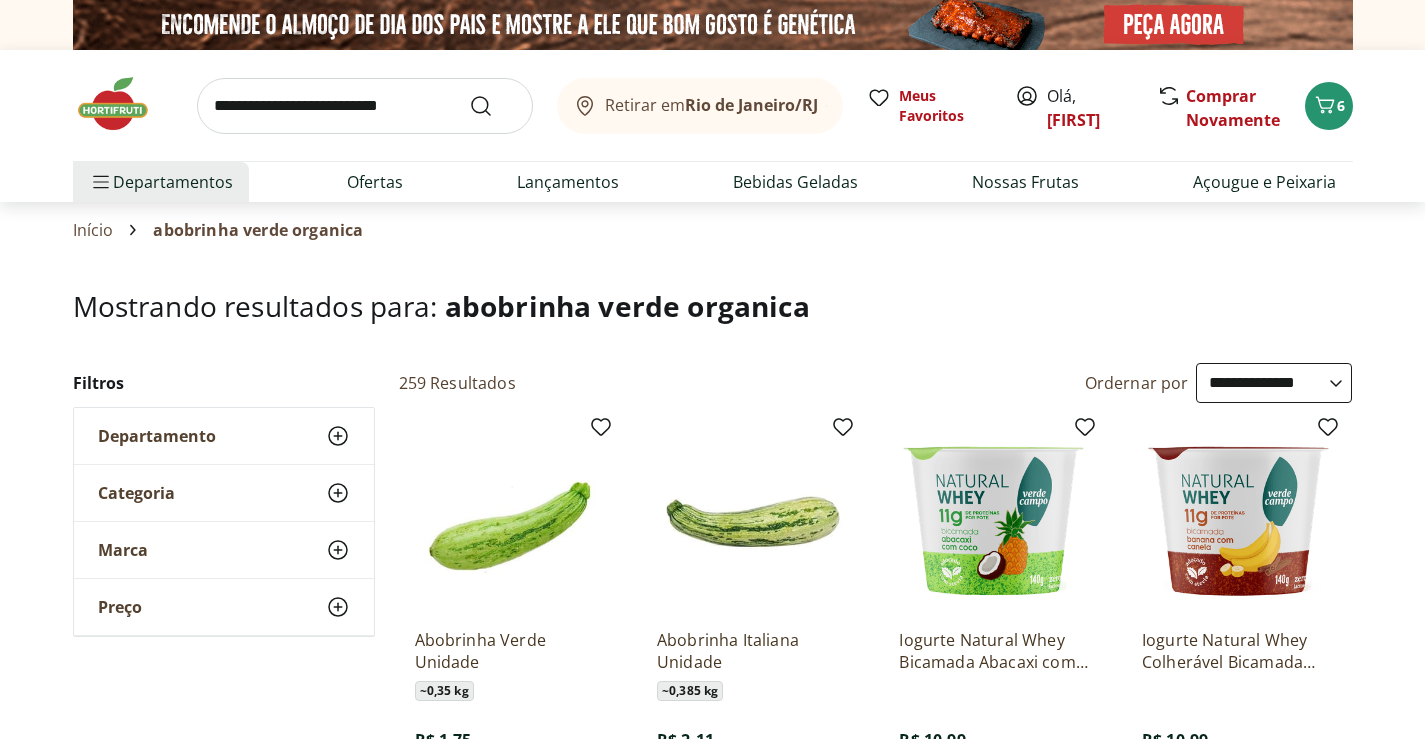 click on "Mostrando resultados para:   abobrinha verde organica" at bounding box center [713, 326] 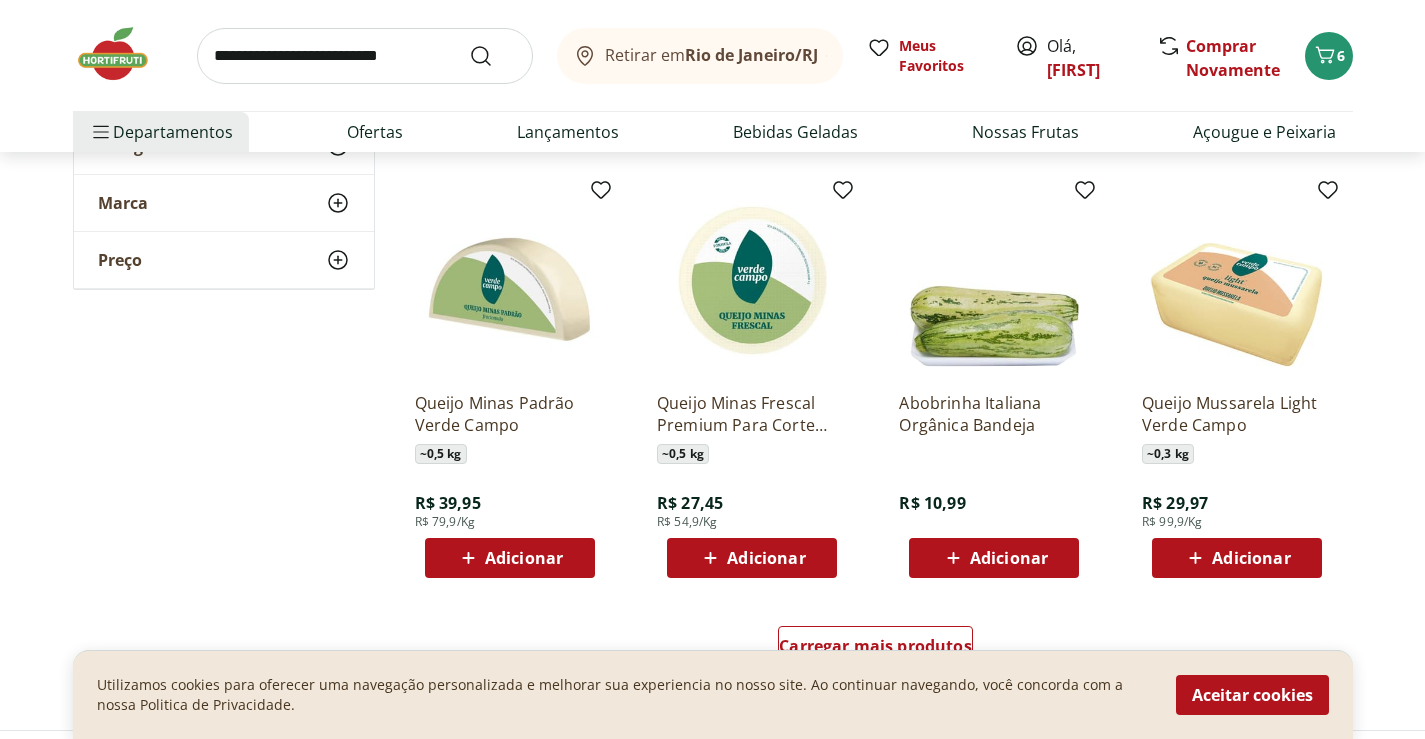 scroll, scrollTop: 1120, scrollLeft: 0, axis: vertical 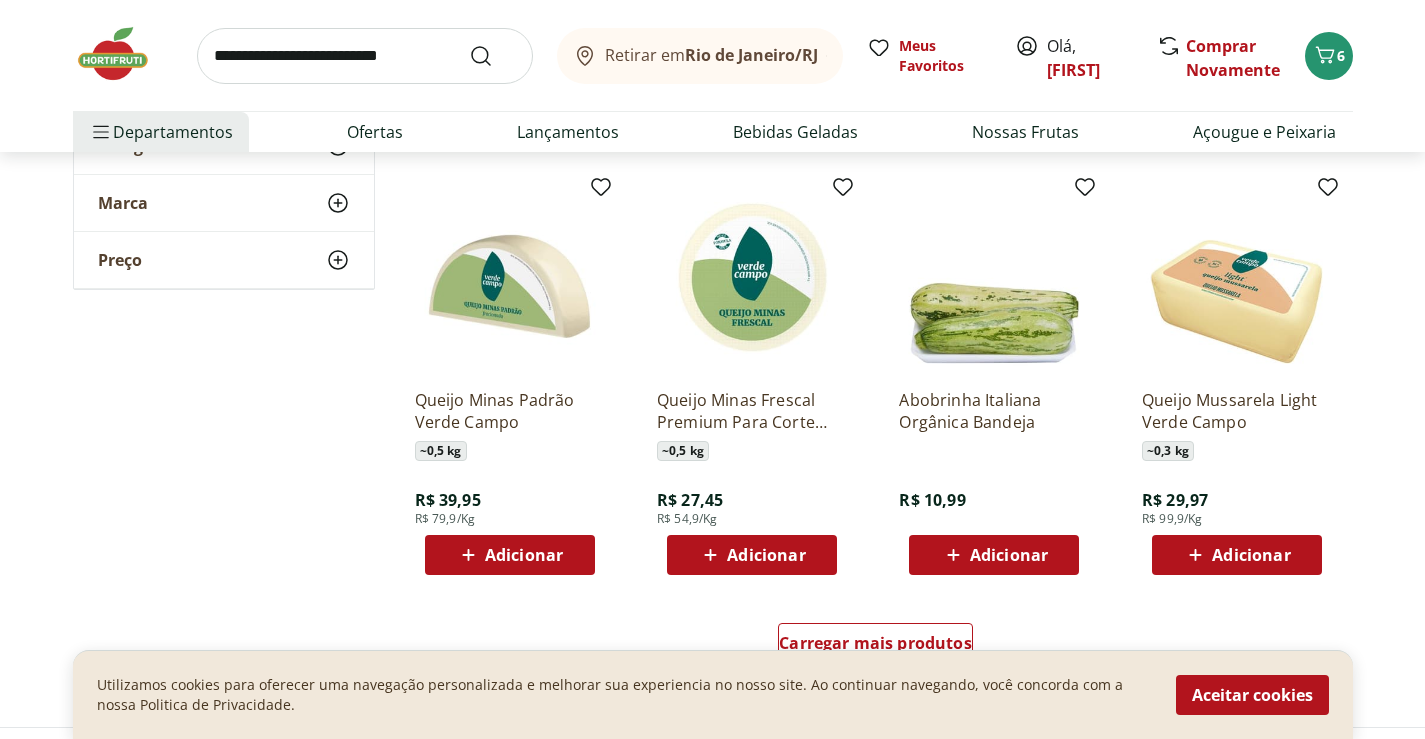 click on "Adicionar" at bounding box center [510, 555] 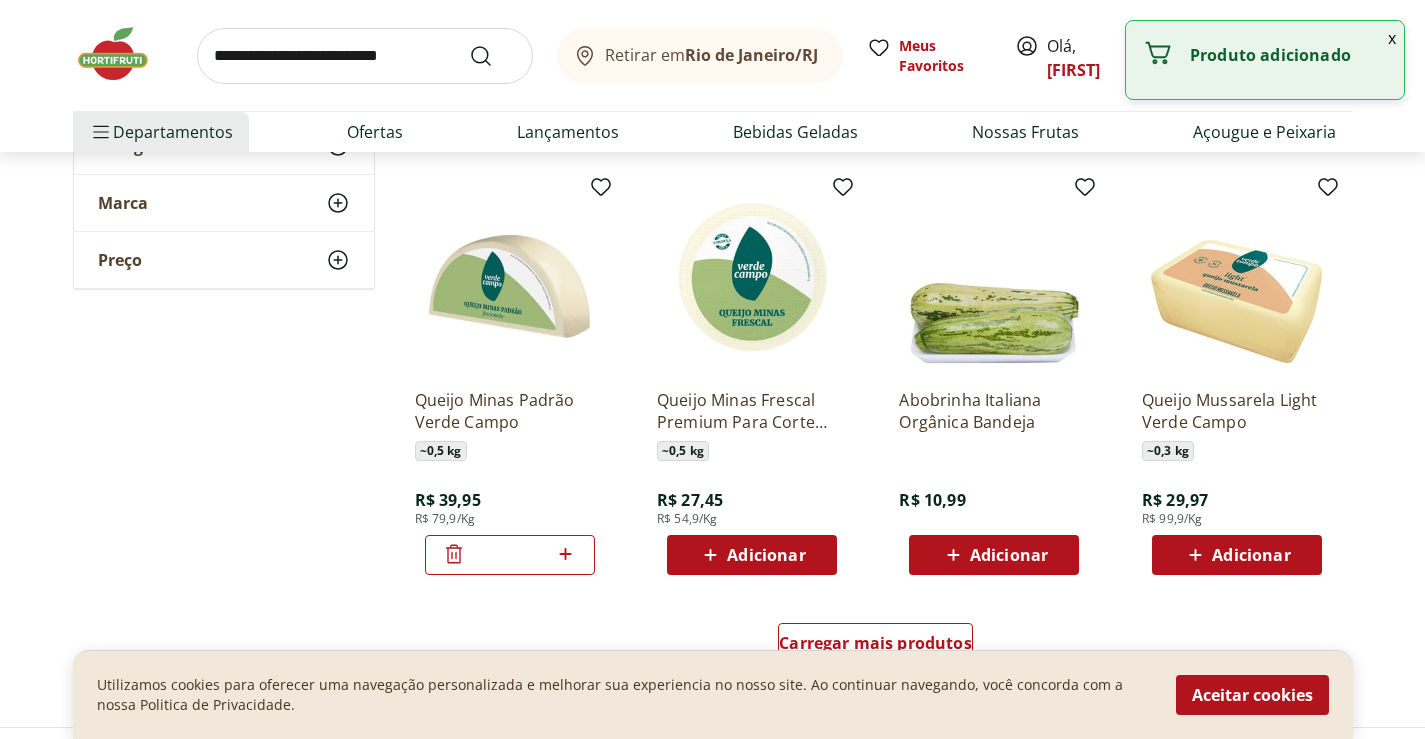 click at bounding box center (365, 56) 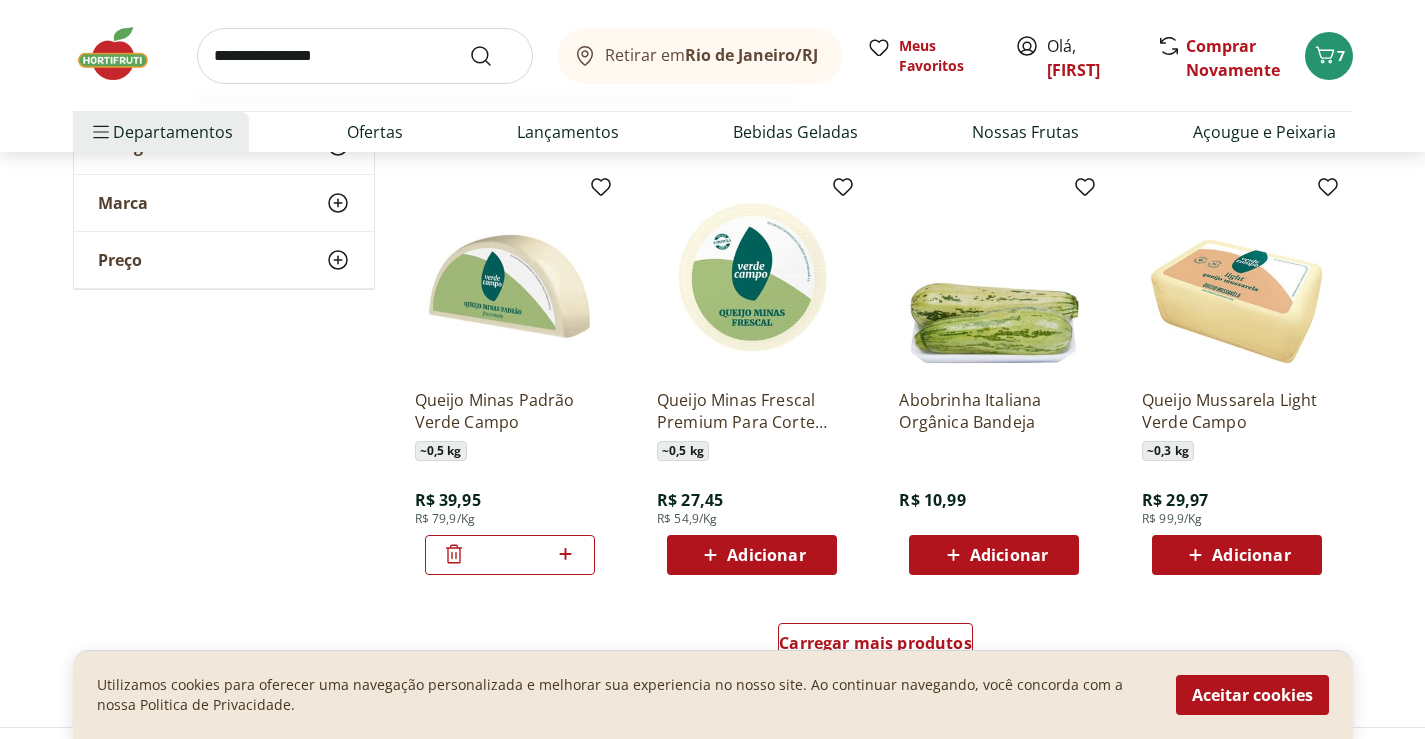 type on "**********" 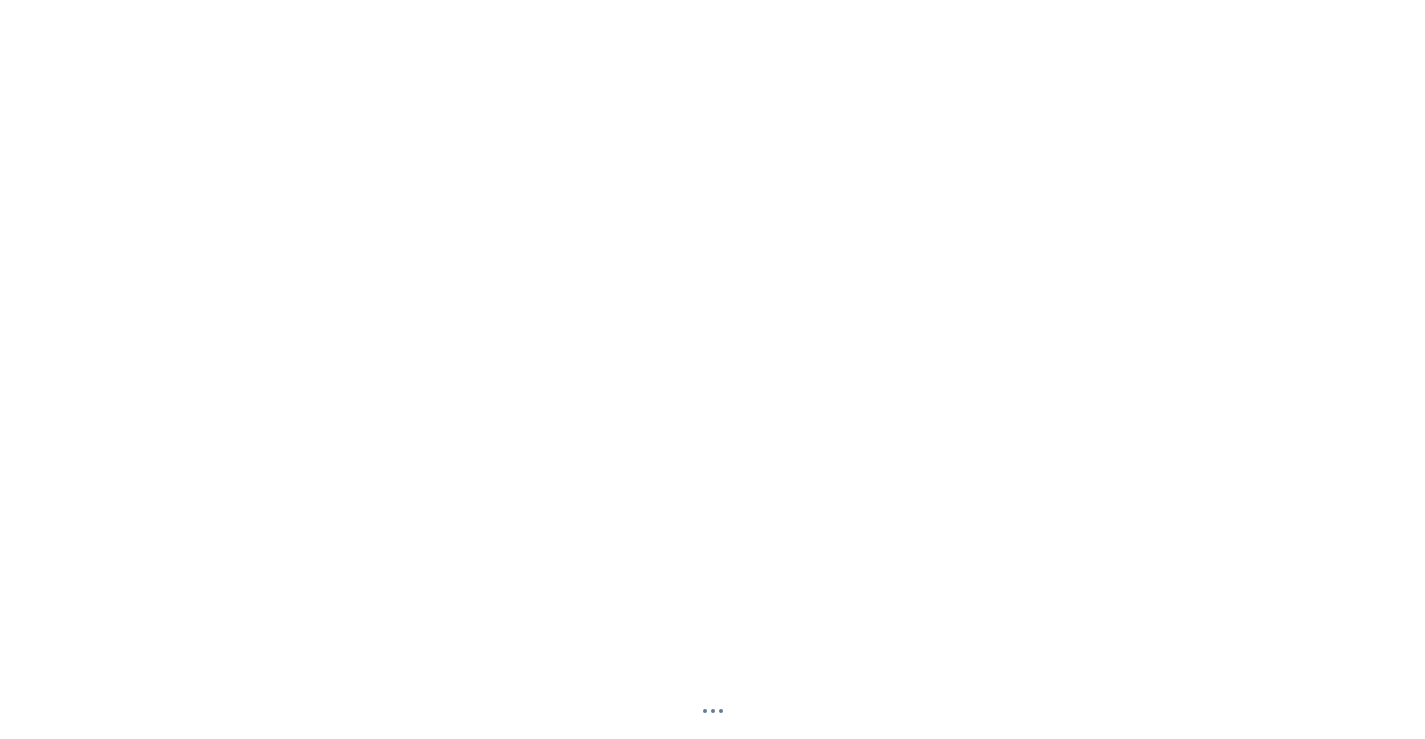 scroll, scrollTop: 0, scrollLeft: 0, axis: both 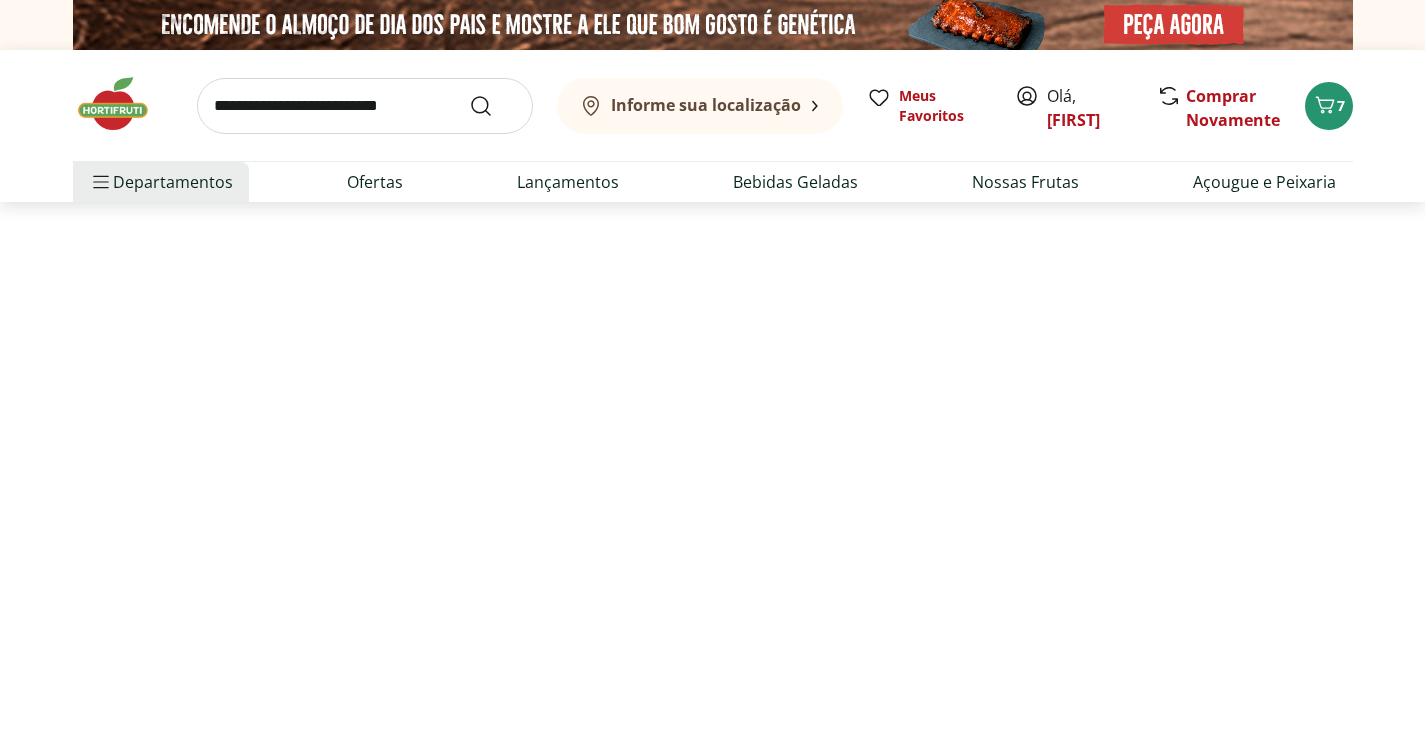 select on "**********" 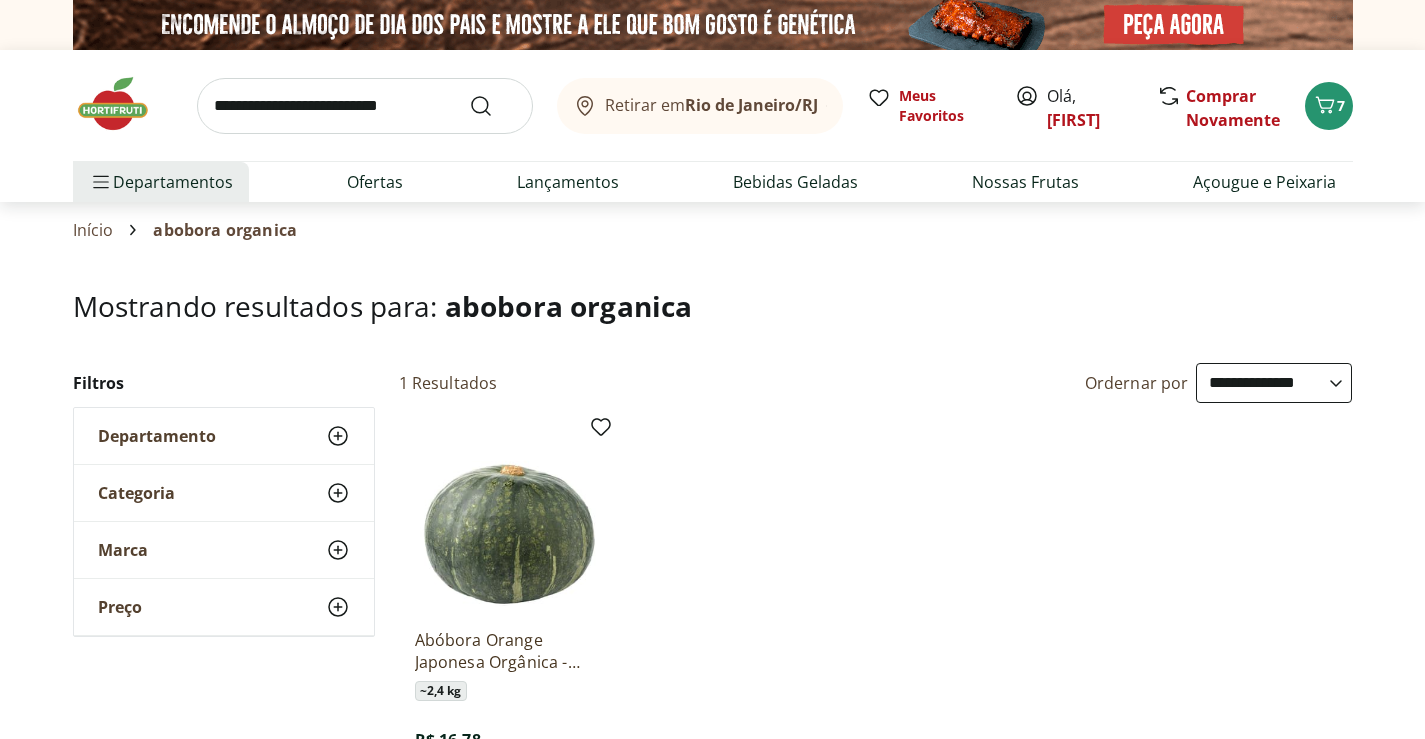 click on "Hortifruti Retirar em  Rio de Janeiro/RJ Olá,  Fernanda 7 Retirar em  Rio de Janeiro/RJ Meus Favoritos Olá,  Fernanda Comprar Novamente 7  Departamentos Nossa Marca Nossa Marca Ver tudo do departamento Açougue & Peixaria Congelados e Refrigerados Frutas, Legumes e Verduras Orgânicos Mercearia Sorvetes Hortifruti Hortifruti Ver tudo do departamento Cogumelos Frutas Legumes Ovos Temperos Frescos Verduras Orgânicos Orgânicos Ver tudo do departamento Bebidas Orgânicas Frutas Orgânicas Legumes Orgânicos Ovos Orgânicos Perecíveis Orgânicos Verduras Orgânicas Temperos Frescos Açougue e Peixaria Açougue e Peixaria Ver tudo do departamento Aves Bovinos Exóticos Frutos do Mar Linguiça e Salsicha Peixes Salgados e Defumados Suínos Prontinhos Prontinhos Ver tudo do departamento Frutas Cortadinhas Pré Preparados Prontos para Consumo Saladas Sucos e Água de Coco Padaria Padaria Ver tudo do departamento Bolos e Mini Bolos Doces Pão Padaria Própria Salgados Torradas Bebidas Bebidas Água Água de Coco" at bounding box center (712, 1682) 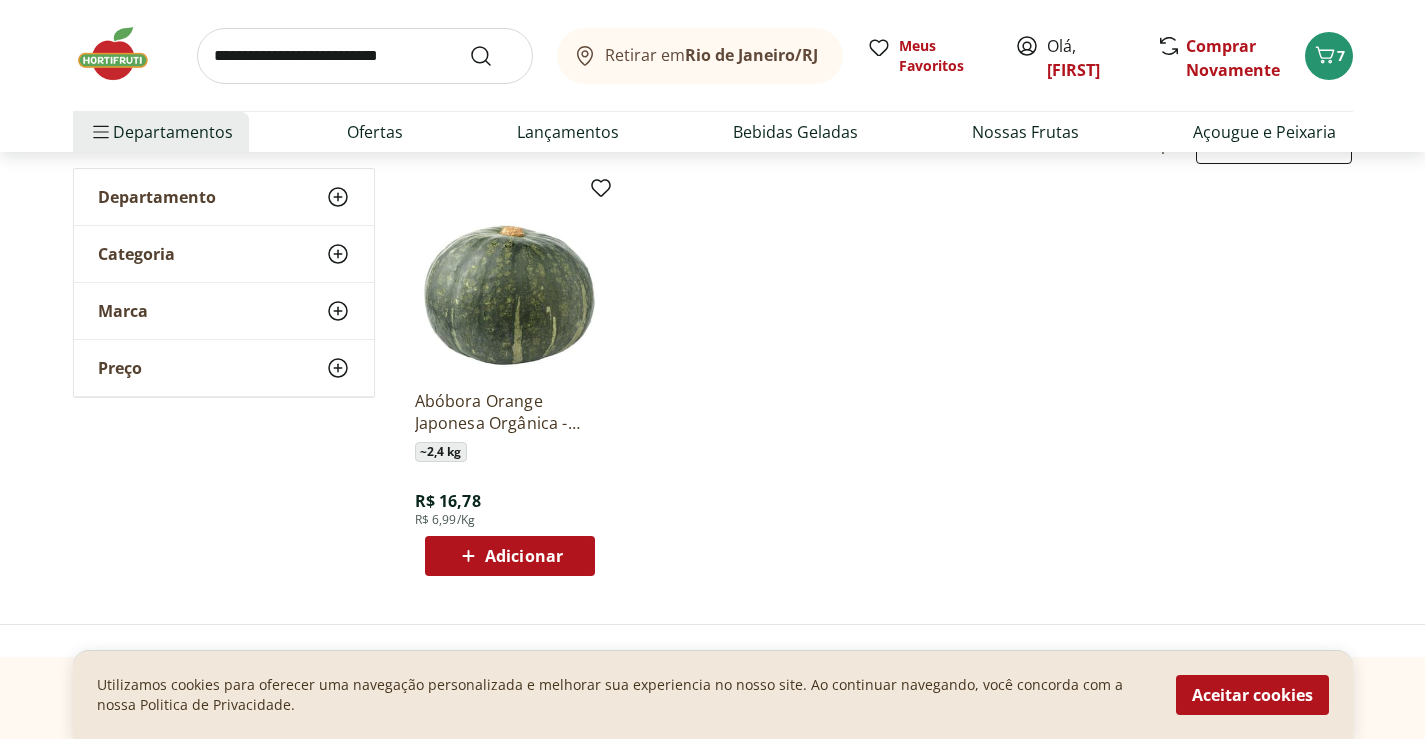 scroll, scrollTop: 240, scrollLeft: 0, axis: vertical 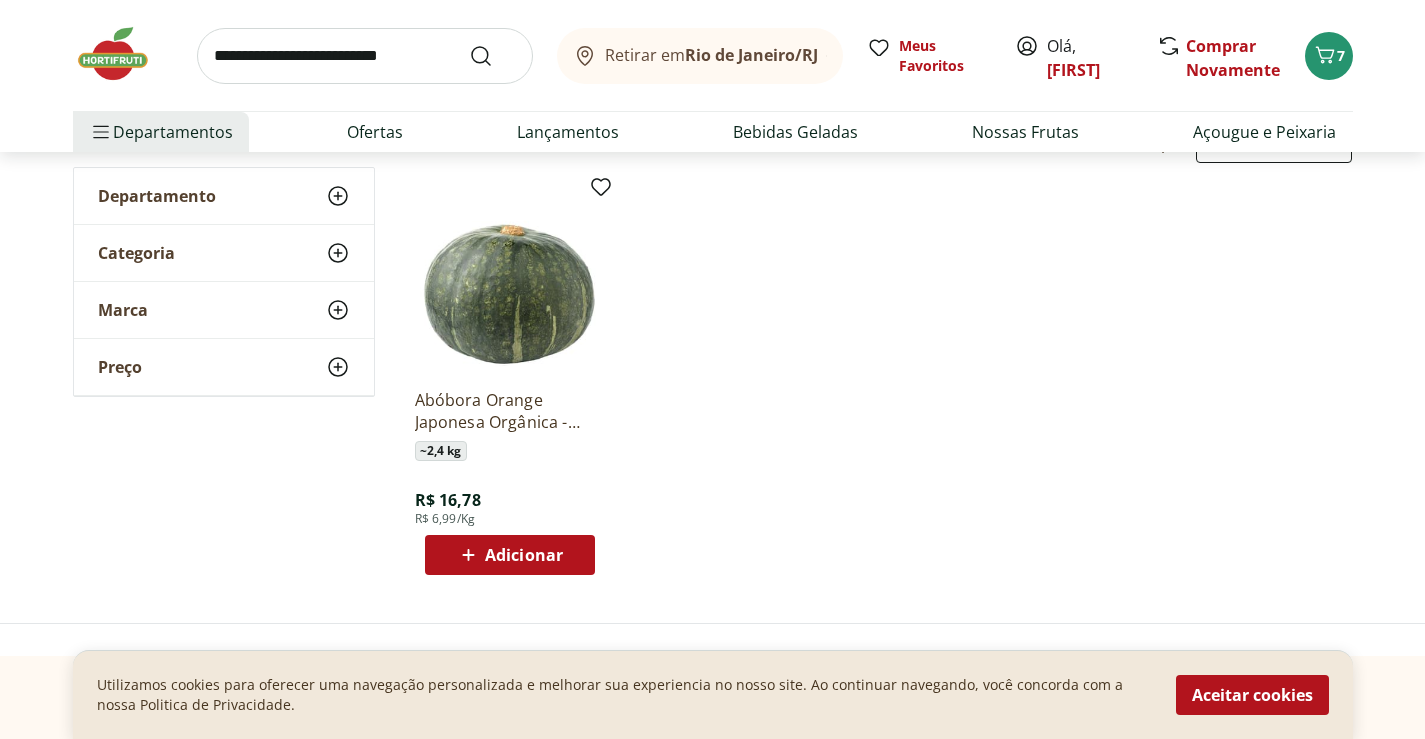 click on "Adicionar" at bounding box center [510, 555] 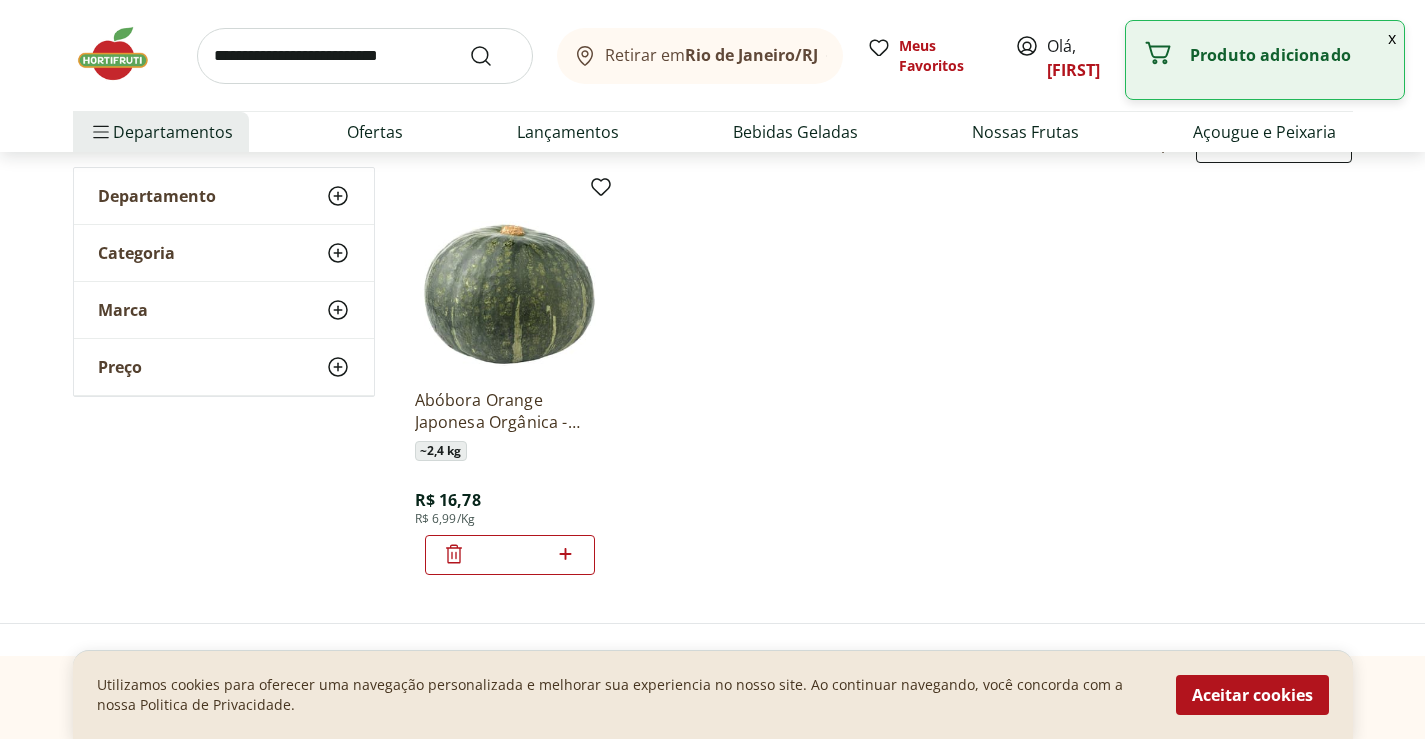click at bounding box center (365, 56) 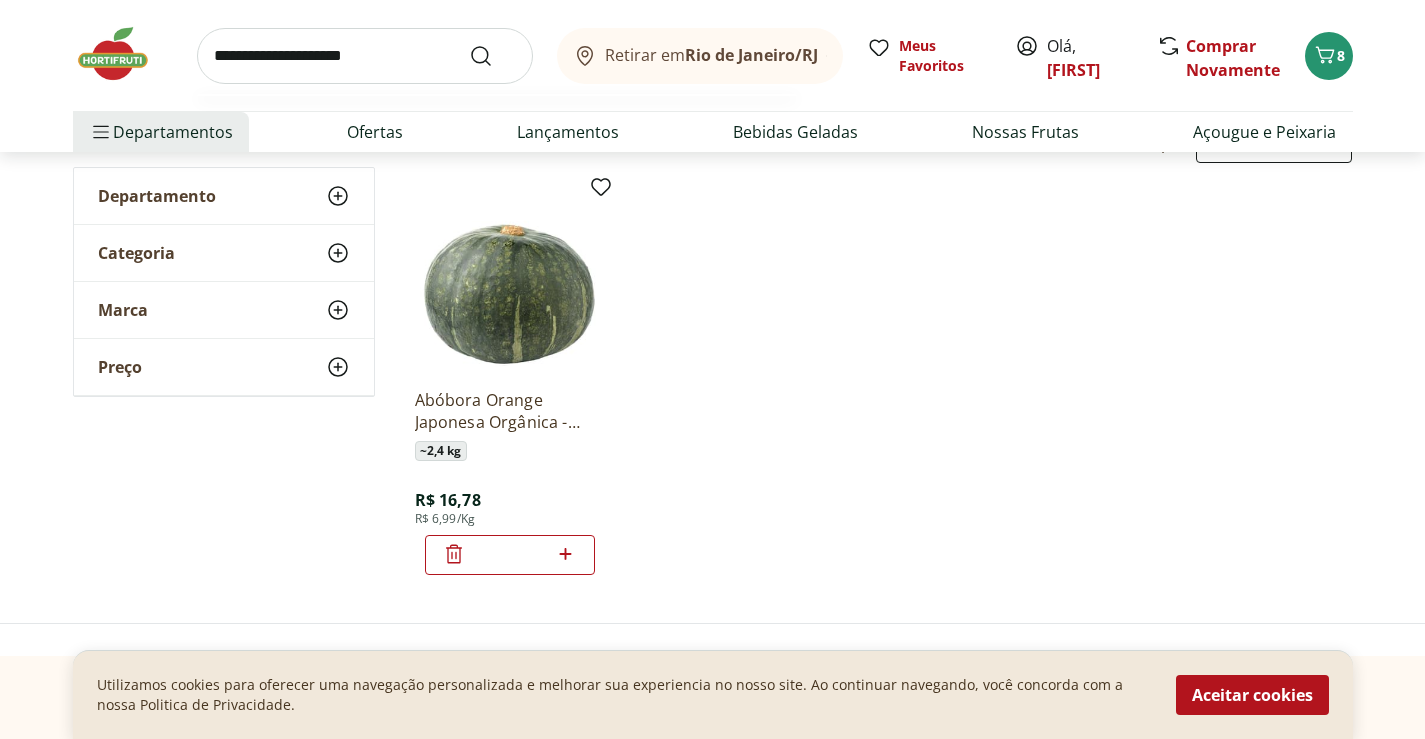 type on "**********" 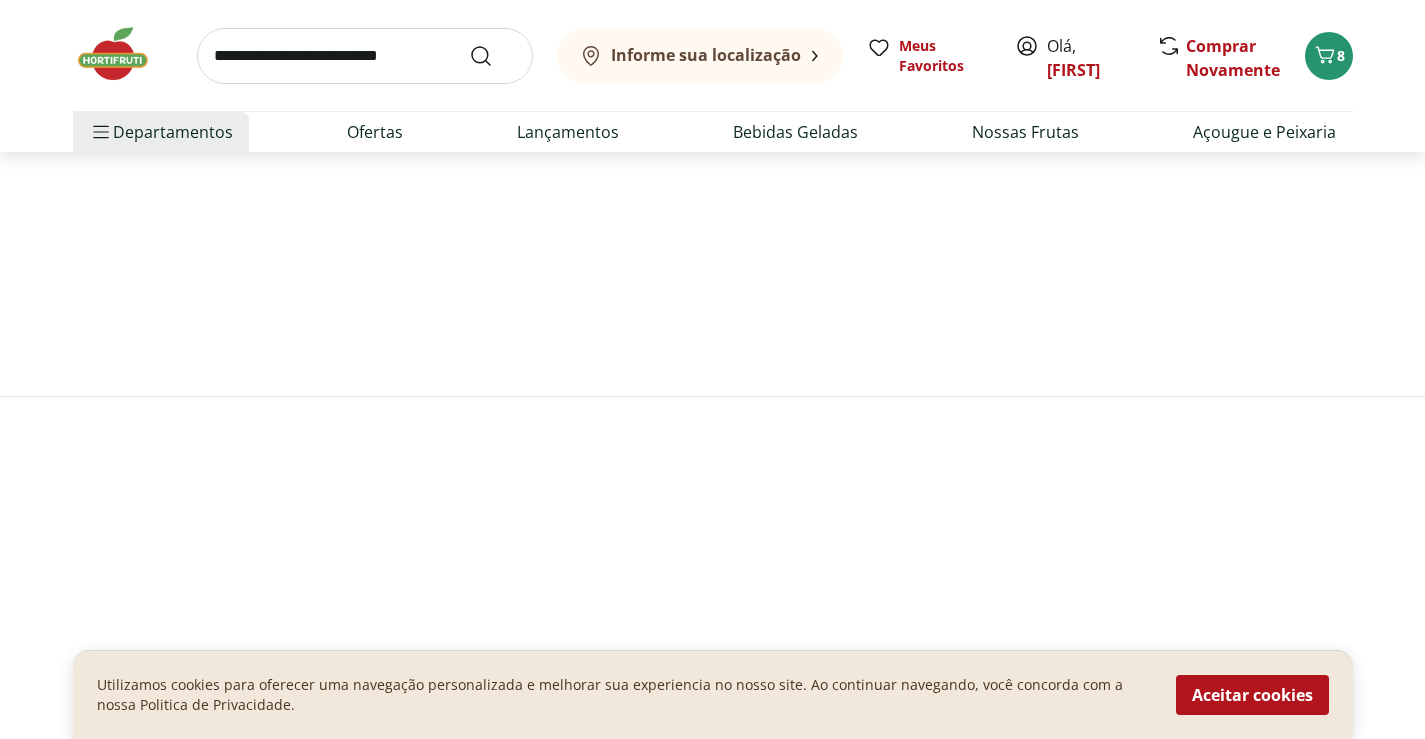 scroll, scrollTop: 0, scrollLeft: 0, axis: both 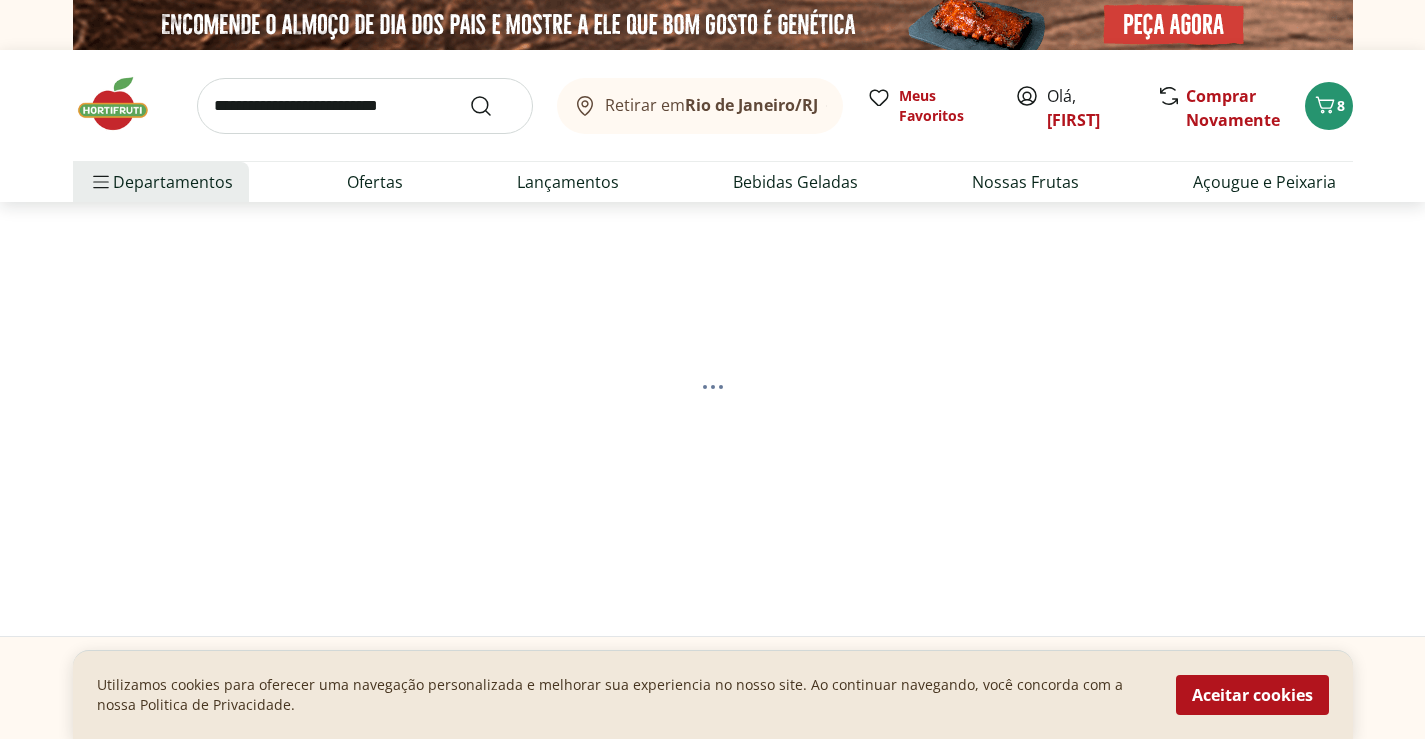 select on "**********" 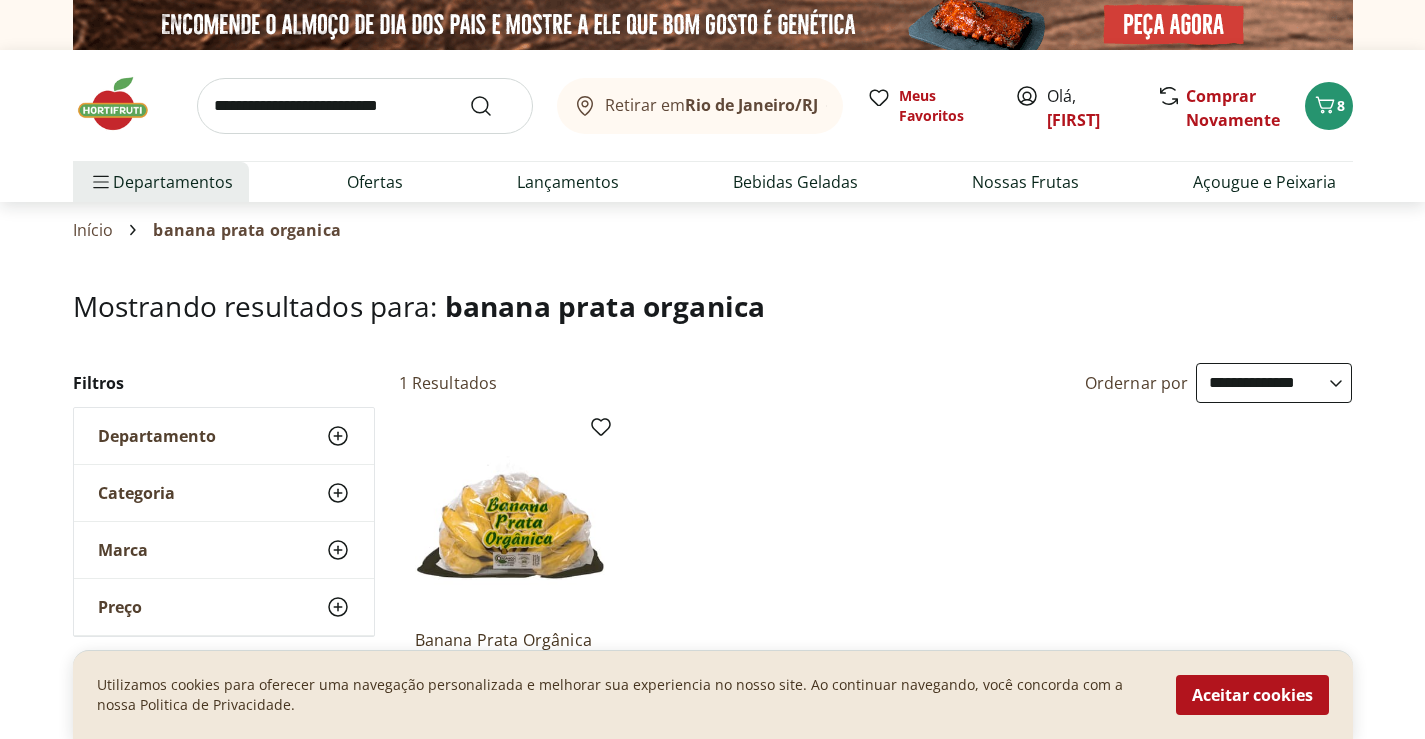 select on "**********" 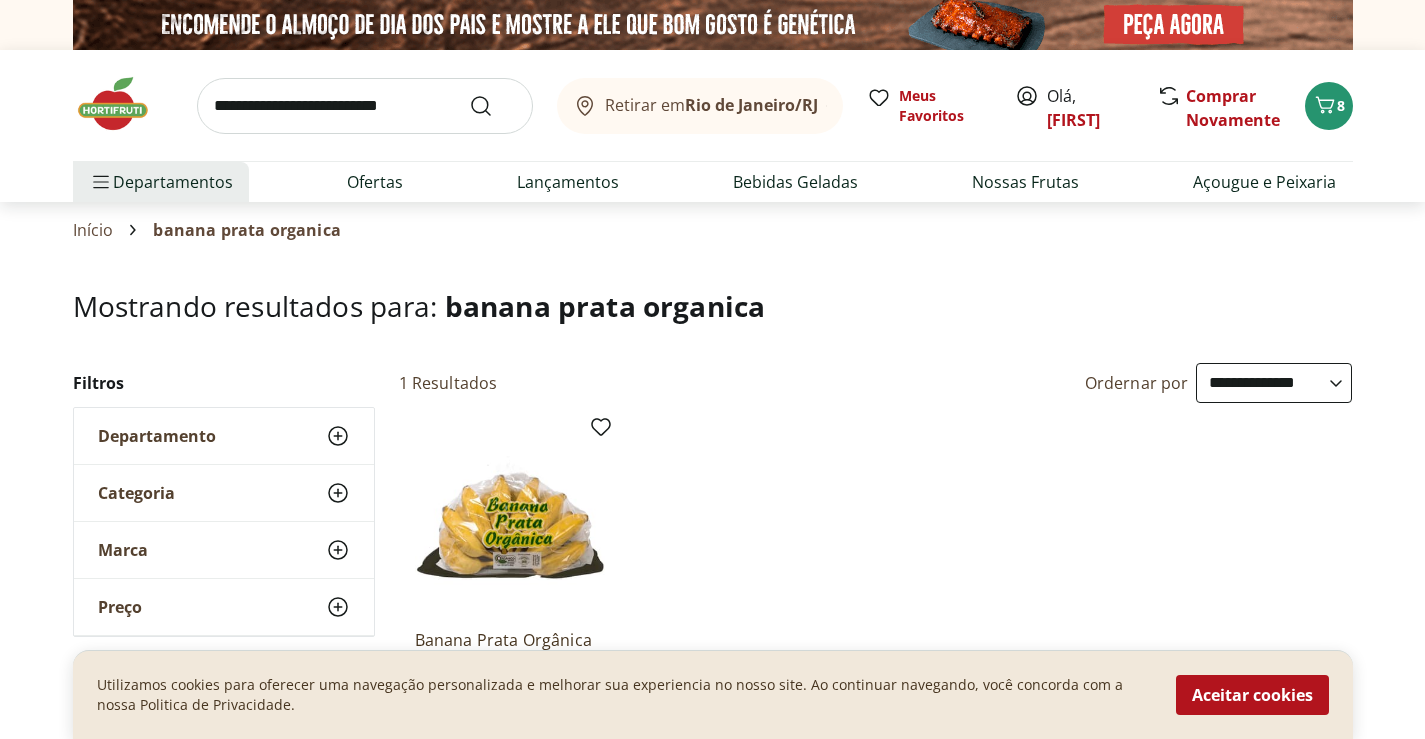 click on "Retirar em  Rio de Janeiro/RJ Meus Favoritos Olá,  Fernanda Comprar Novamente 8" at bounding box center (713, 105) 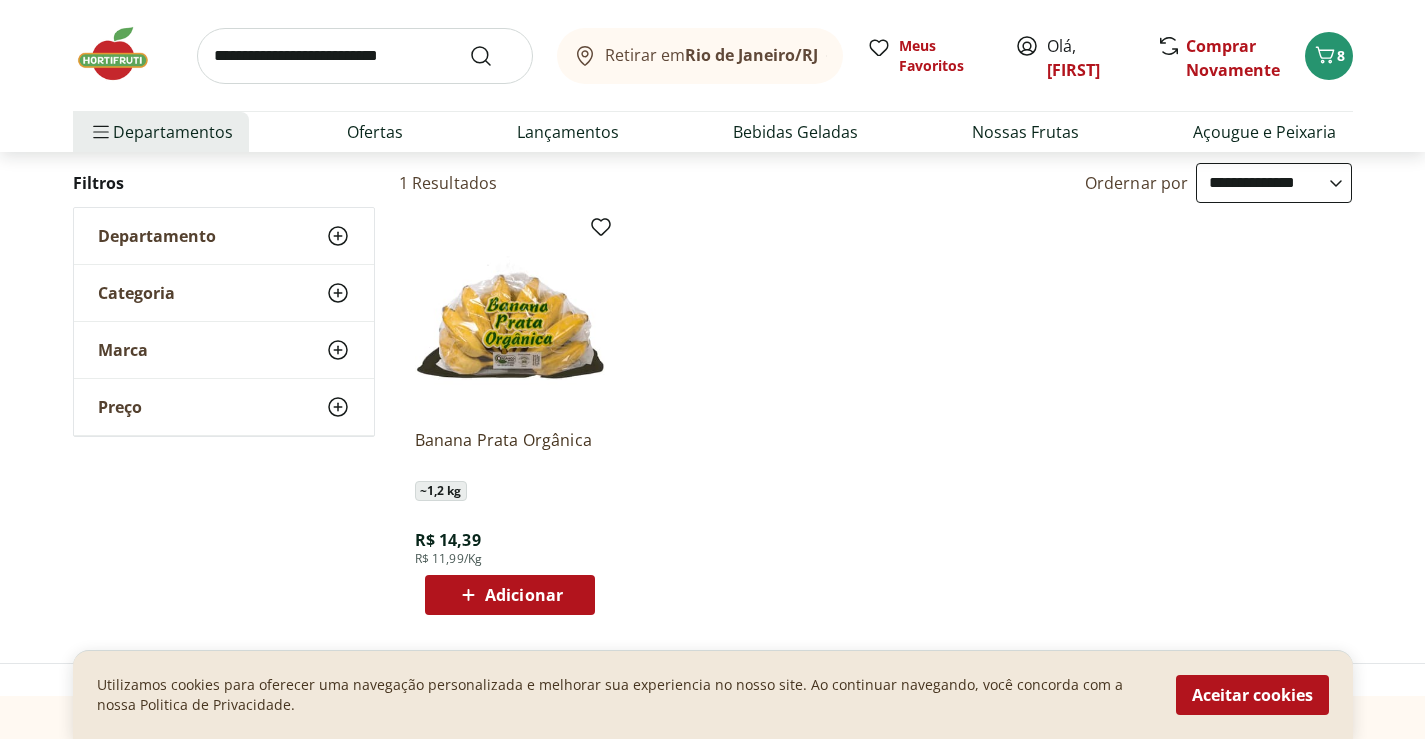 scroll, scrollTop: 240, scrollLeft: 0, axis: vertical 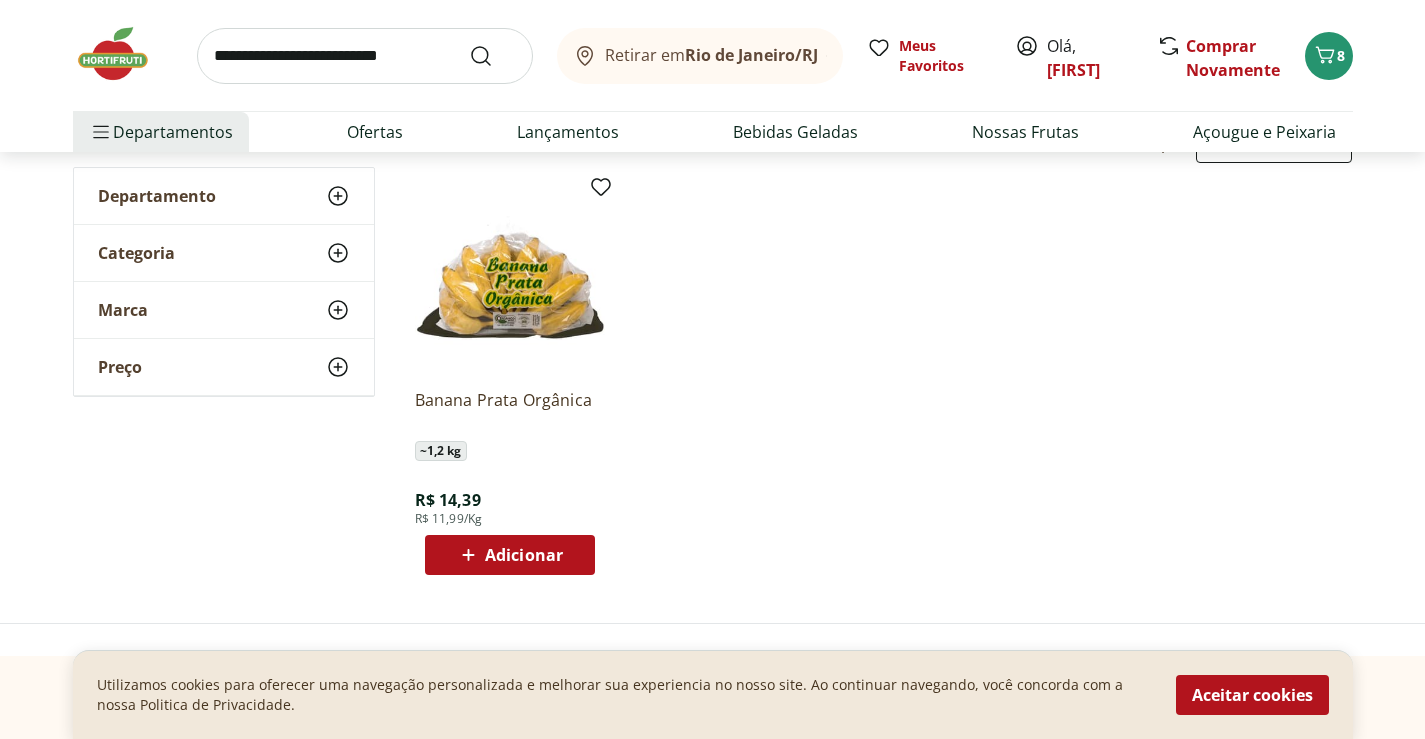 click on "Adicionar" at bounding box center [510, 555] 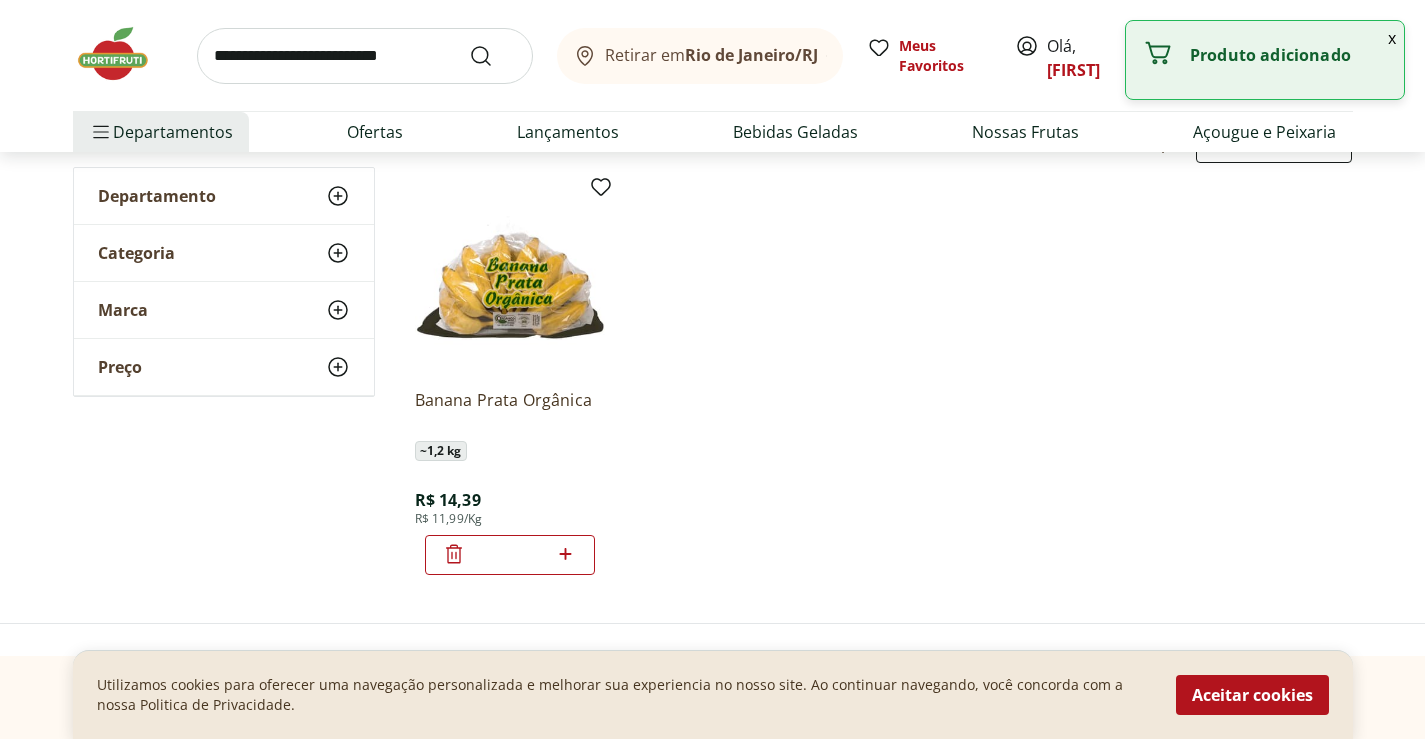 click at bounding box center [365, 56] 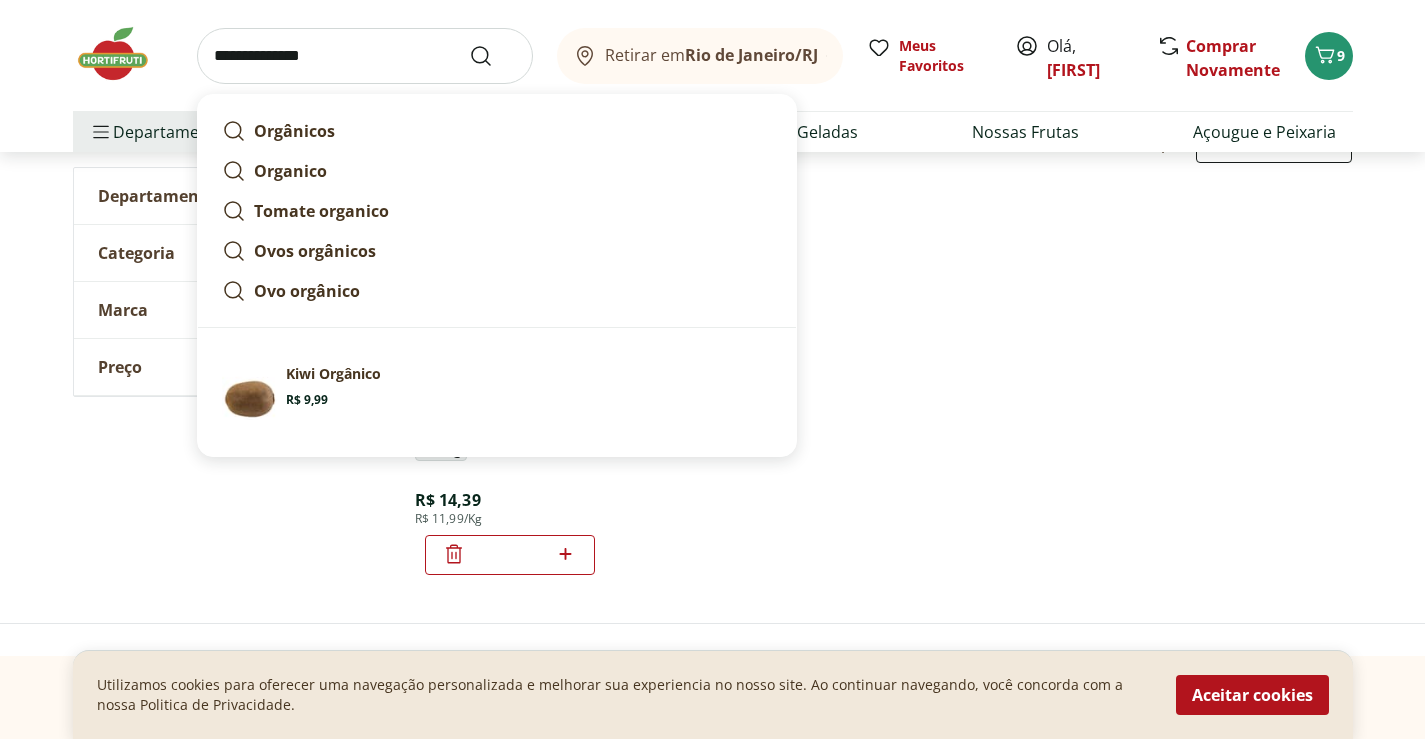 type on "**********" 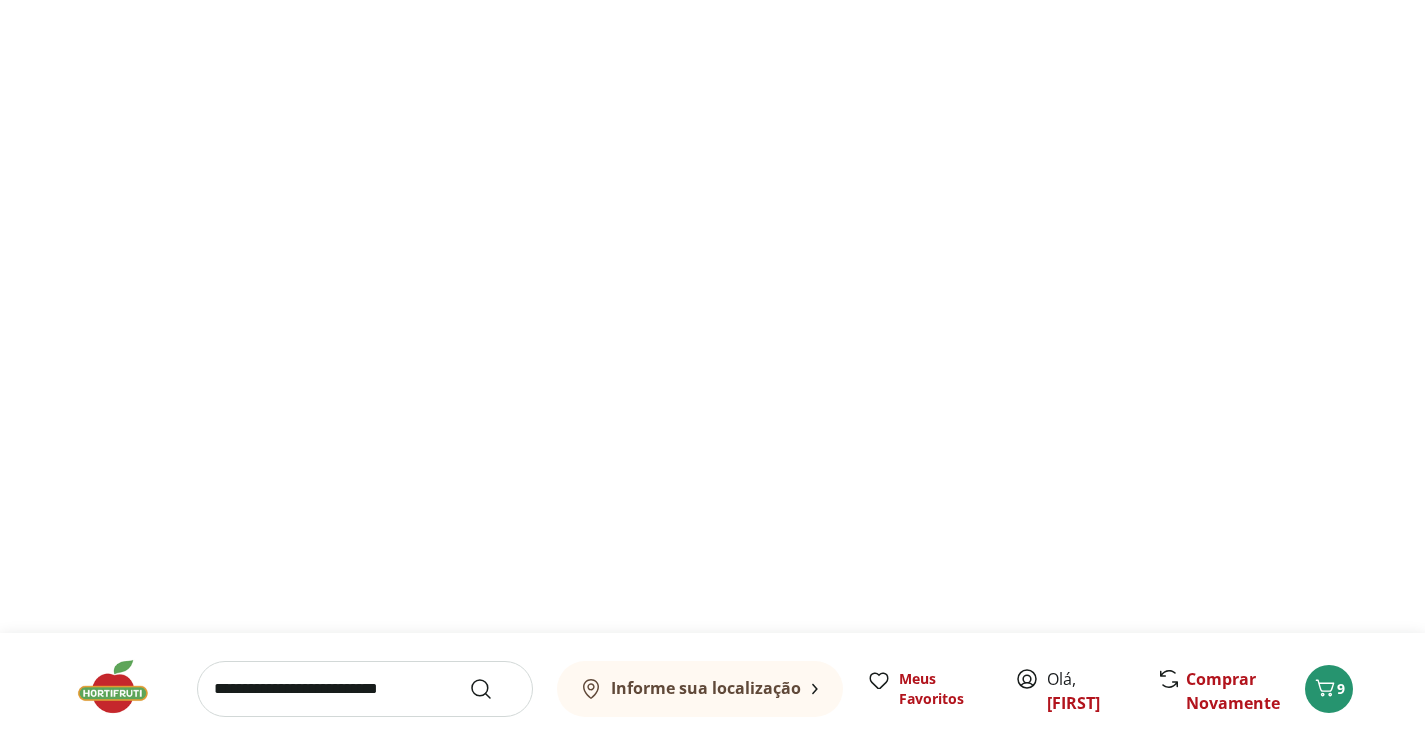 scroll, scrollTop: 0, scrollLeft: 0, axis: both 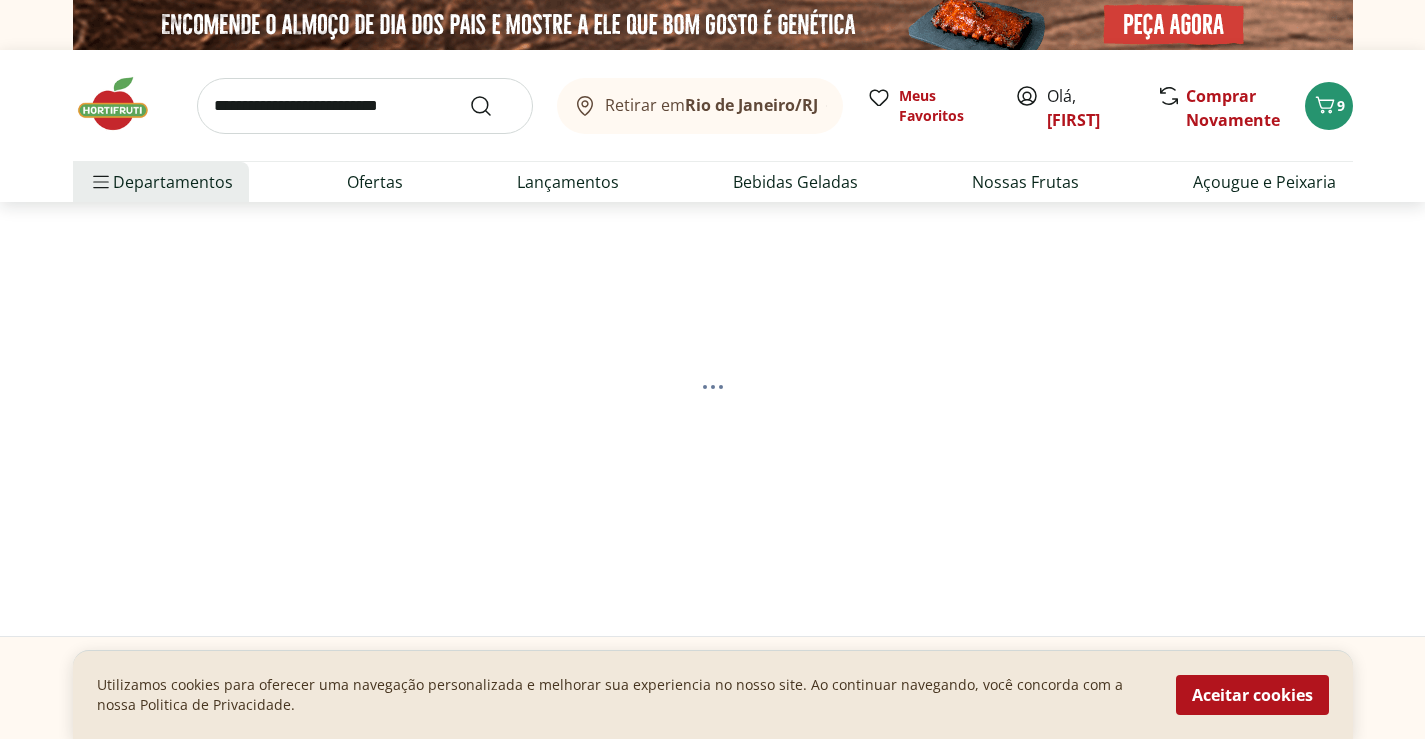 select on "**********" 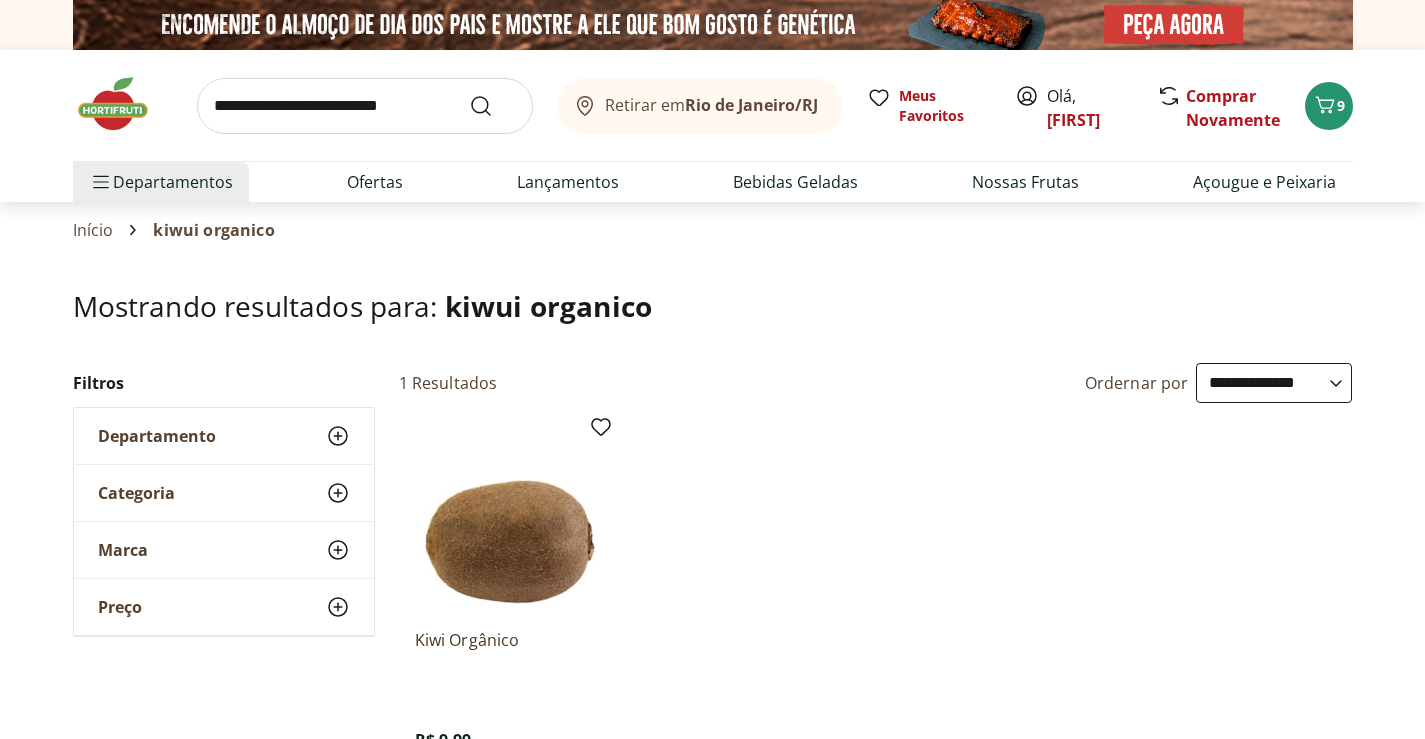 click on "Mostrando resultados para:   kiwui organico" at bounding box center (713, 306) 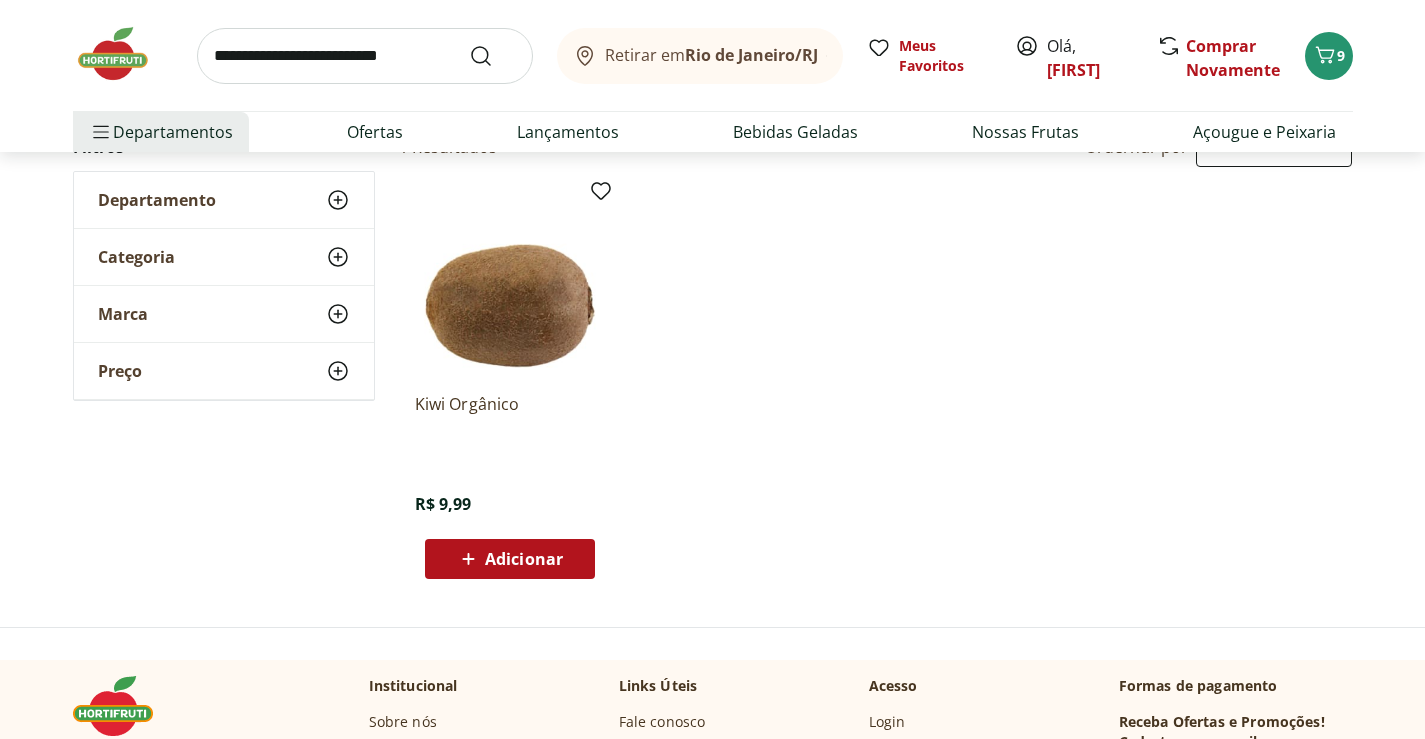 scroll, scrollTop: 240, scrollLeft: 0, axis: vertical 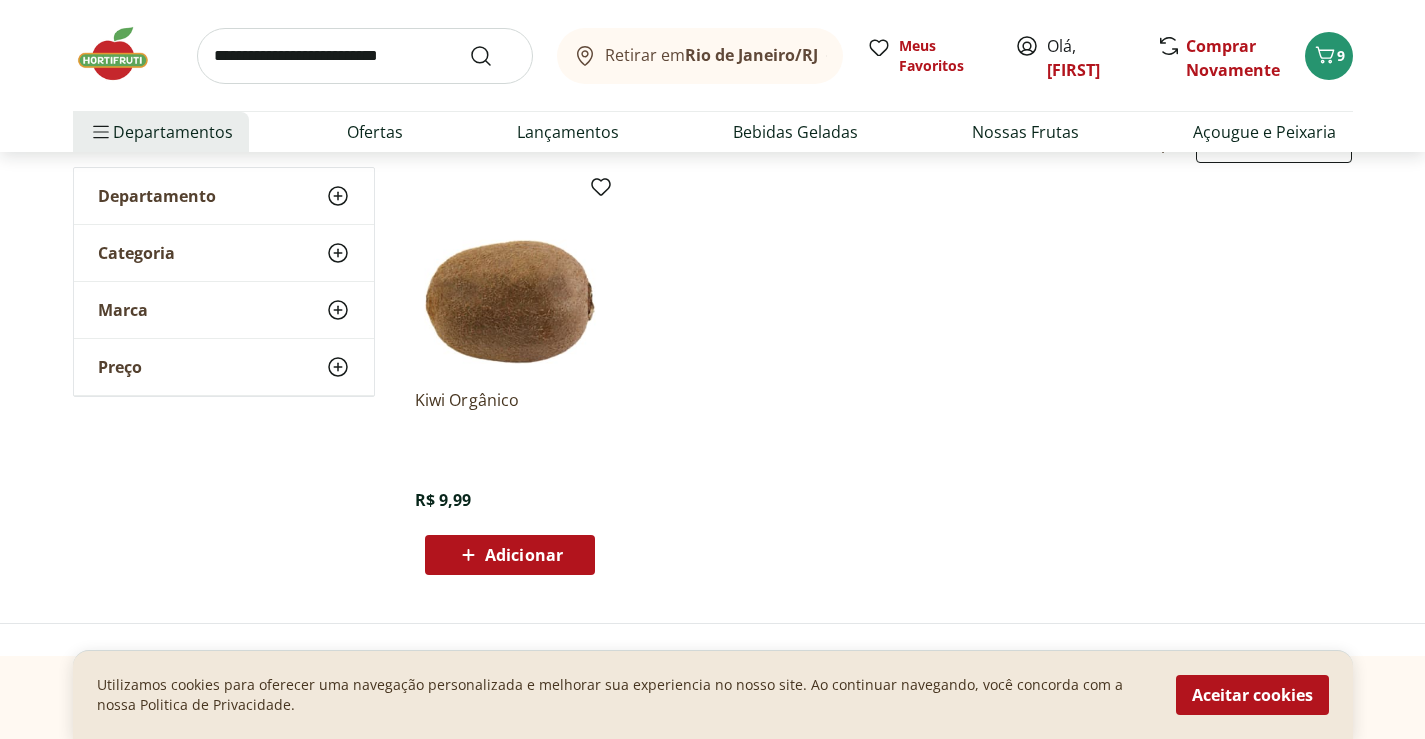 click on "Adicionar" at bounding box center [510, 555] 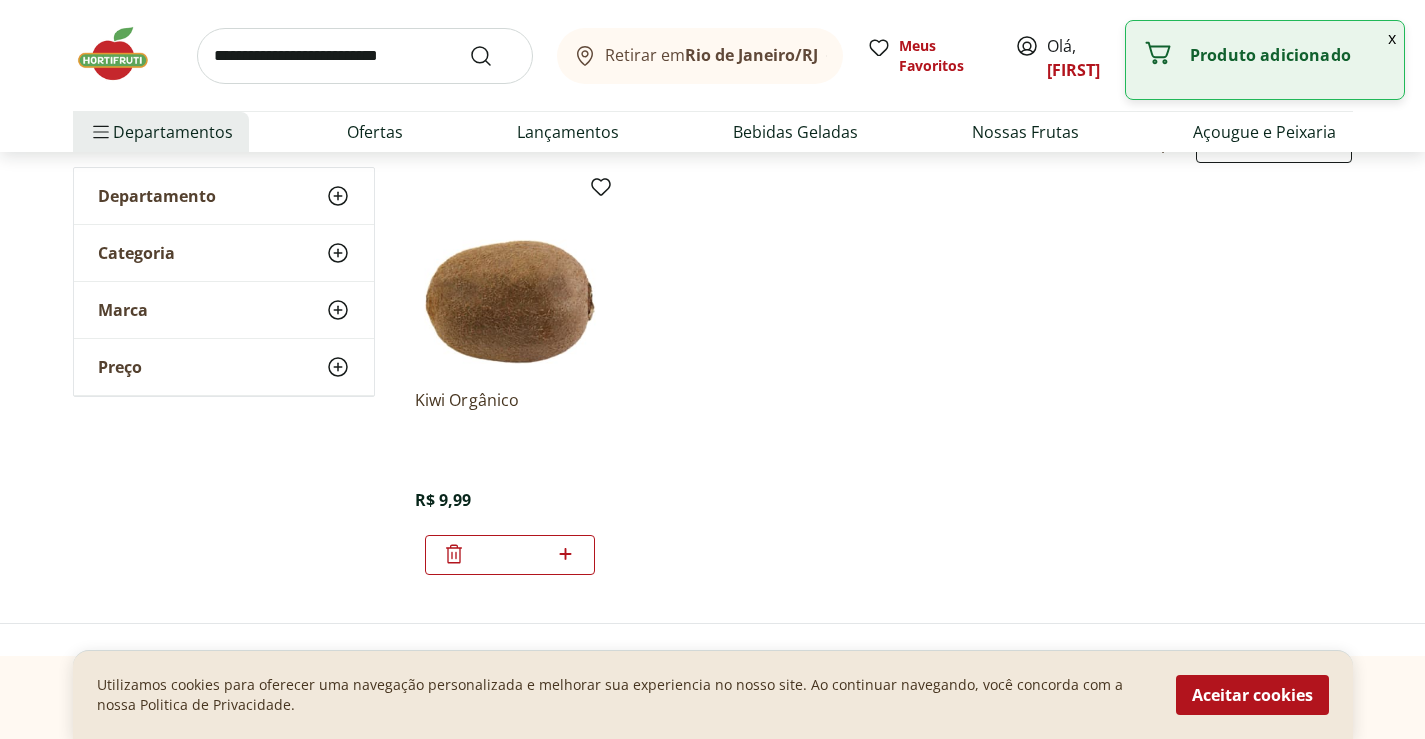 click 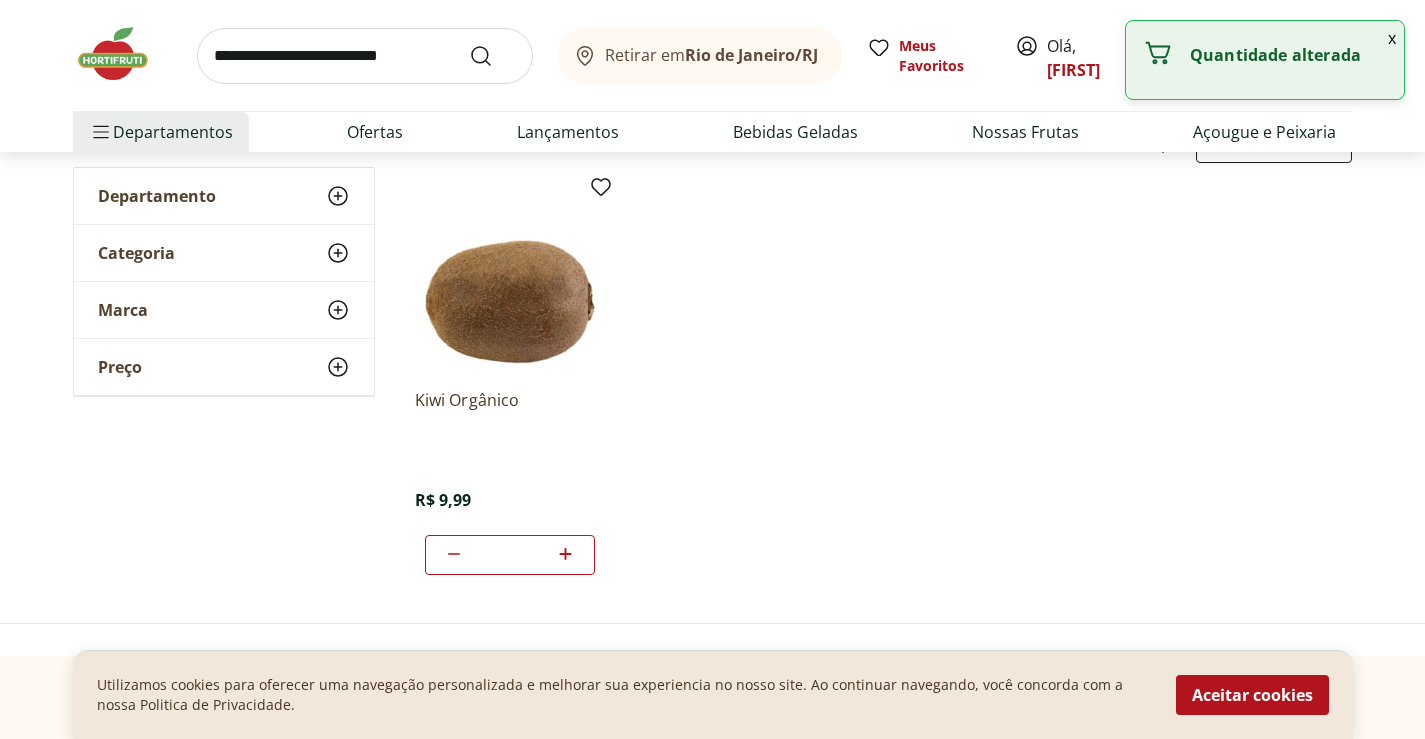 click 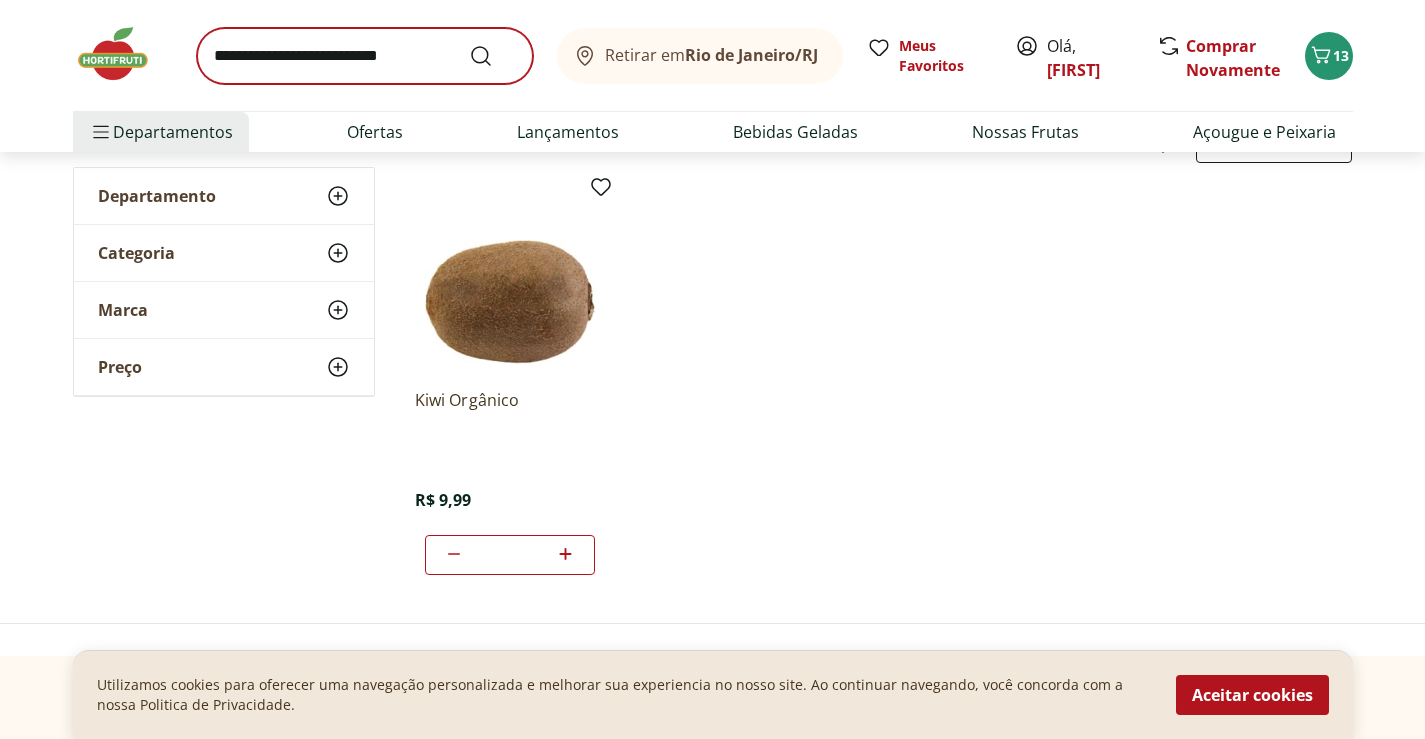 type on "*" 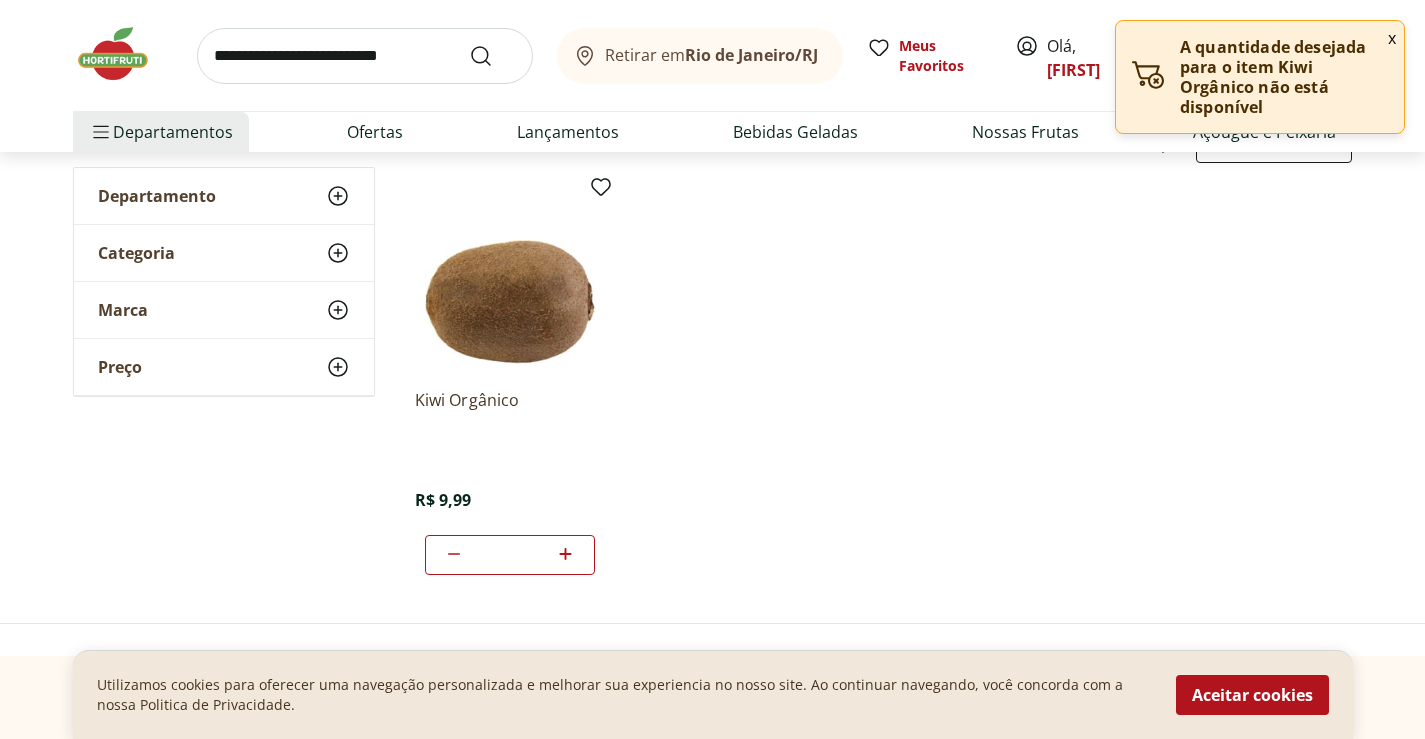 click at bounding box center (365, 56) 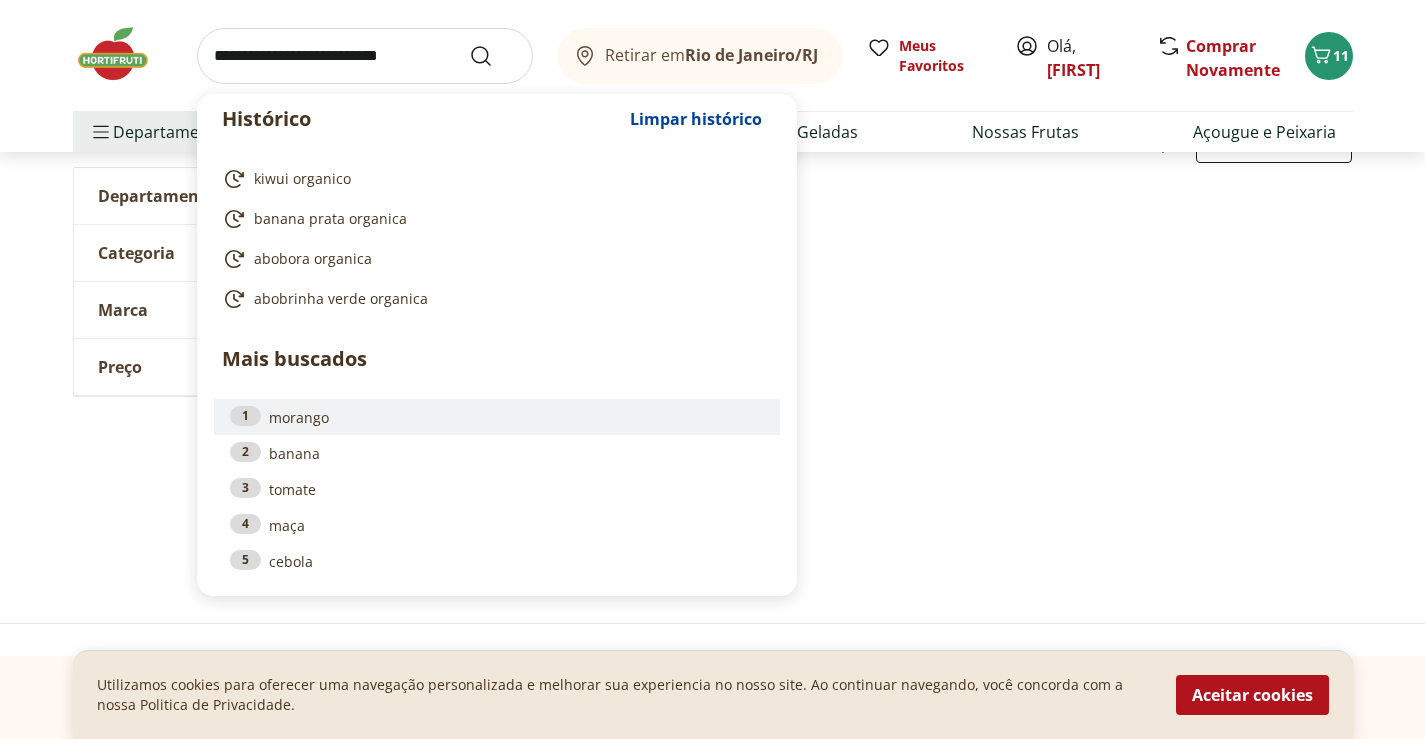 click on "1 morango" at bounding box center (497, 417) 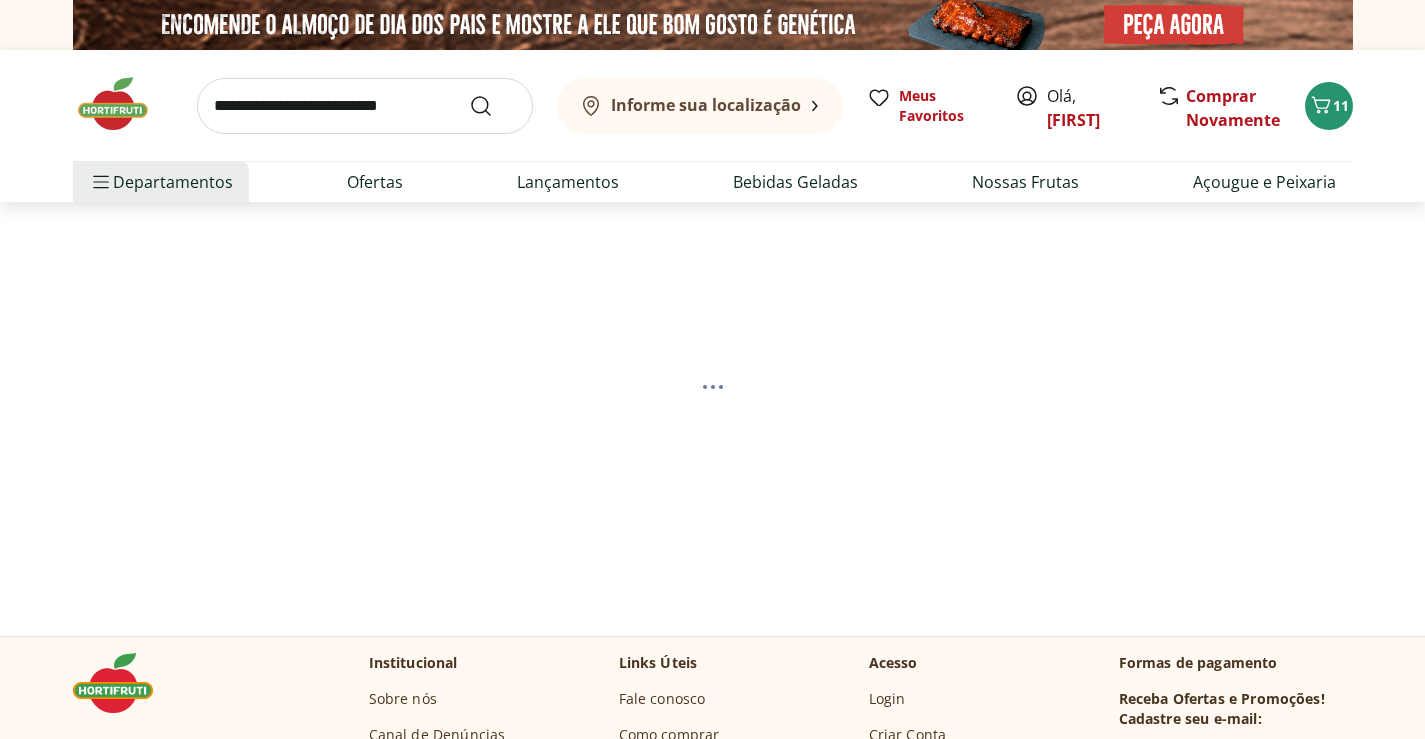scroll, scrollTop: 0, scrollLeft: 0, axis: both 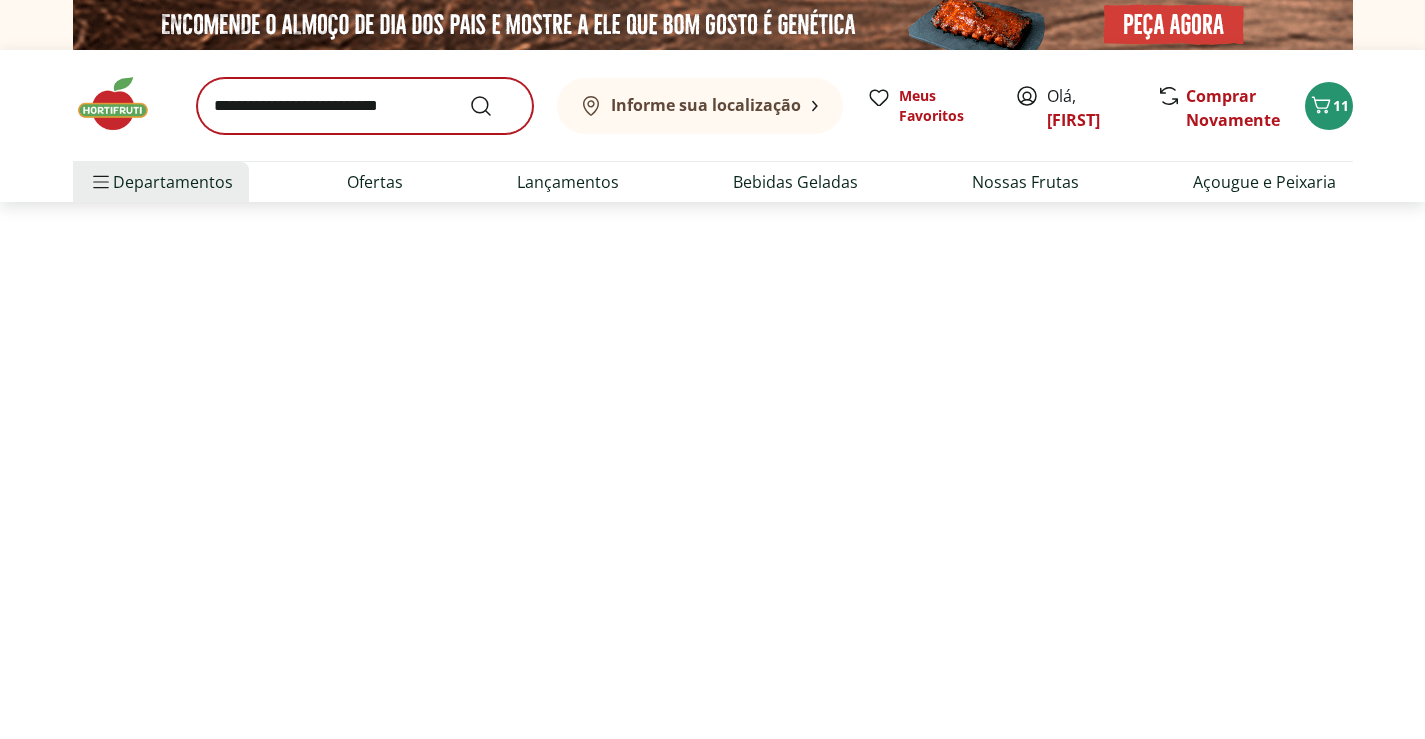select on "**********" 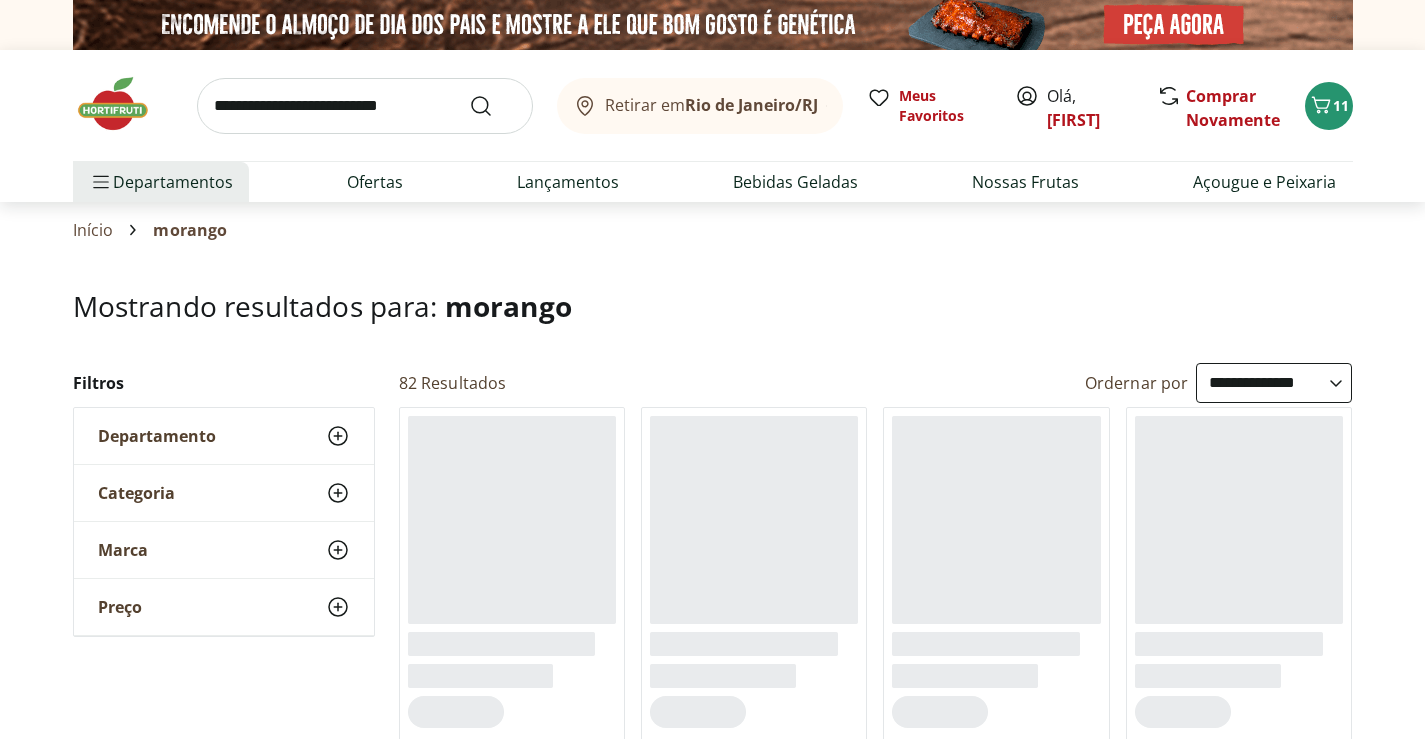 click at bounding box center (365, 106) 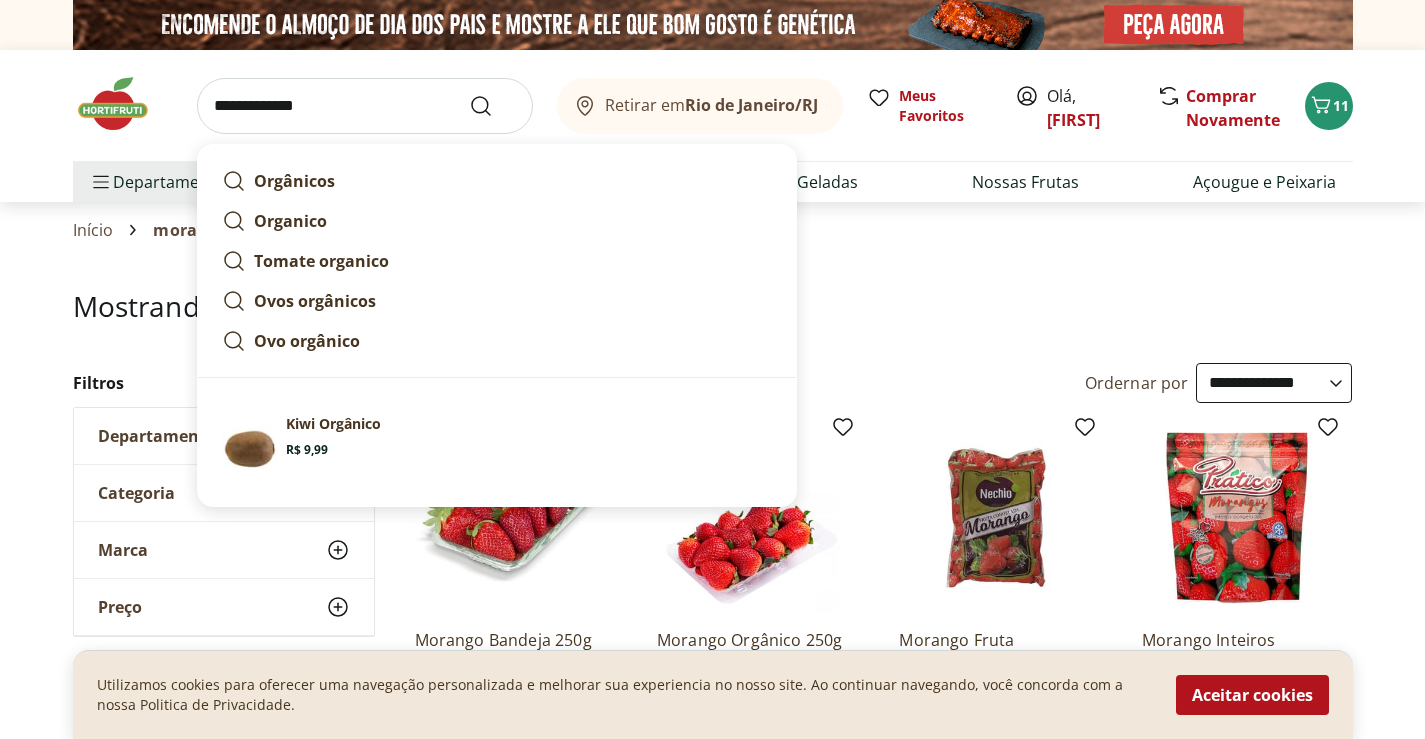 type on "**********" 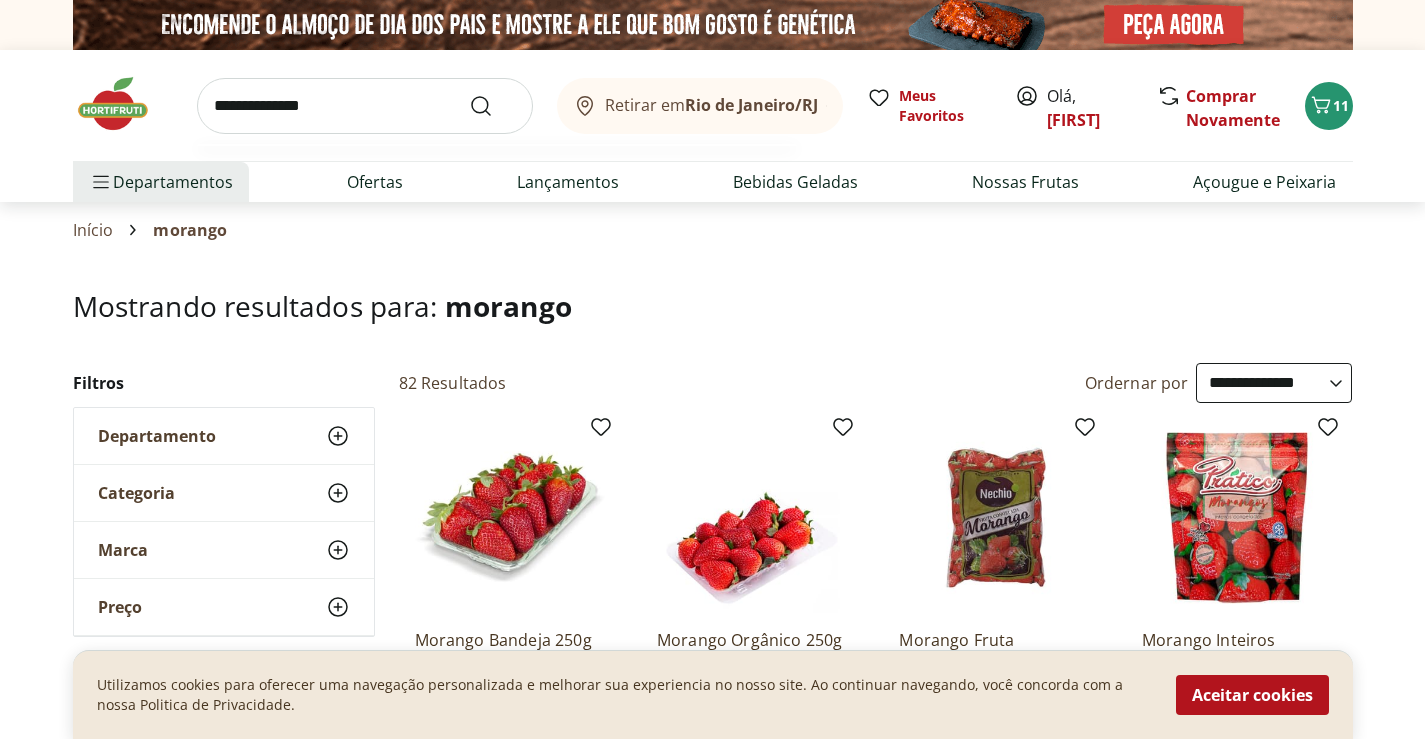 click at bounding box center [493, 106] 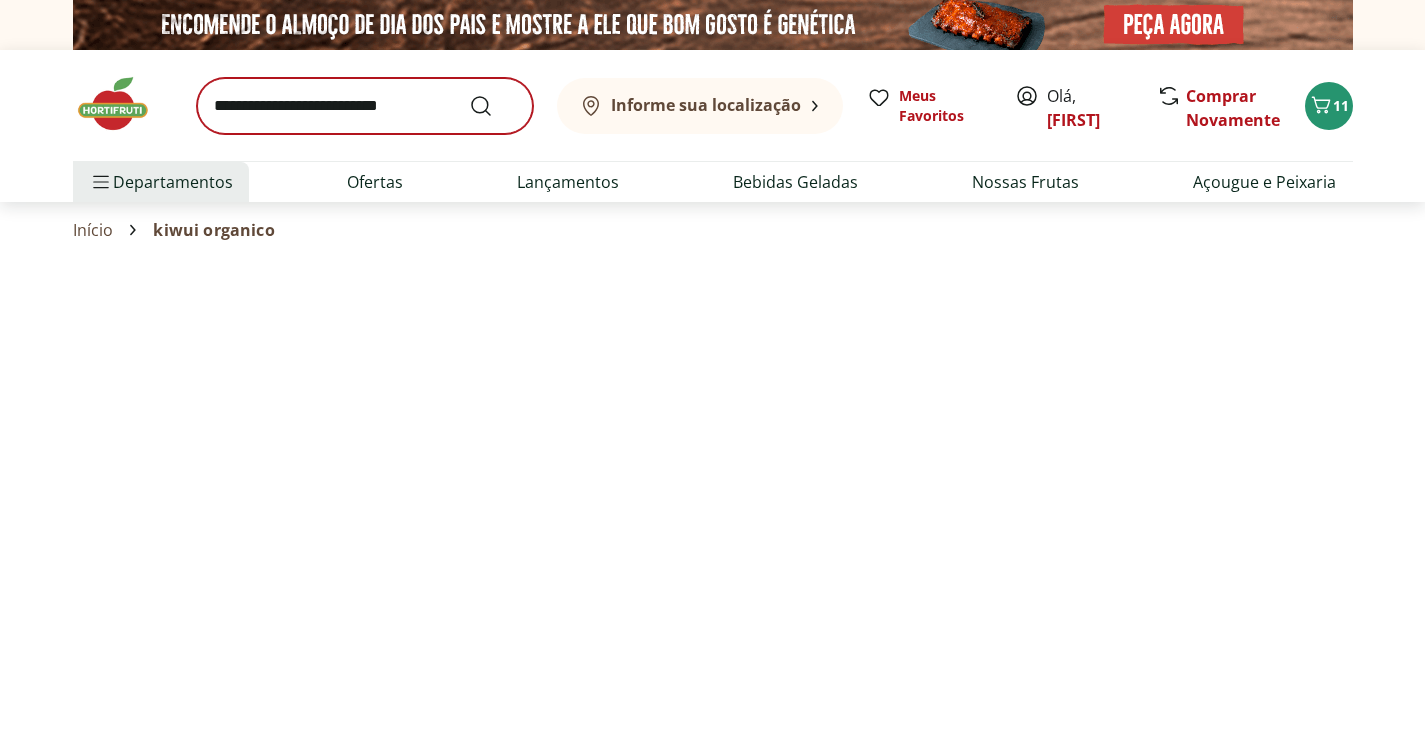 select on "**********" 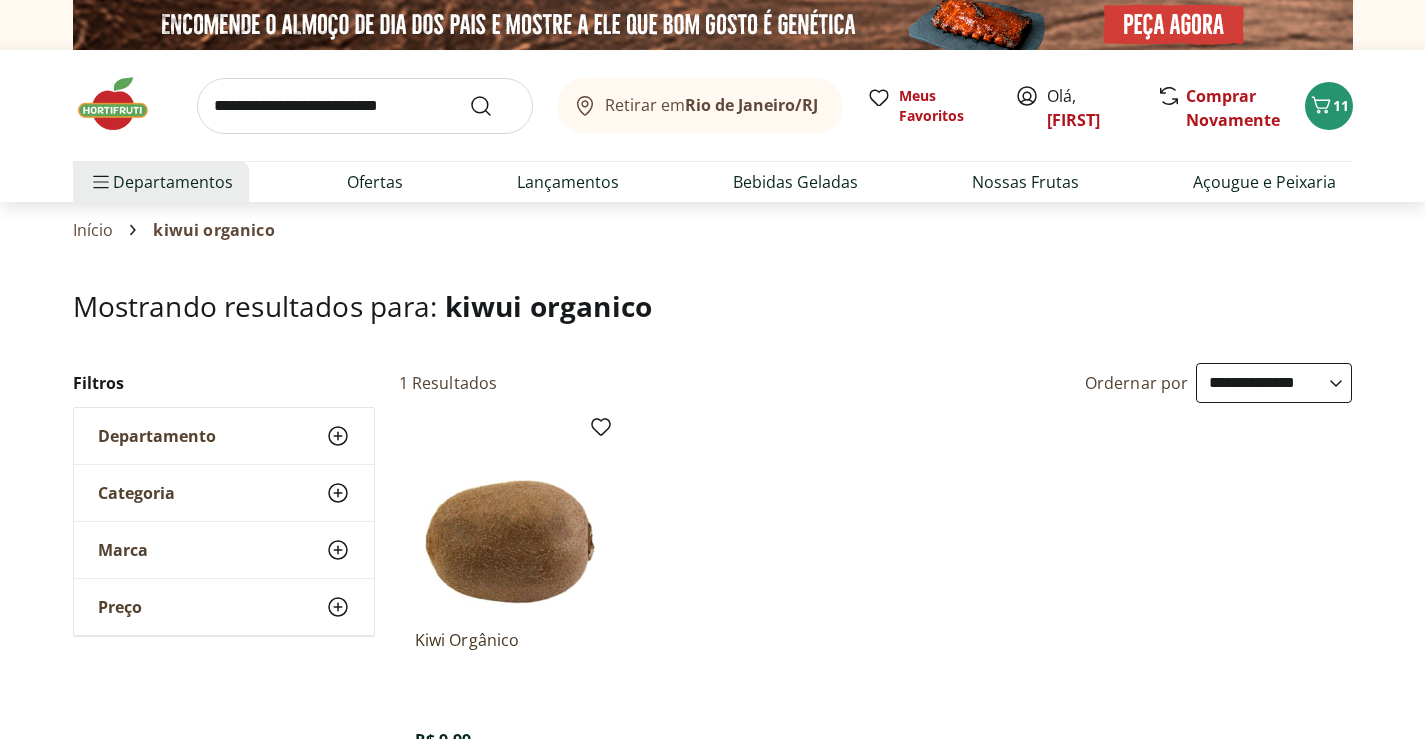 click on "Mostrando resultados para:   kiwui organico" at bounding box center (713, 306) 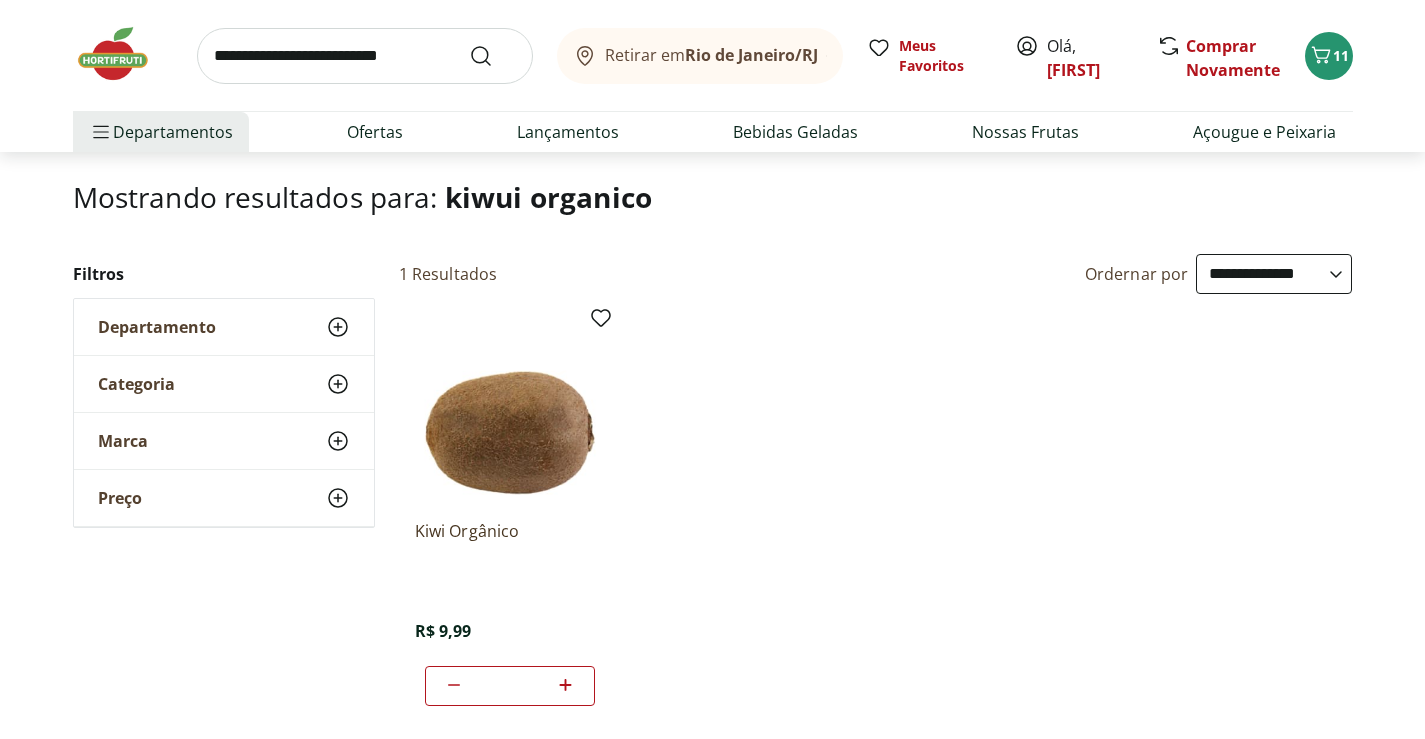 scroll, scrollTop: 120, scrollLeft: 0, axis: vertical 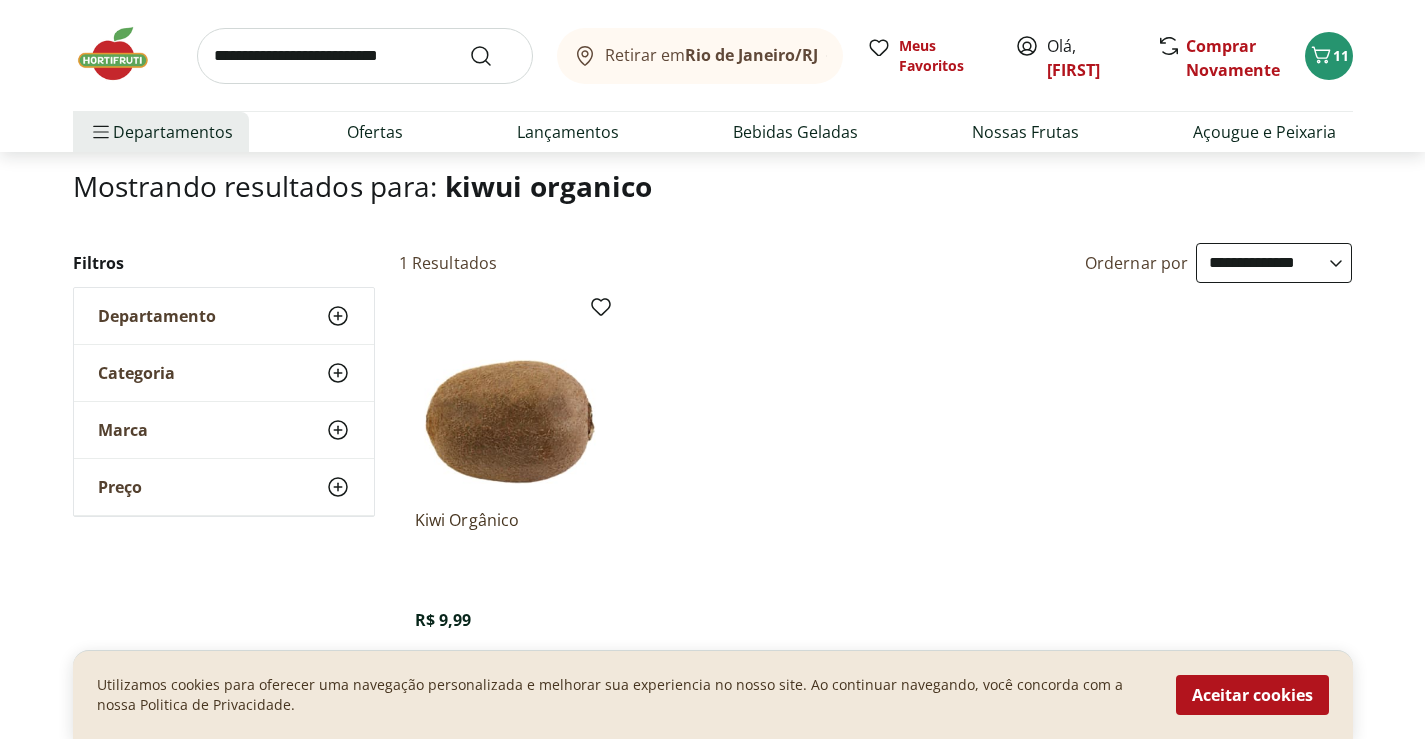 click on "Kiwi Orgânico R$ 9,99 *" at bounding box center [876, 499] 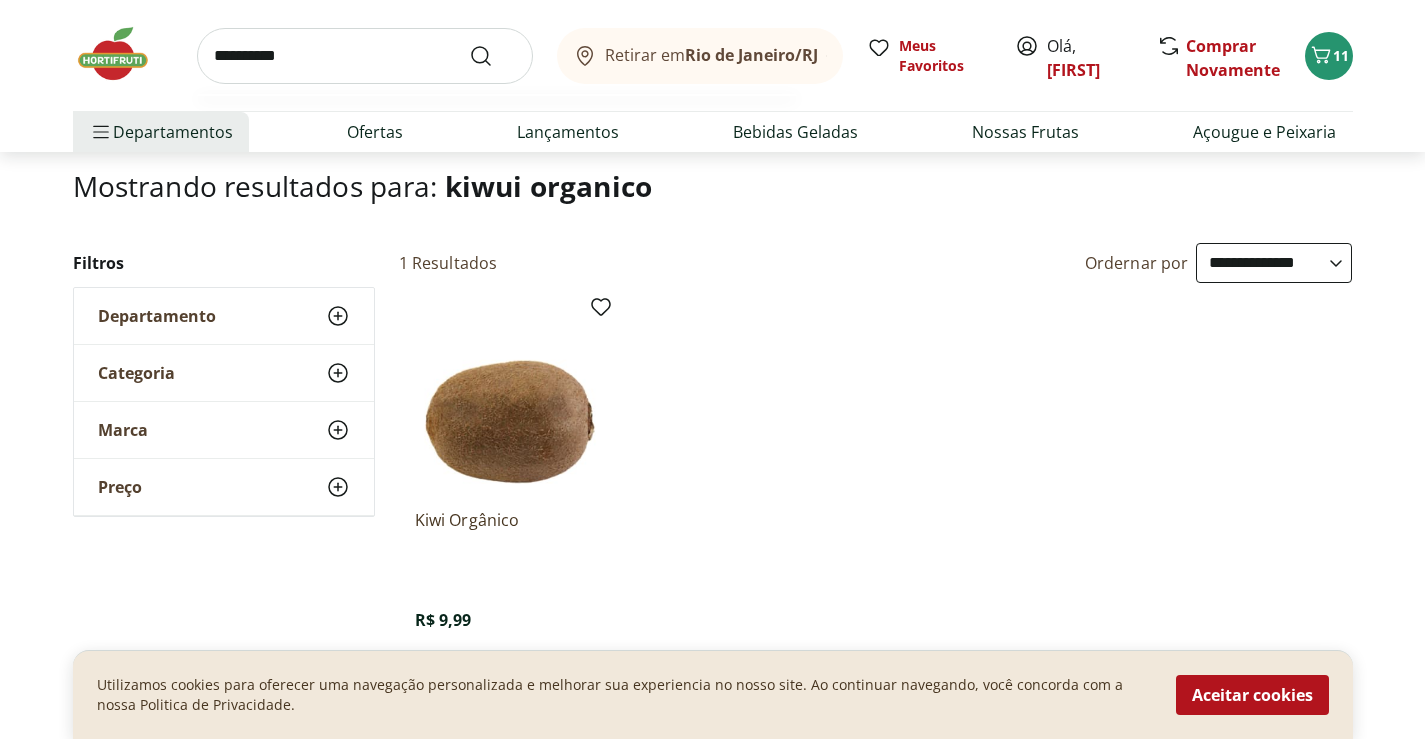 type on "**********" 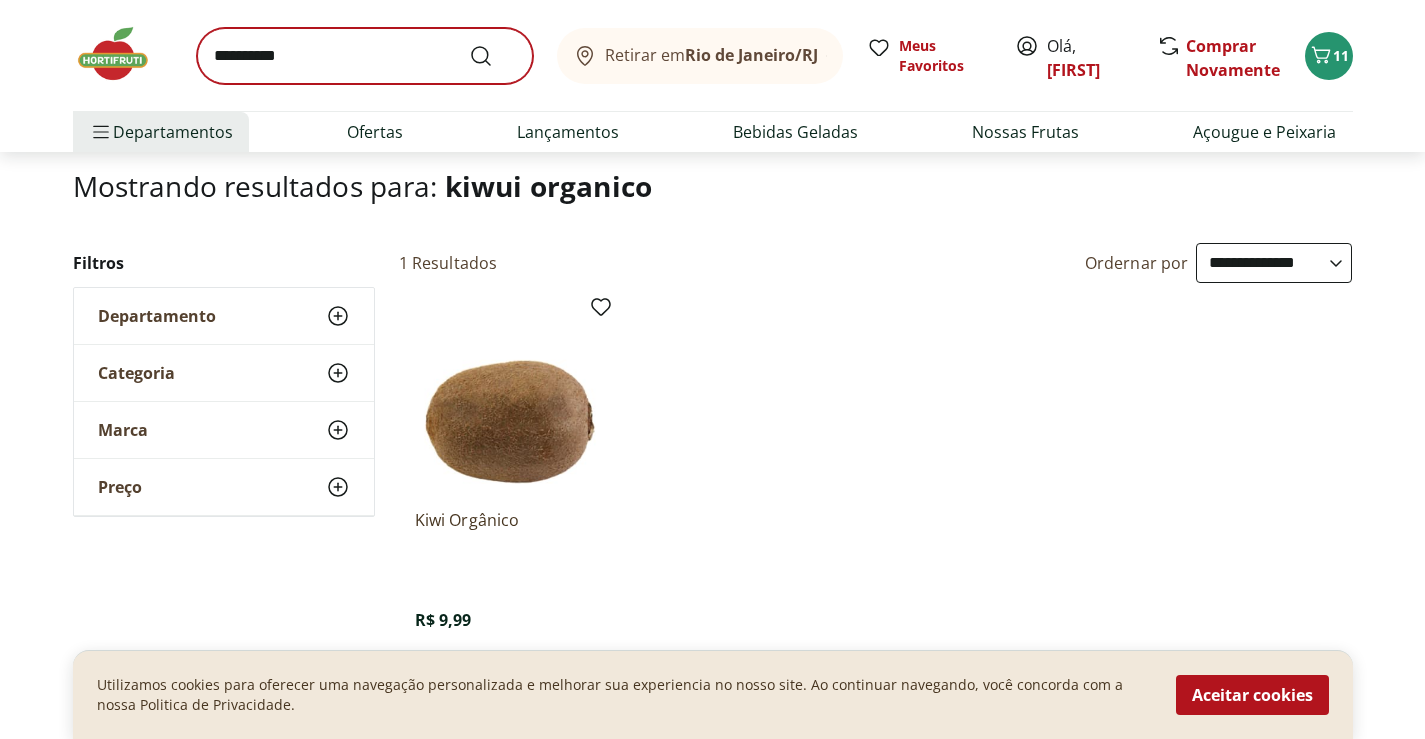 scroll, scrollTop: 0, scrollLeft: 0, axis: both 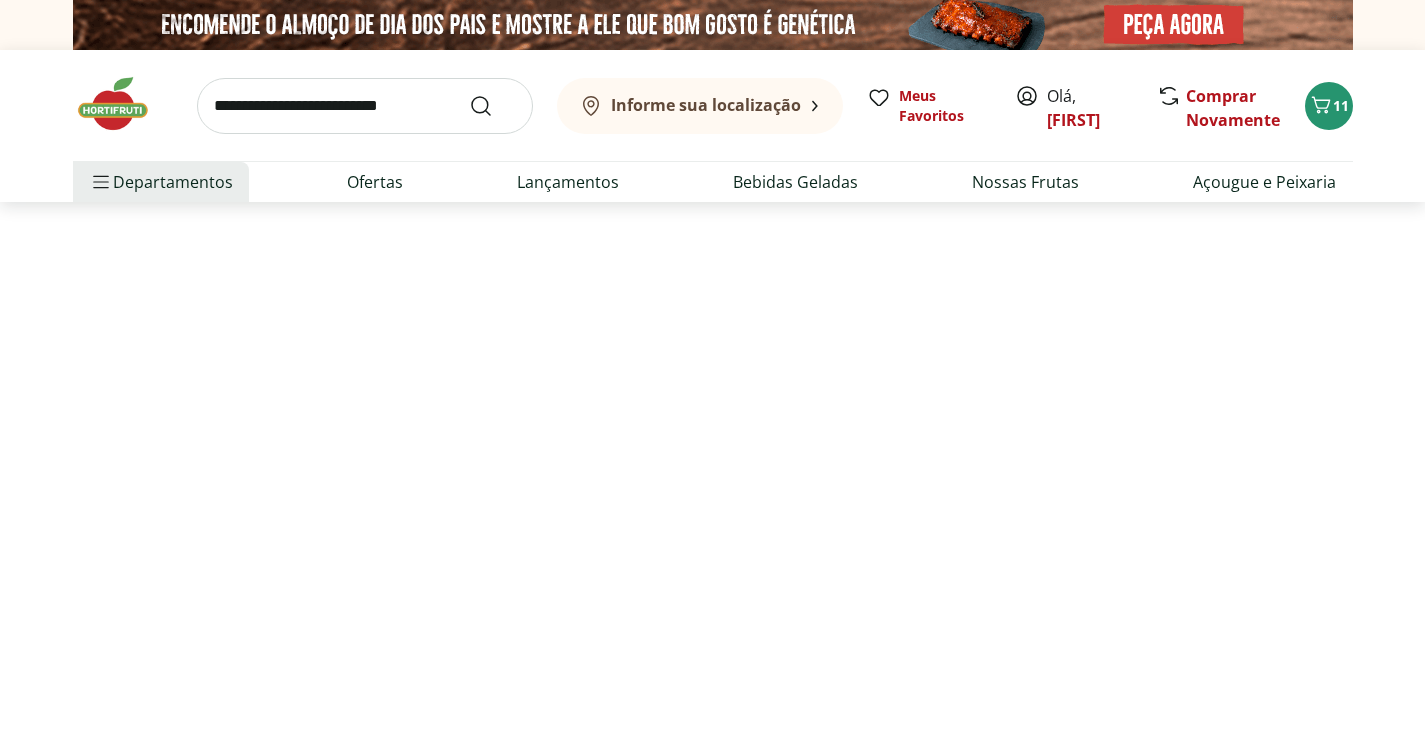 select on "**********" 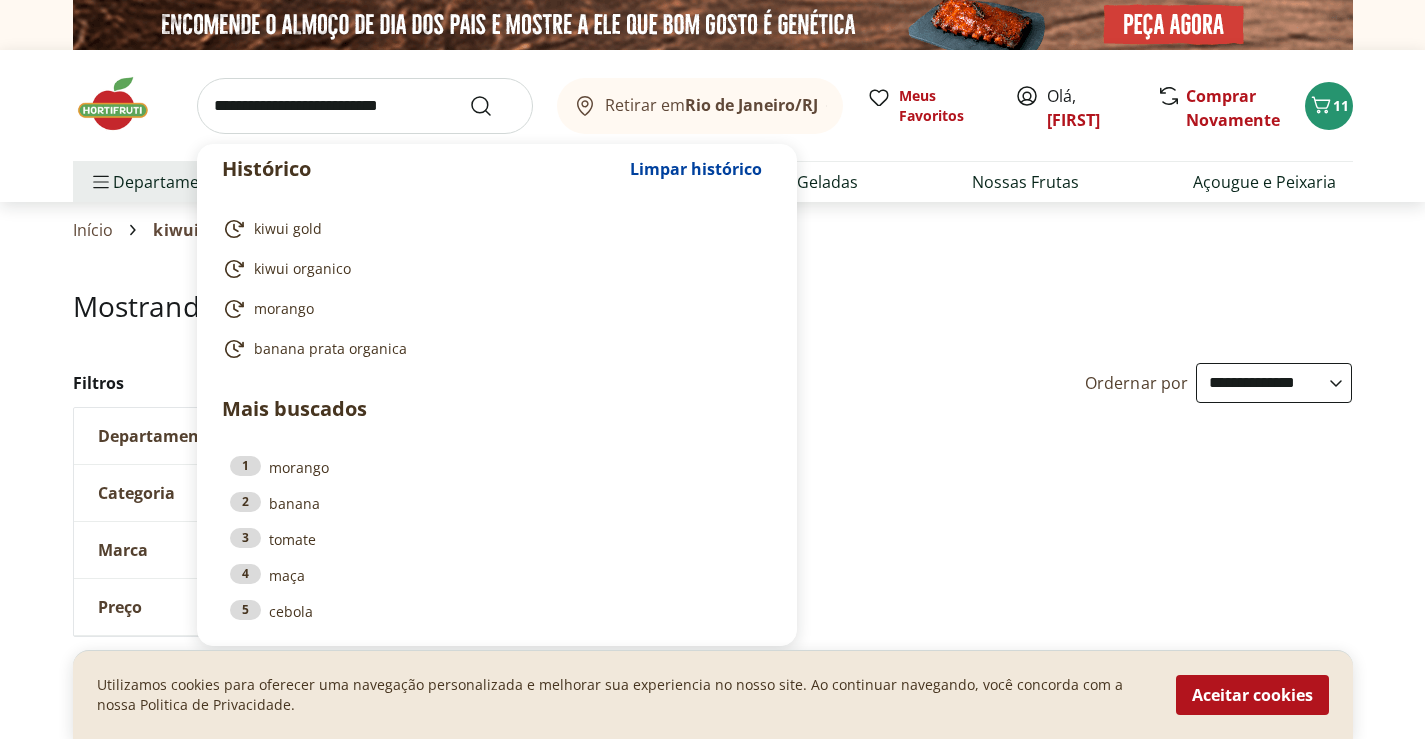 click at bounding box center [365, 106] 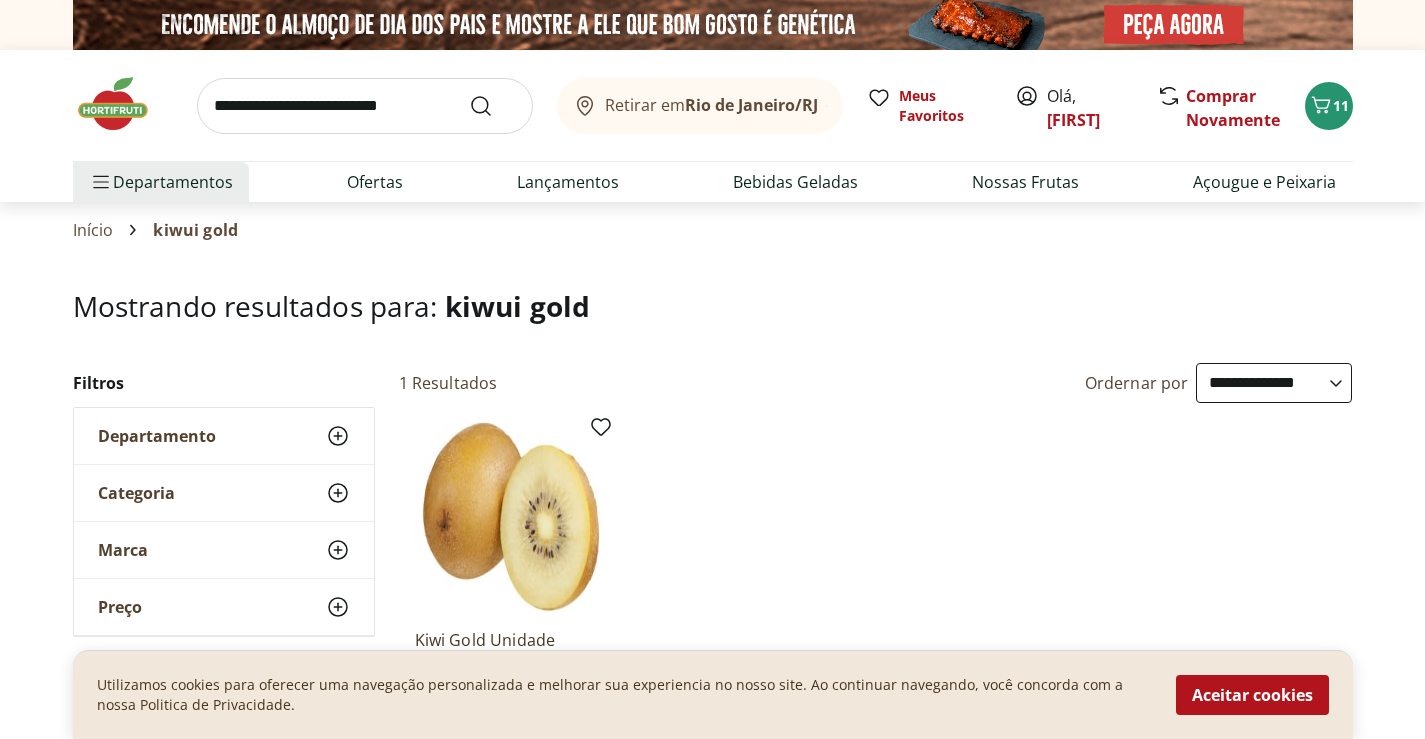click on "Kiwi Gold Unidade ~ 0,135 kg R$ 6,60 R$ 5,40 - 18 % R$ 39,99/Kg Adicionar" at bounding box center (876, 619) 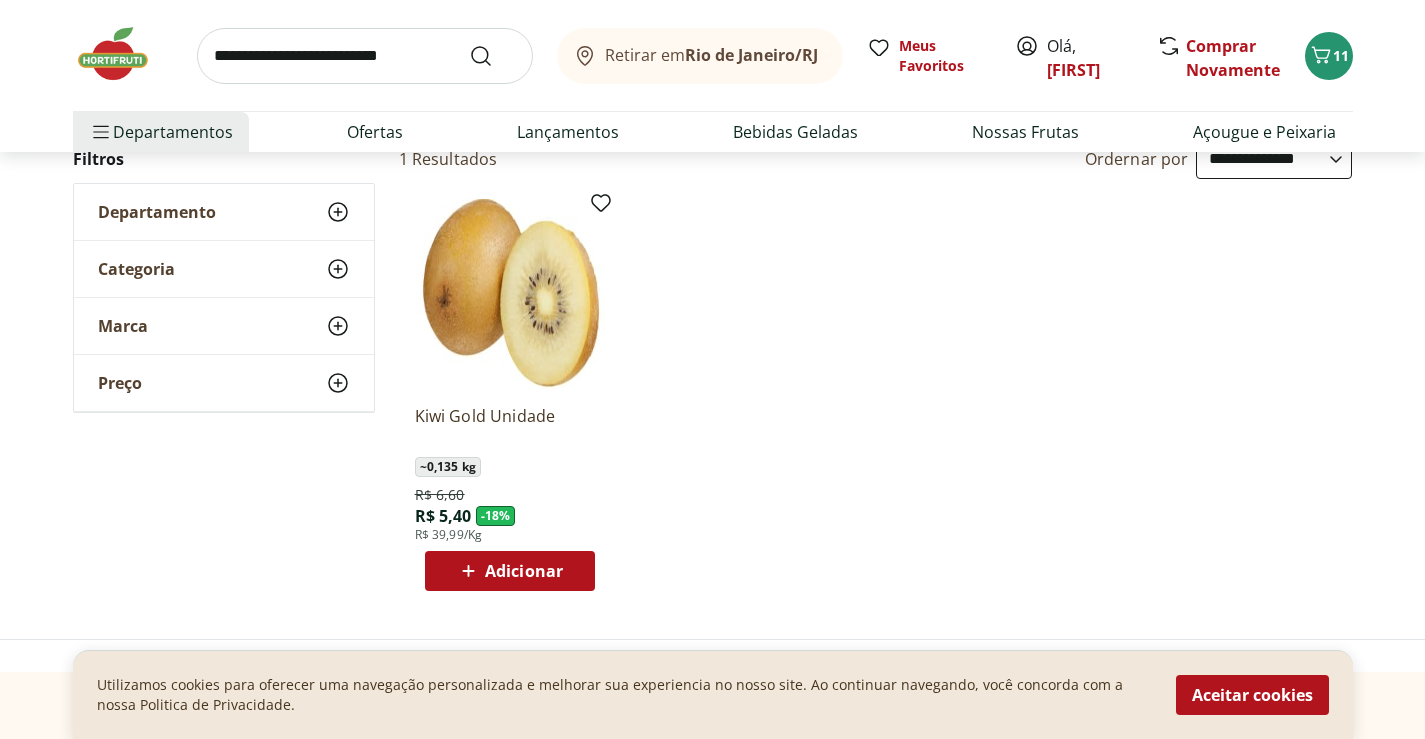 scroll, scrollTop: 240, scrollLeft: 0, axis: vertical 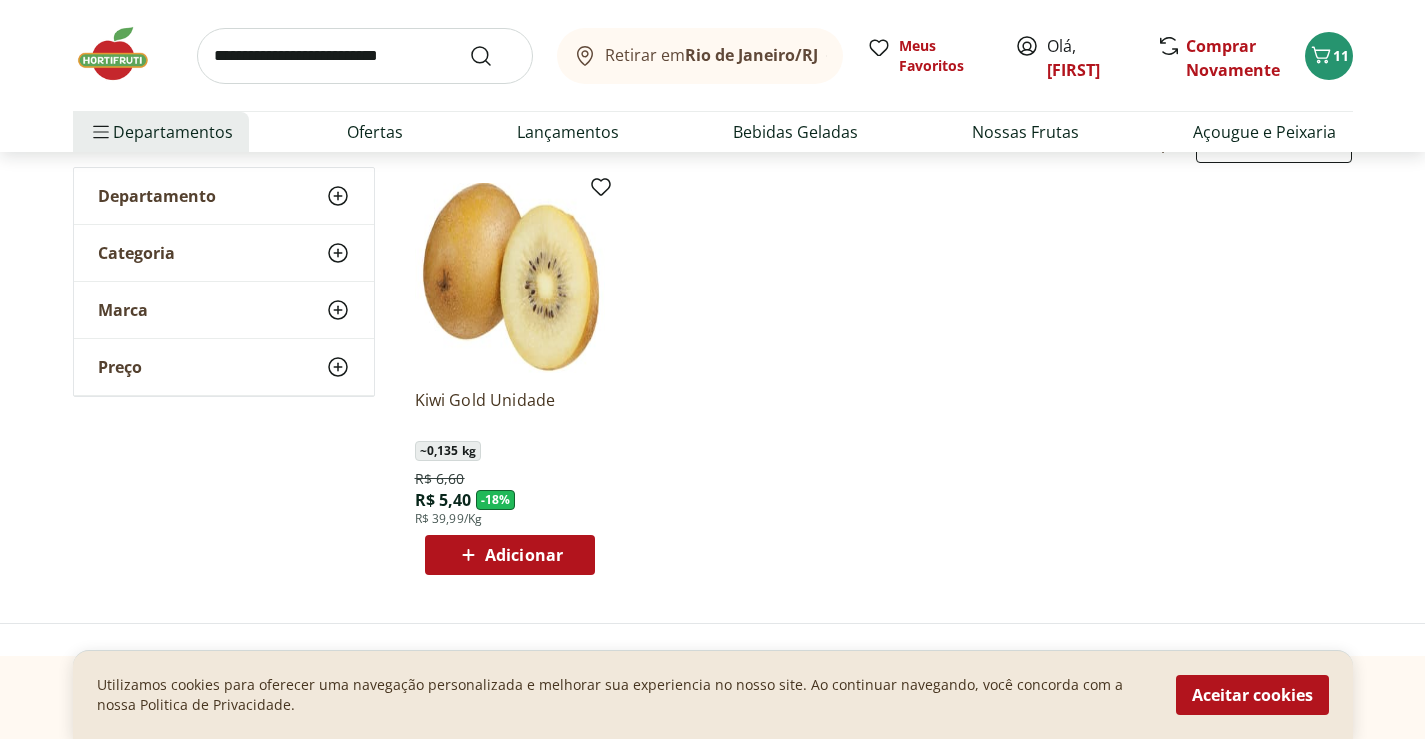 click on "Adicionar" at bounding box center [524, 555] 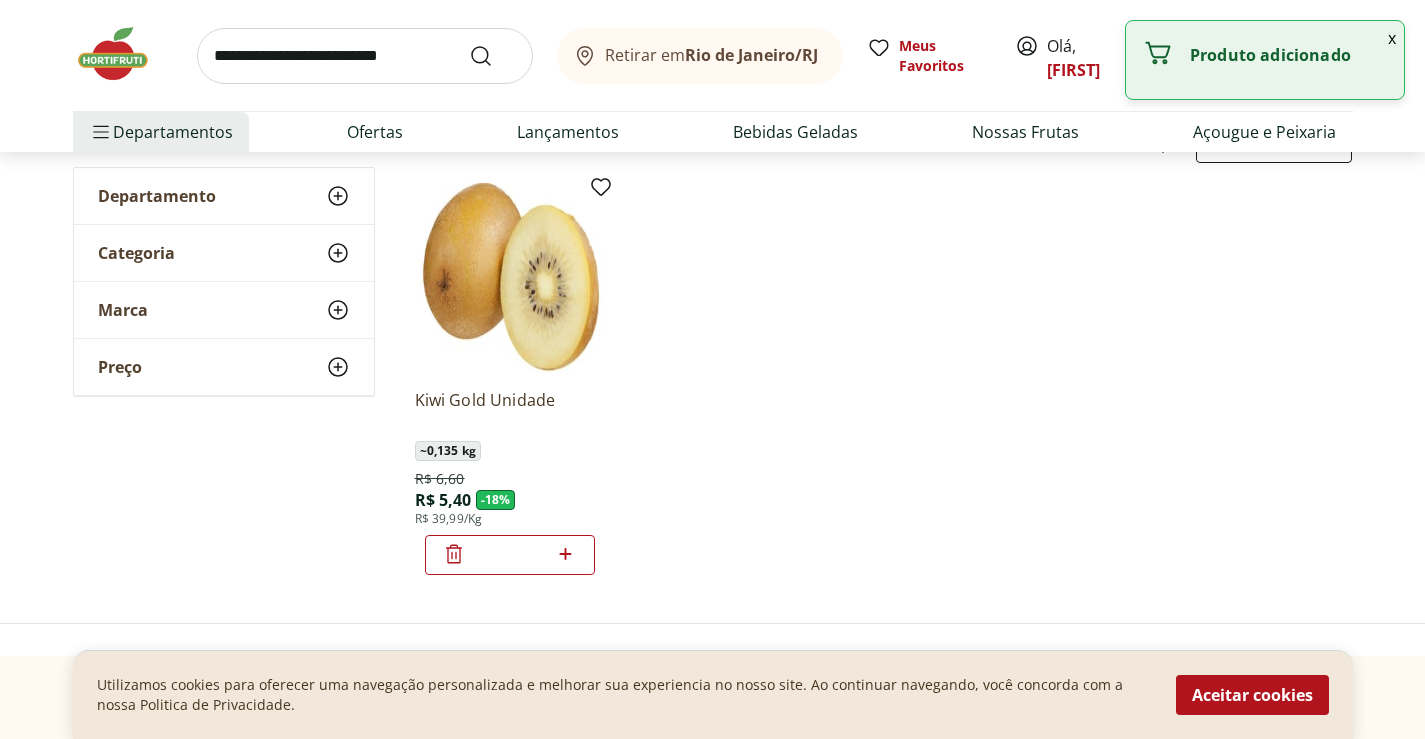 click 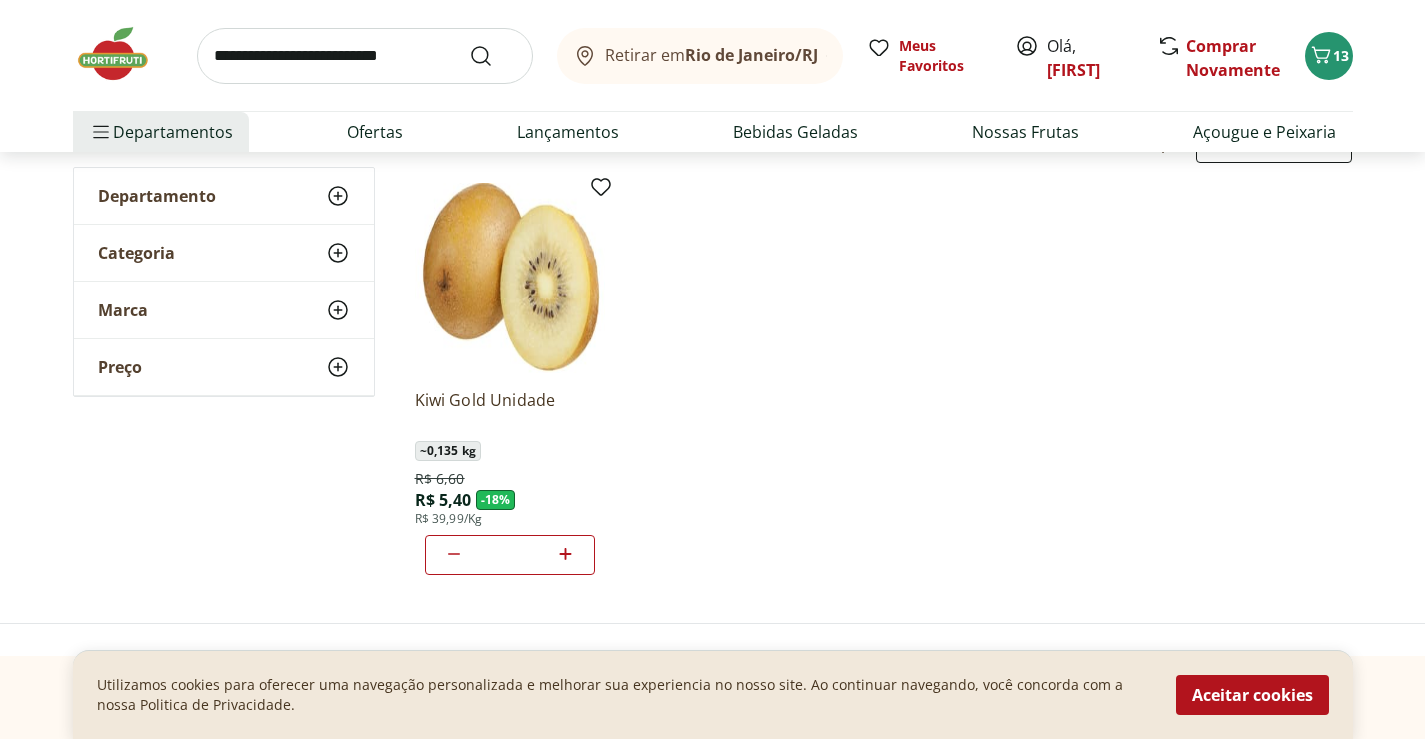 click 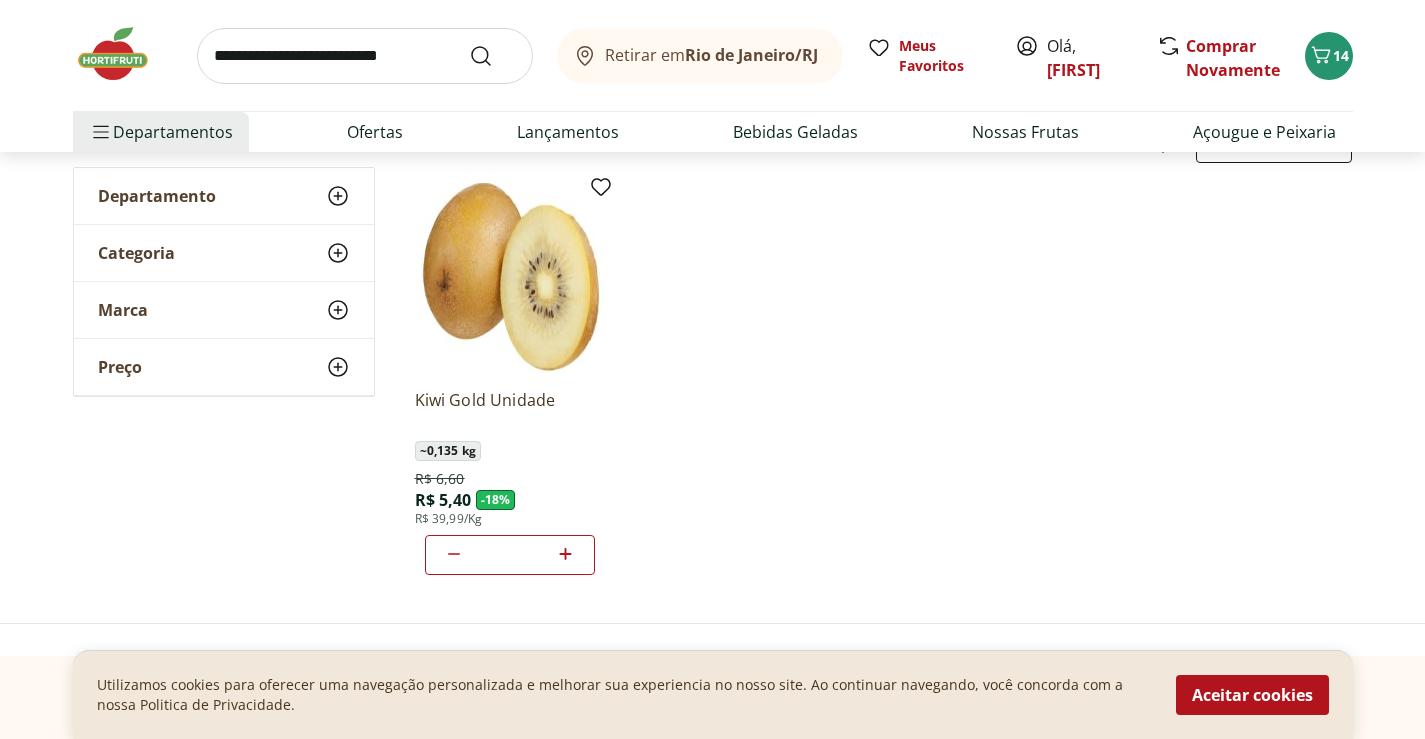 click 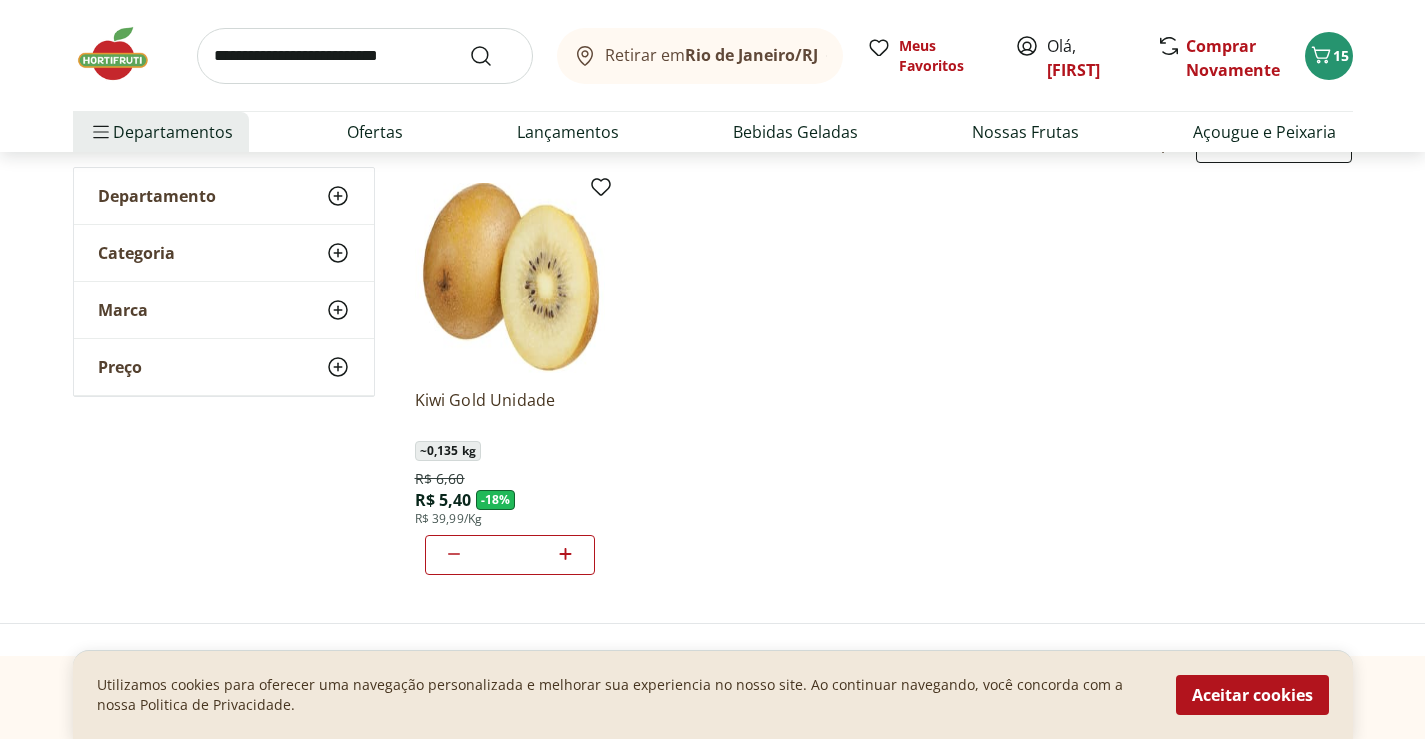 click 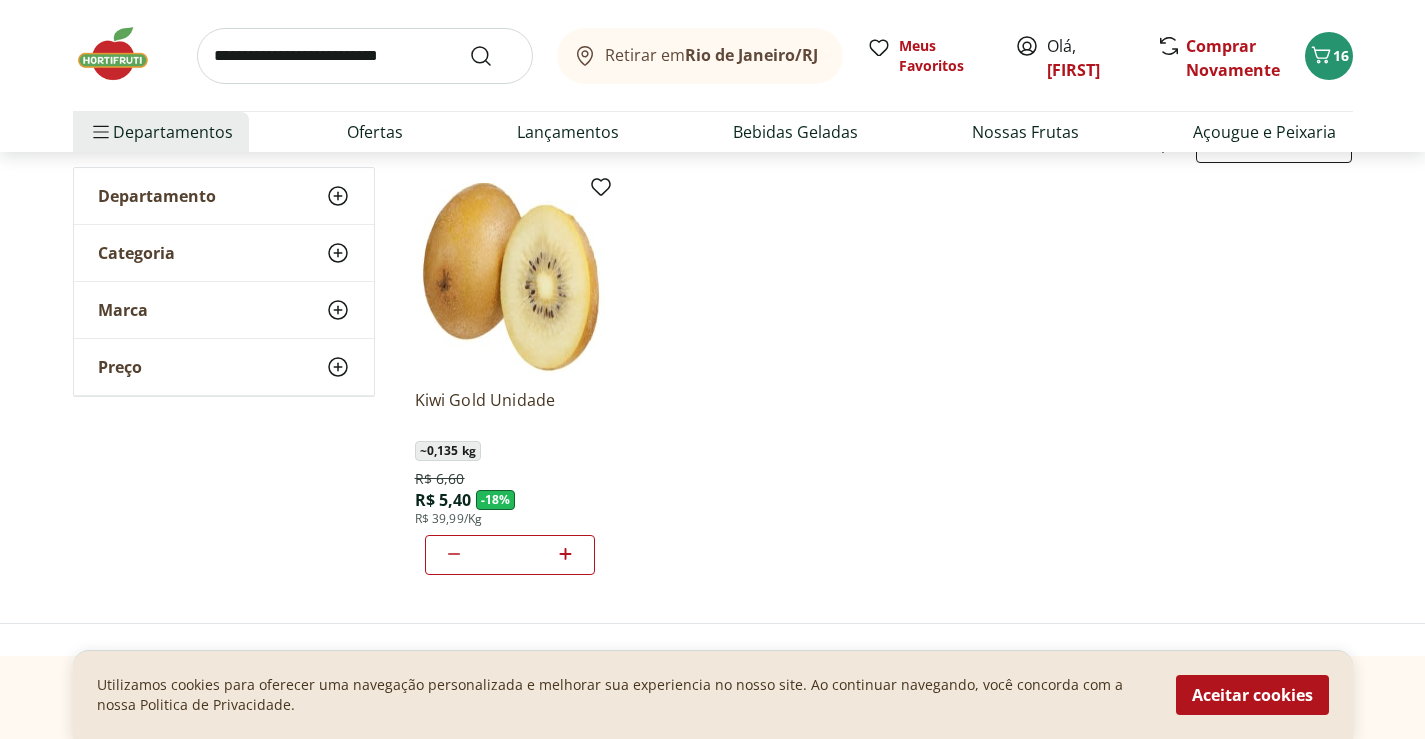 click 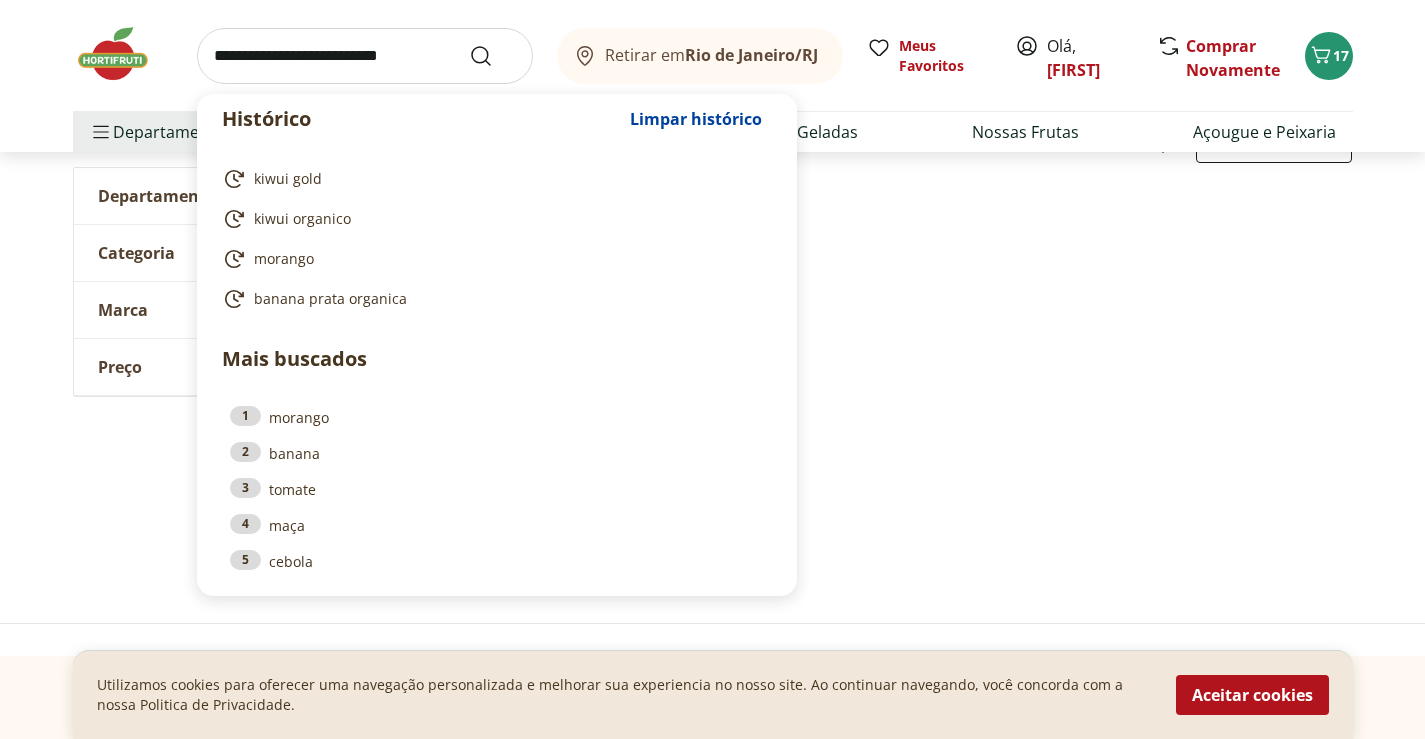 click at bounding box center [365, 56] 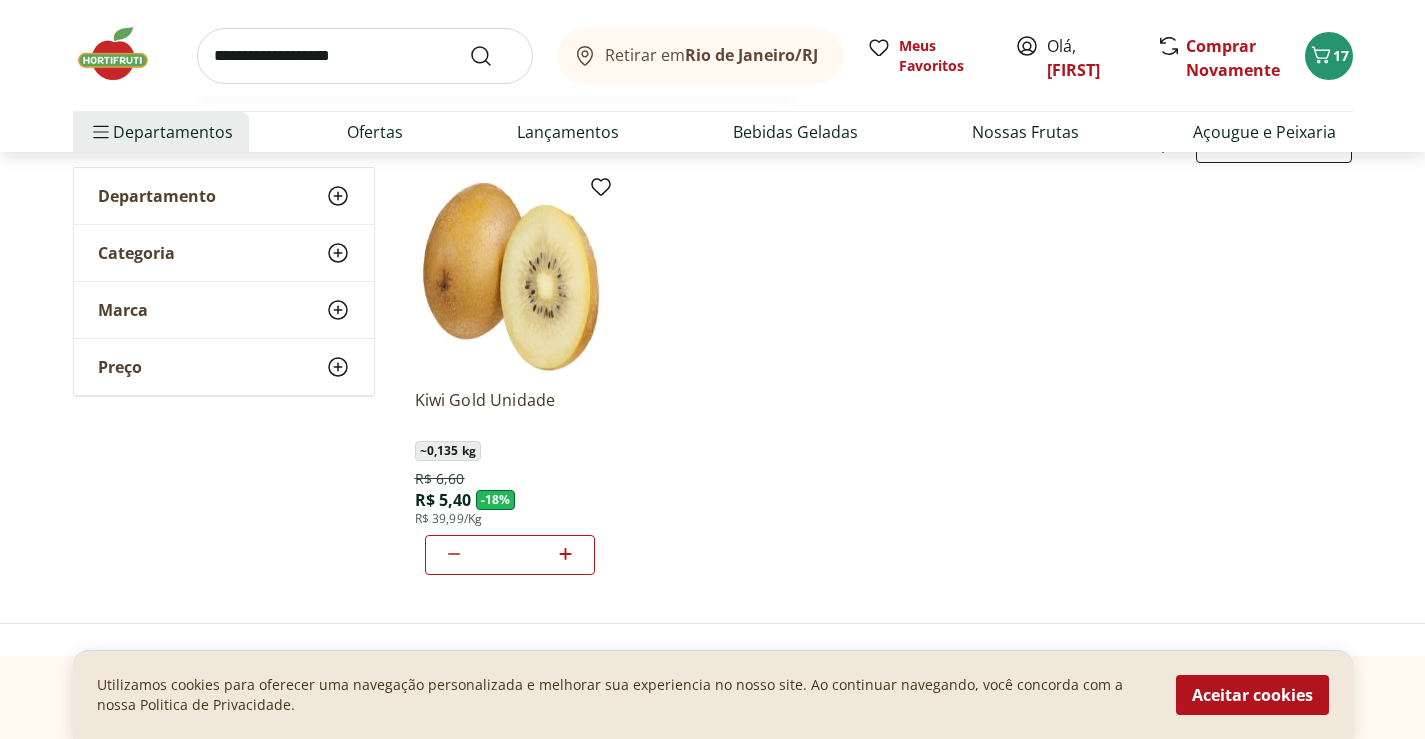 type on "**********" 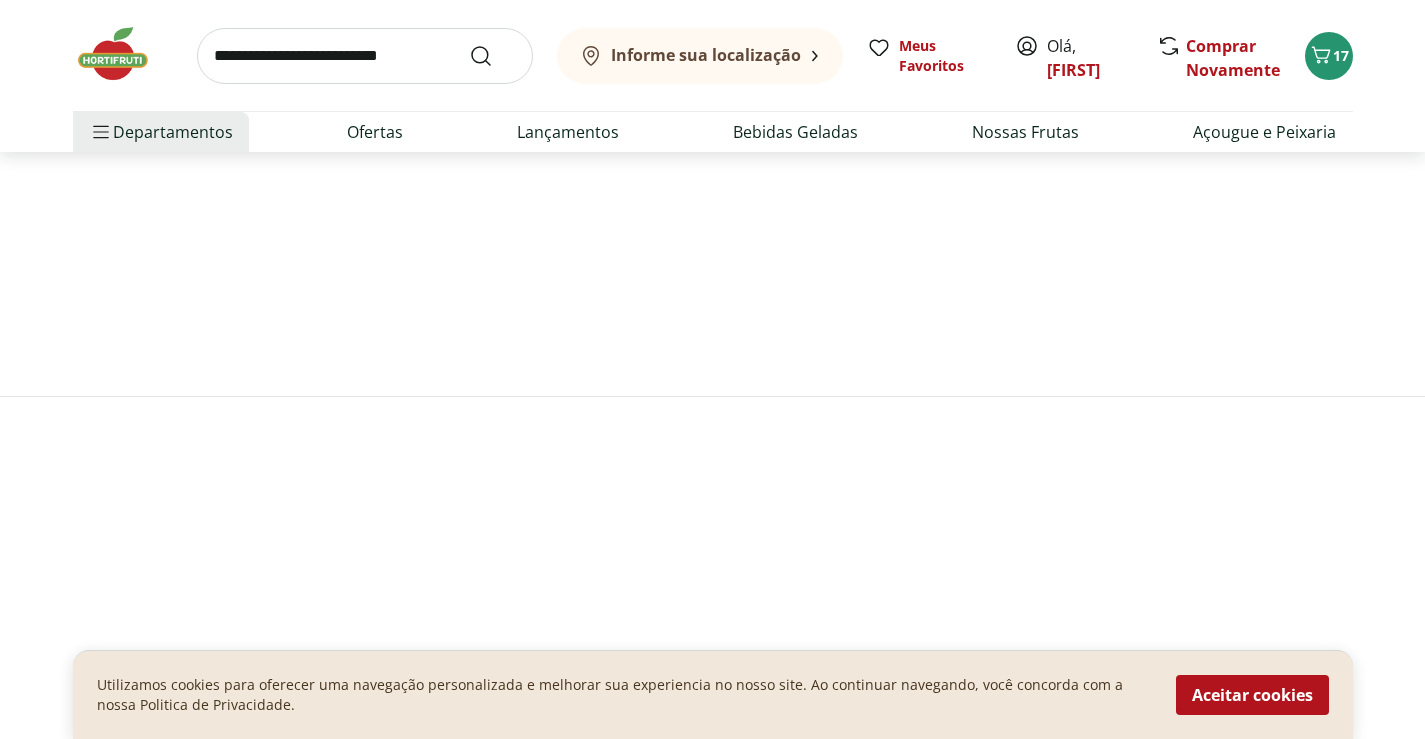 scroll, scrollTop: 0, scrollLeft: 0, axis: both 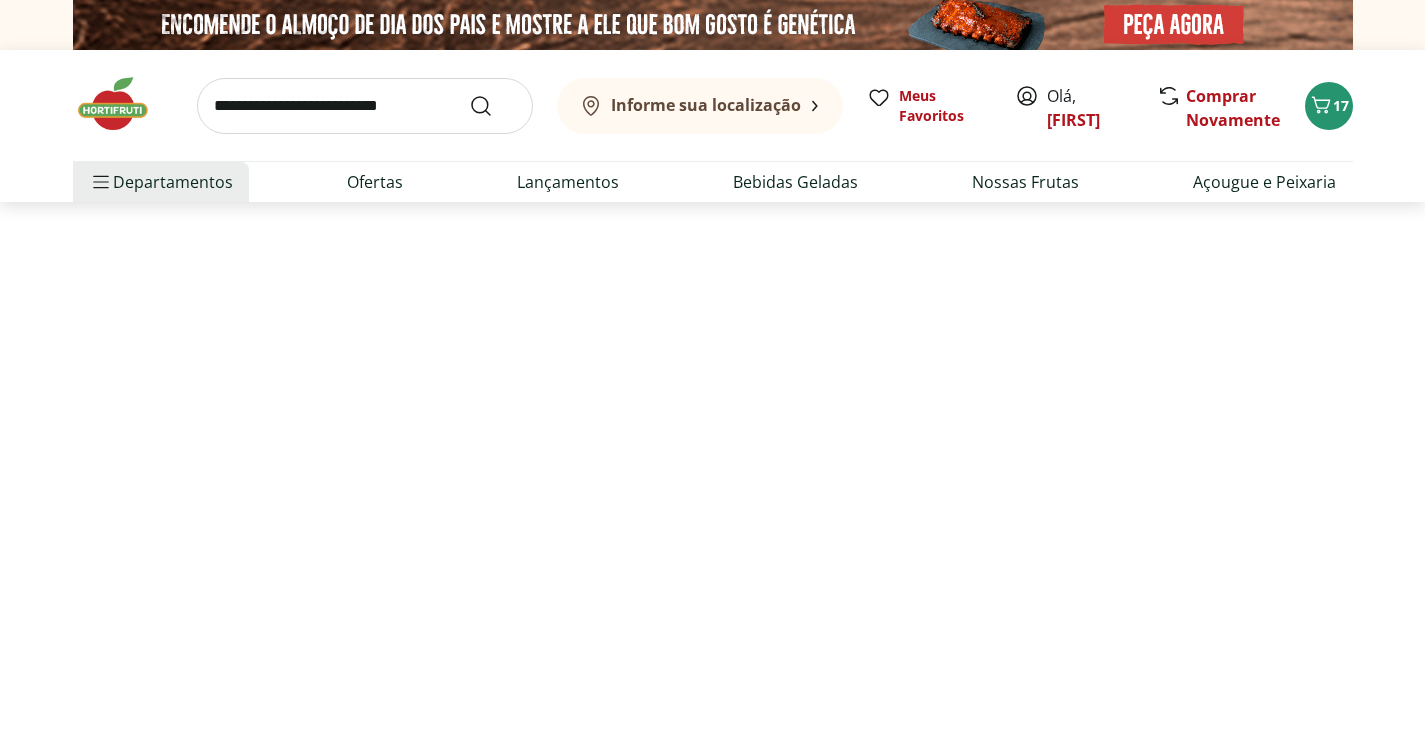 select on "**********" 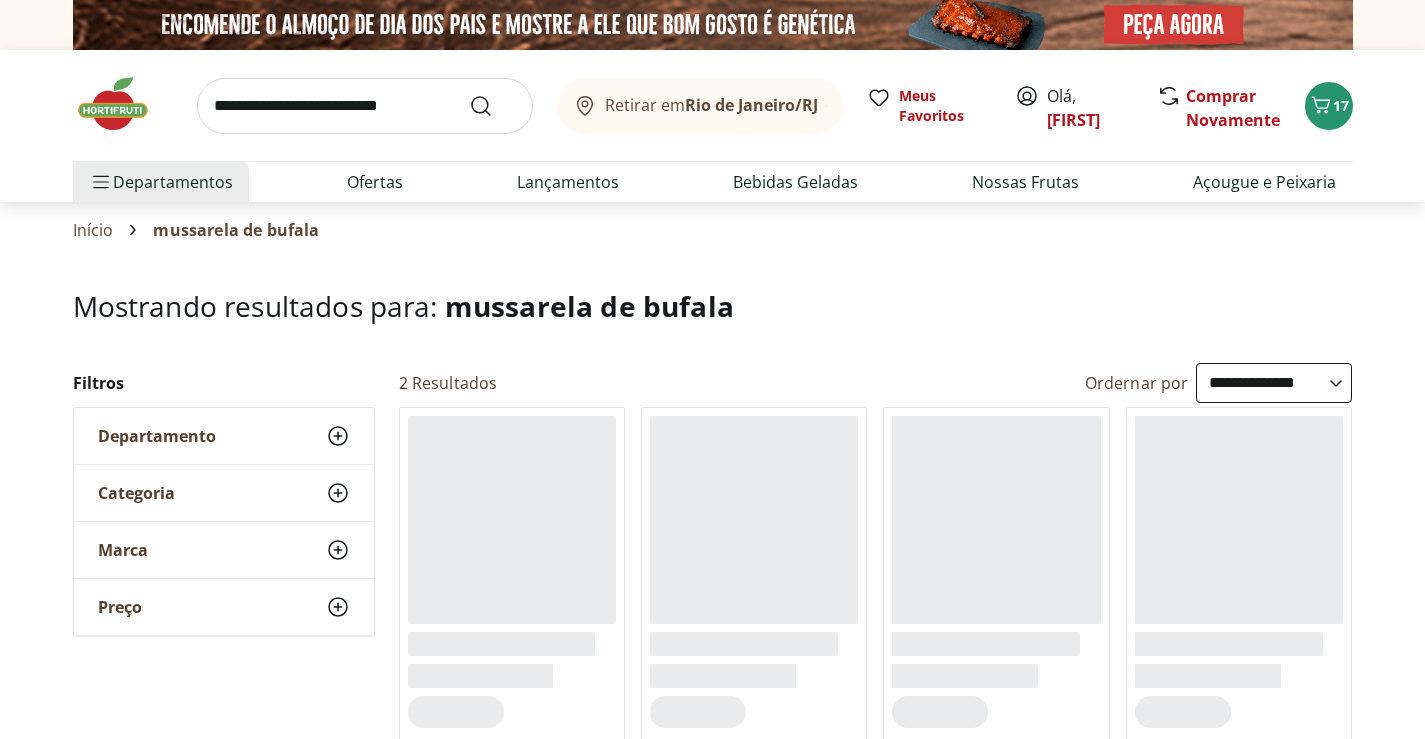 click on "Hortifruti Retirar em  Rio de Janeiro/RJ Olá,  Fernanda 17 Retirar em  Rio de Janeiro/RJ Meus Favoritos Olá,  Fernanda Comprar Novamente 17  Departamentos Nossa Marca Nossa Marca Ver tudo do departamento Açougue & Peixaria Congelados e Refrigerados Frutas, Legumes e Verduras Orgânicos Mercearia Sorvetes Hortifruti Hortifruti Ver tudo do departamento Cogumelos Frutas Legumes Ovos Temperos Frescos Verduras Orgânicos Orgânicos Ver tudo do departamento Bebidas Orgânicas Frutas Orgânicas Legumes Orgânicos Ovos Orgânicos Perecíveis Orgânicos Verduras Orgânicas Temperos Frescos Açougue e Peixaria Açougue e Peixaria Ver tudo do departamento Aves Bovinos Exóticos Frutos do Mar Linguiça e Salsicha Peixes Salgados e Defumados Suínos Prontinhos Prontinhos Ver tudo do departamento Frutas Cortadinhas Pré Preparados Prontos para Consumo Saladas Sucos e Água de Coco Padaria Padaria Ver tudo do departamento Bolos e Mini Bolos Doces Pão Padaria Própria Salgados Torradas Bebidas Bebidas Água Água de Coco" at bounding box center (712, 1988) 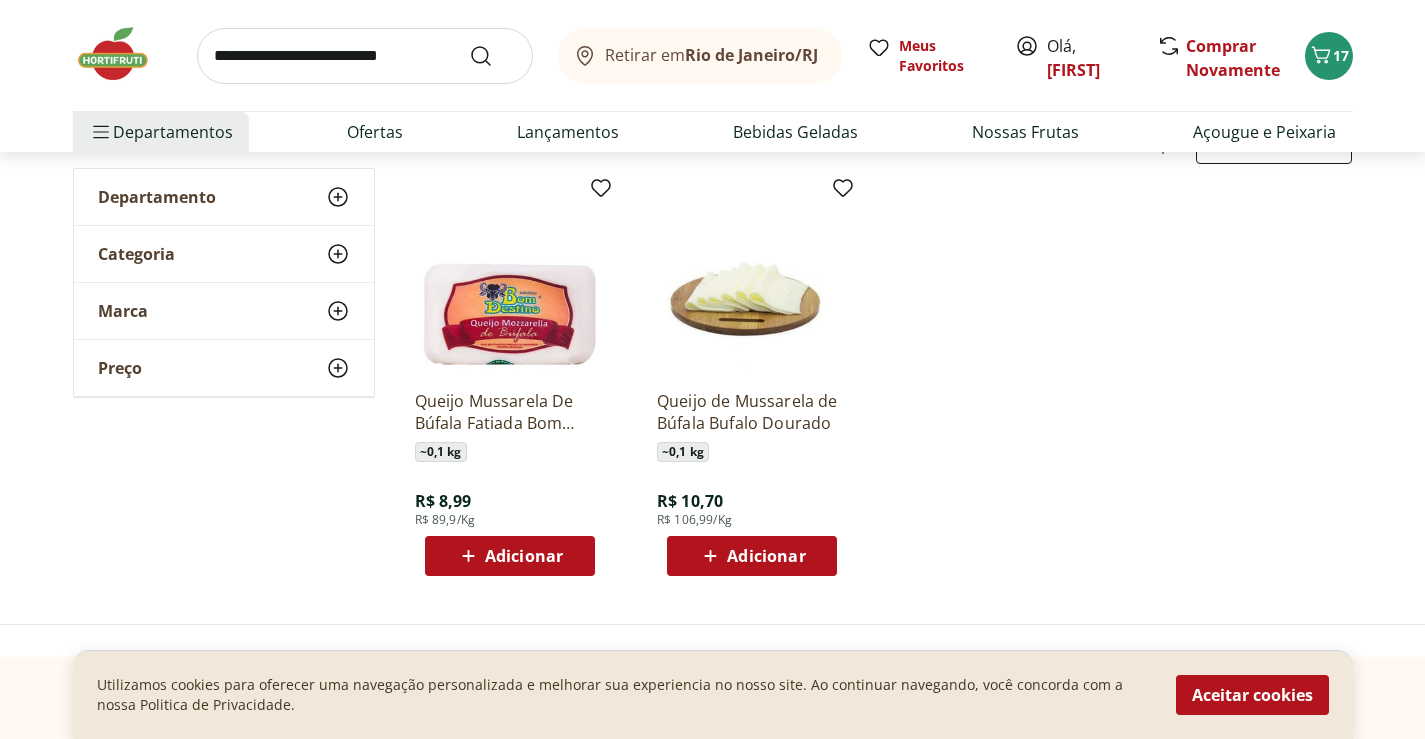 scroll, scrollTop: 0, scrollLeft: 0, axis: both 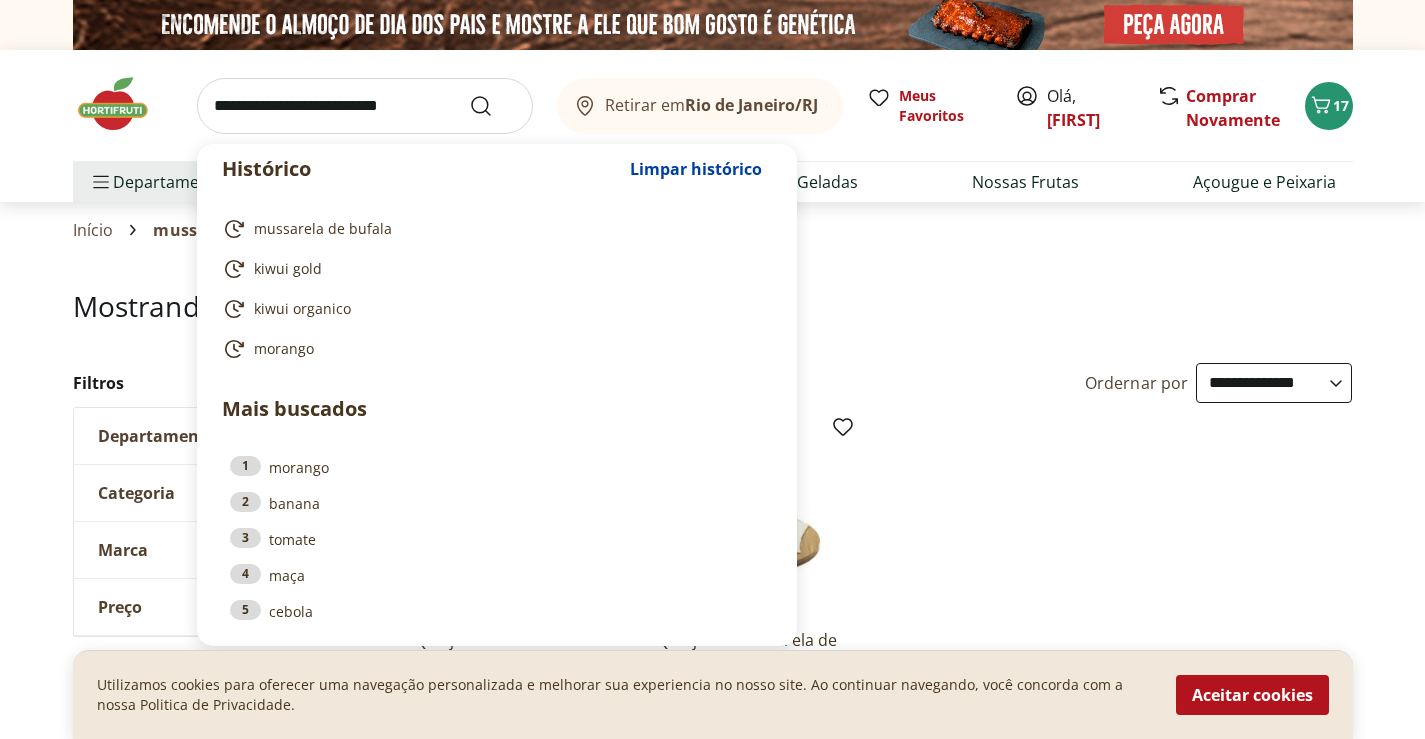 click at bounding box center [365, 106] 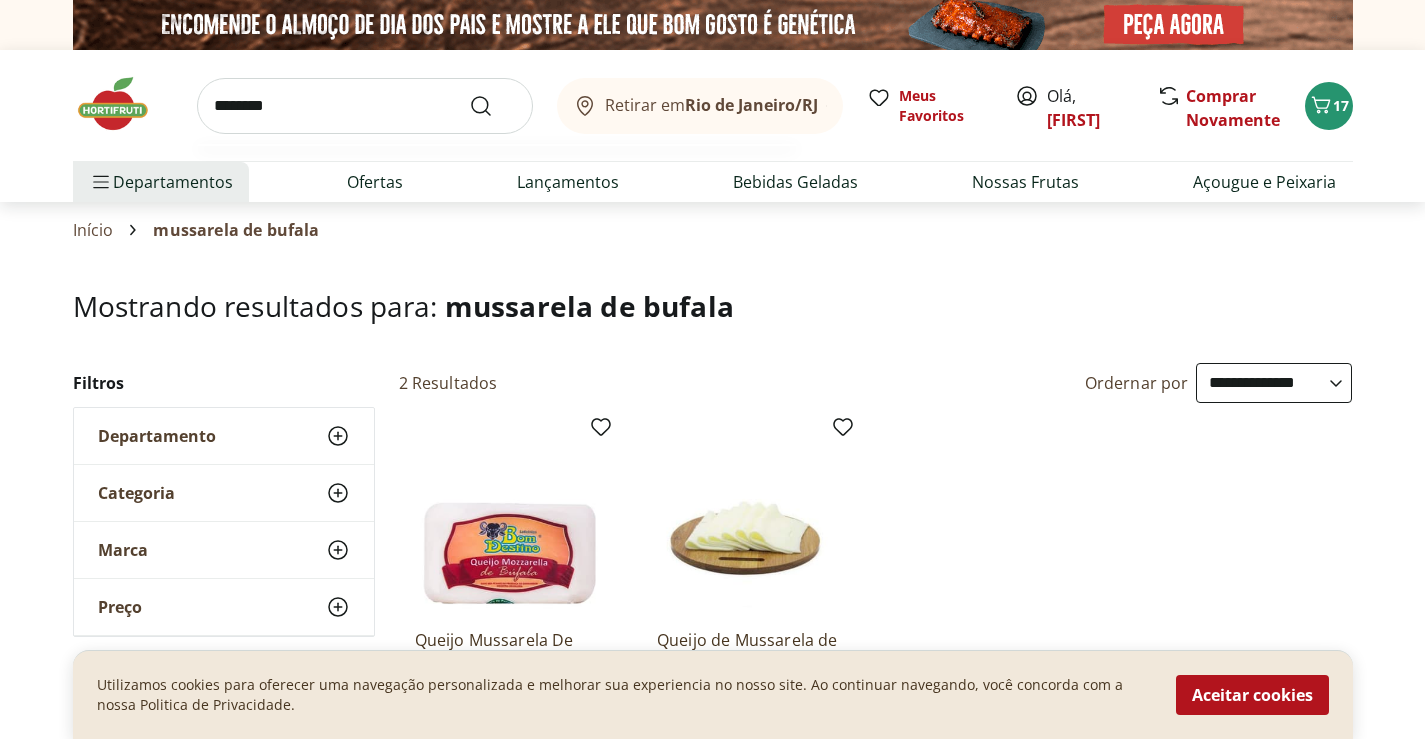 type on "********" 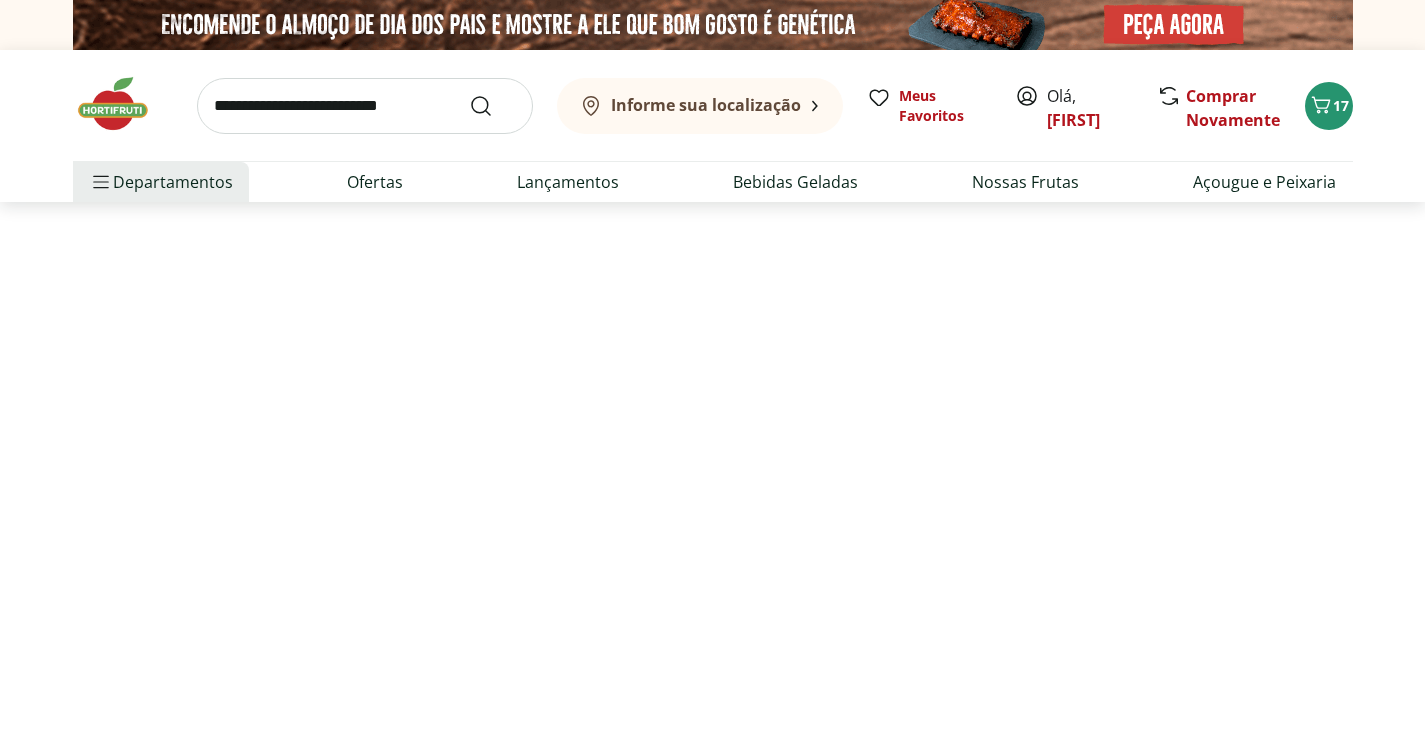 select on "**********" 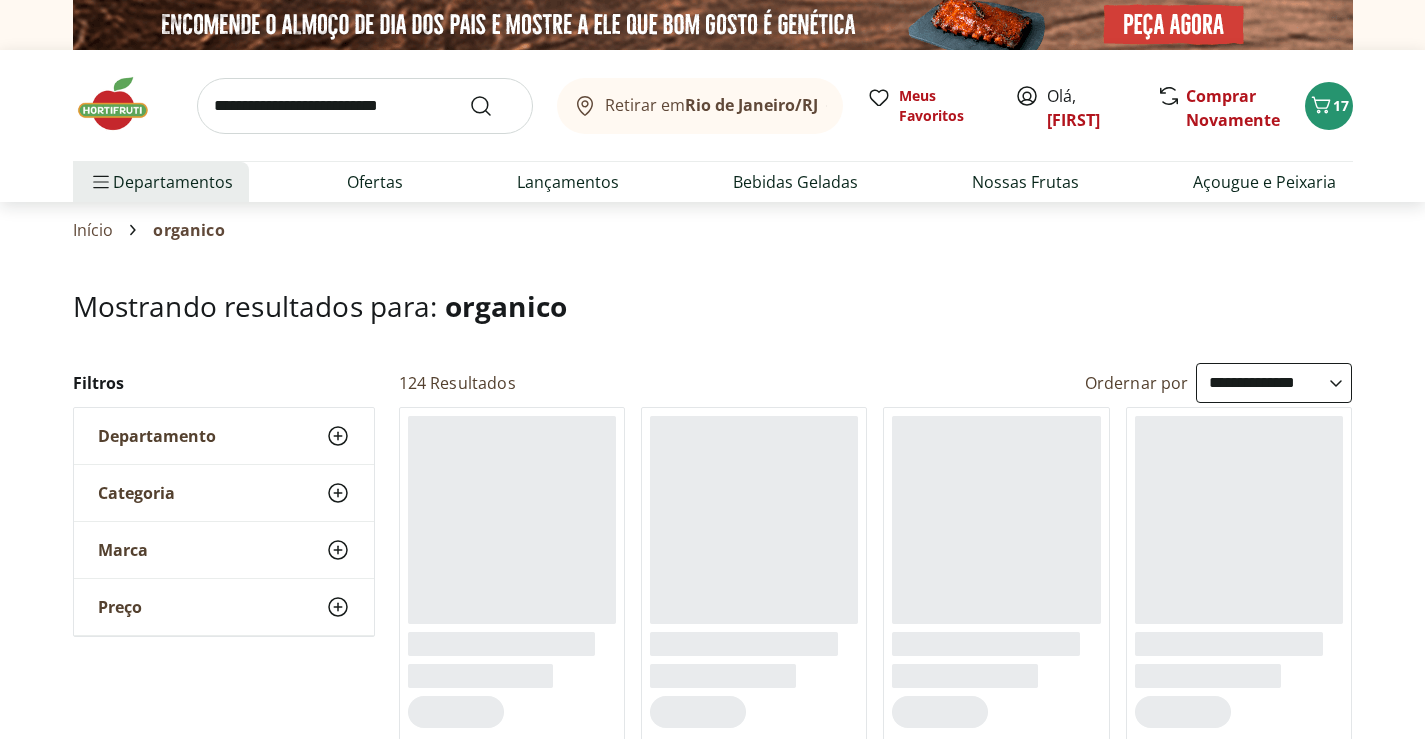 click on "Início organico" at bounding box center (713, 230) 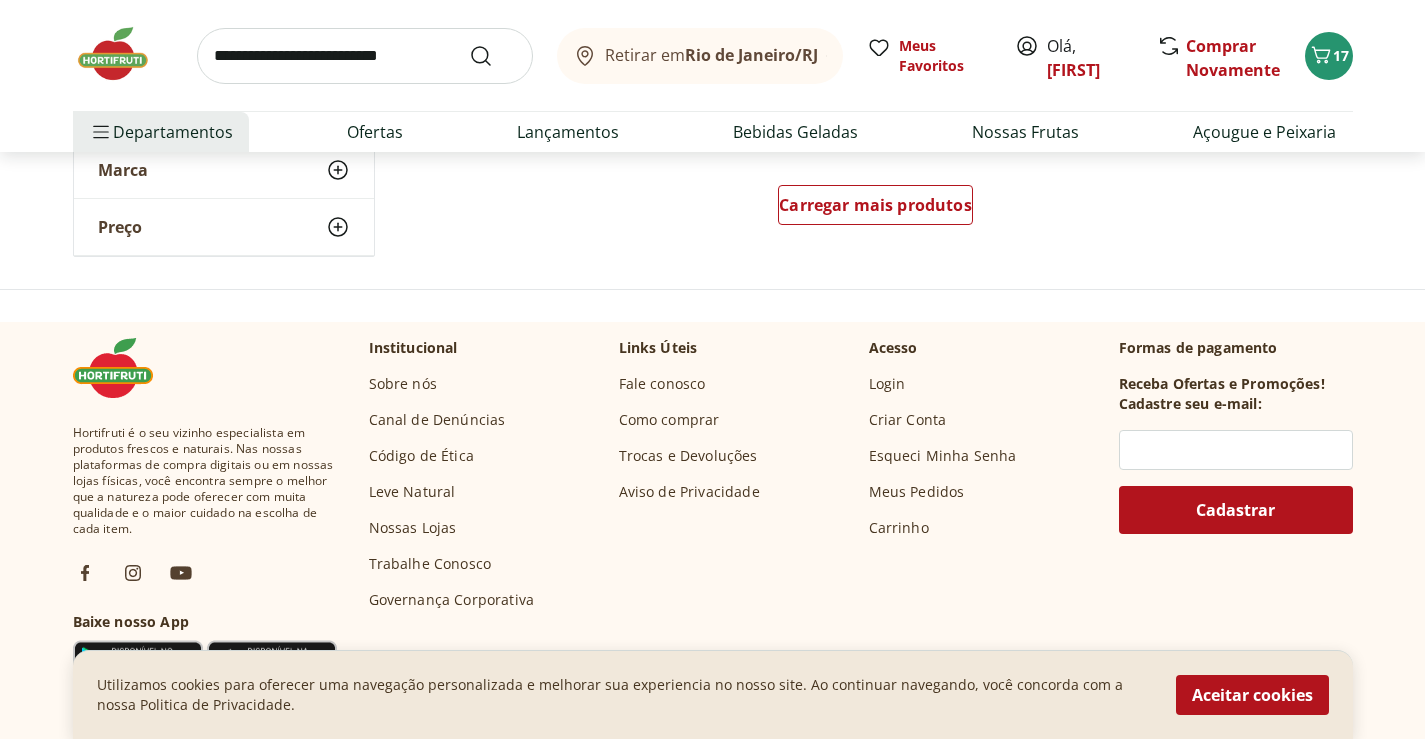 scroll, scrollTop: 1520, scrollLeft: 0, axis: vertical 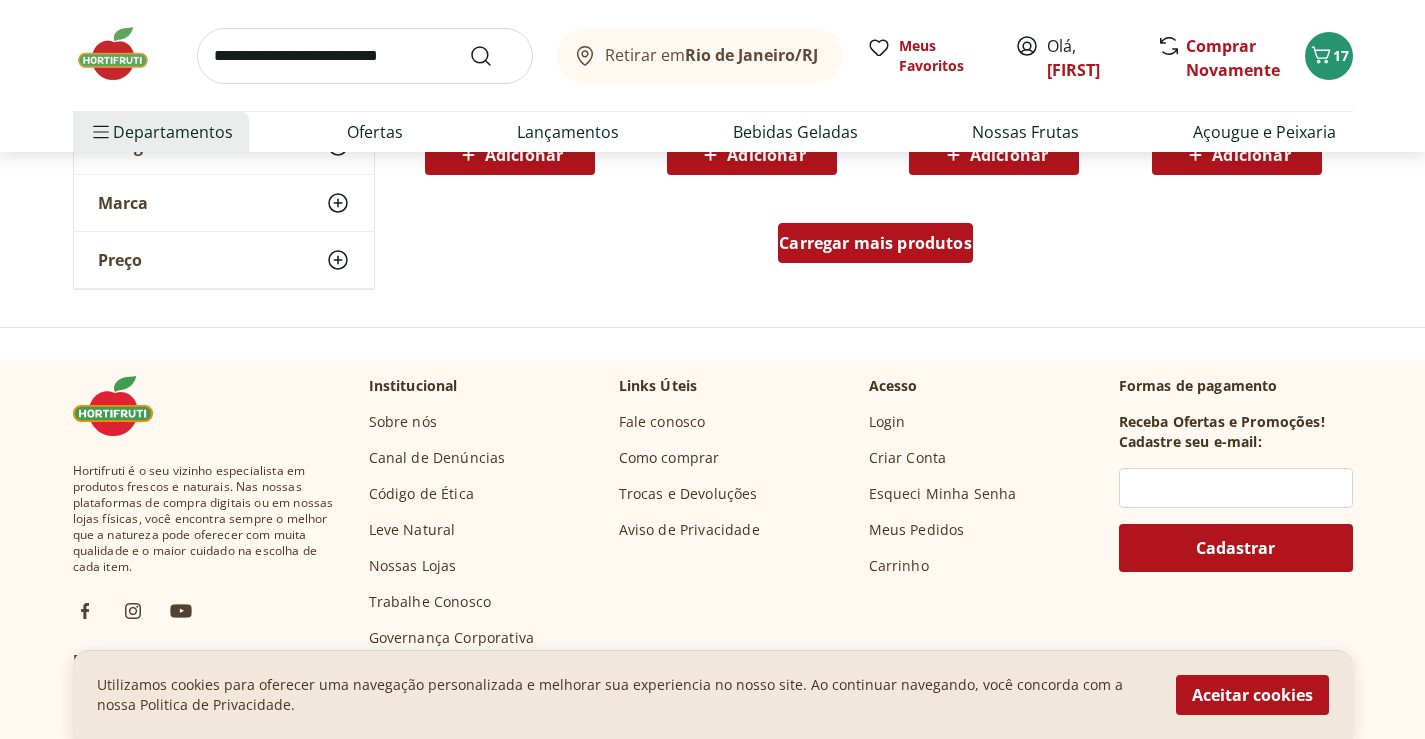 click on "Carregar mais produtos" at bounding box center (875, 243) 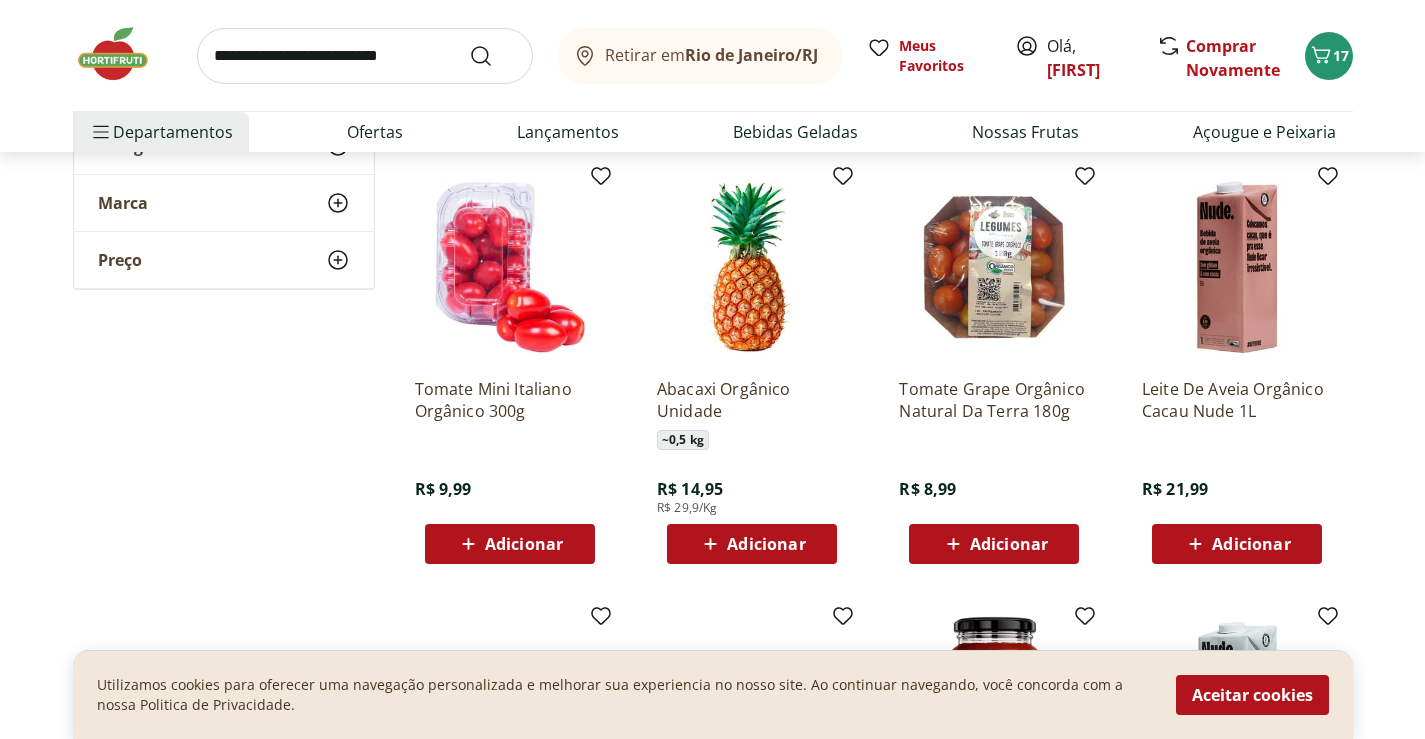 scroll, scrollTop: 1560, scrollLeft: 0, axis: vertical 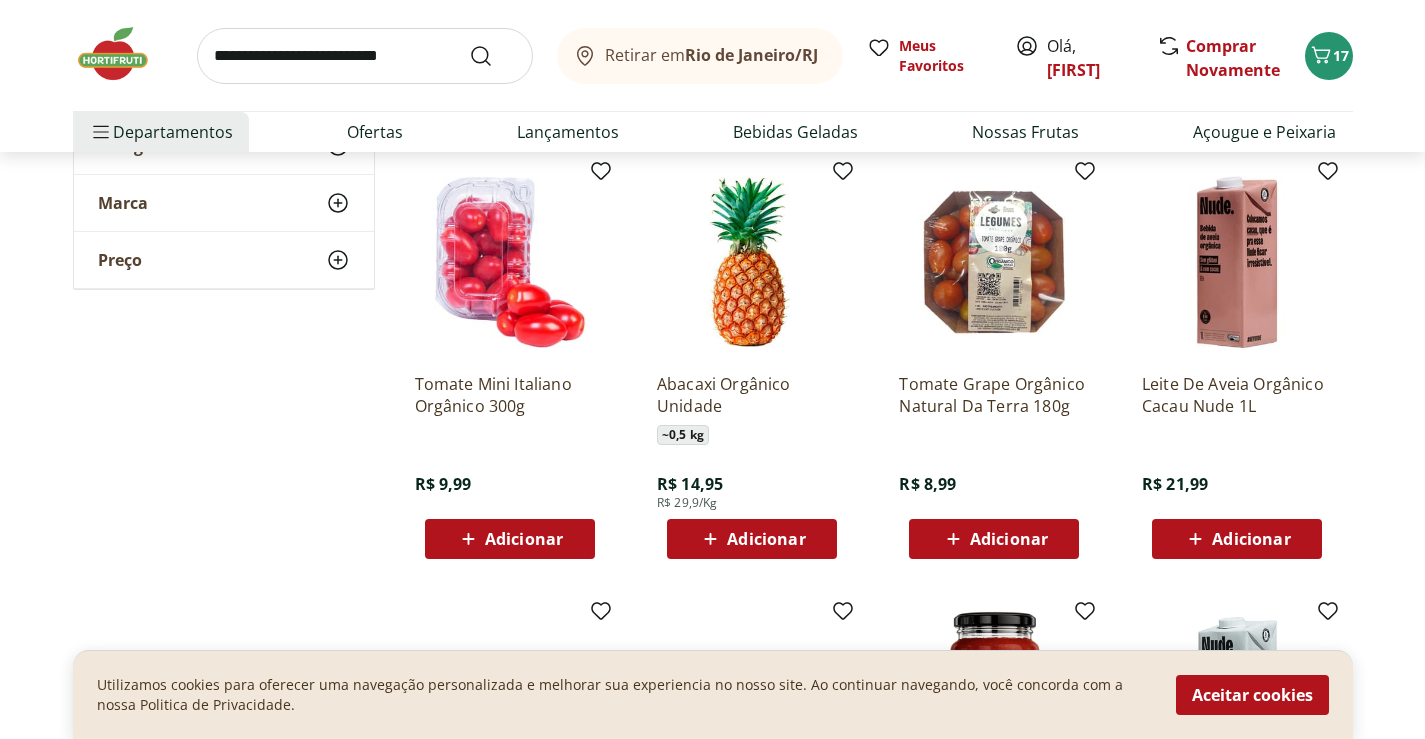 click on "Adicionar" at bounding box center (510, 539) 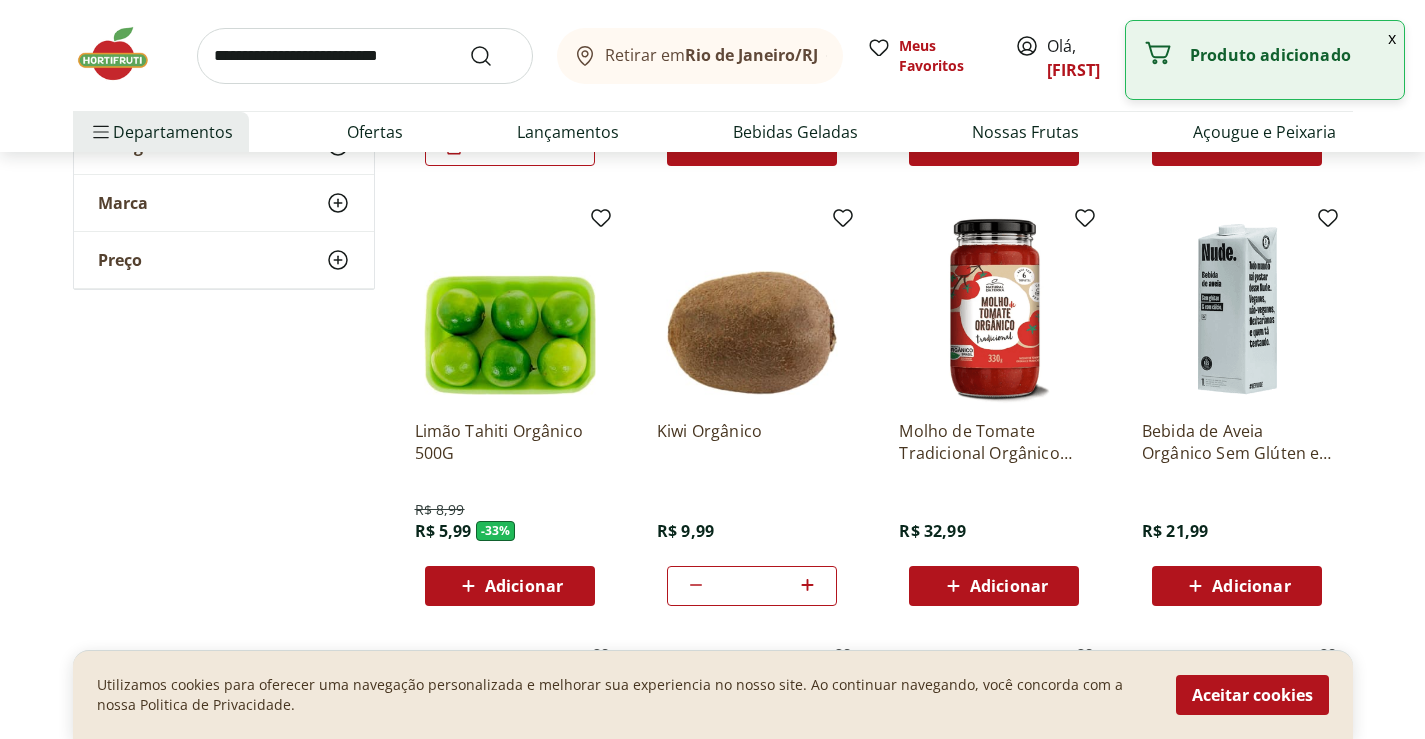 scroll, scrollTop: 2000, scrollLeft: 0, axis: vertical 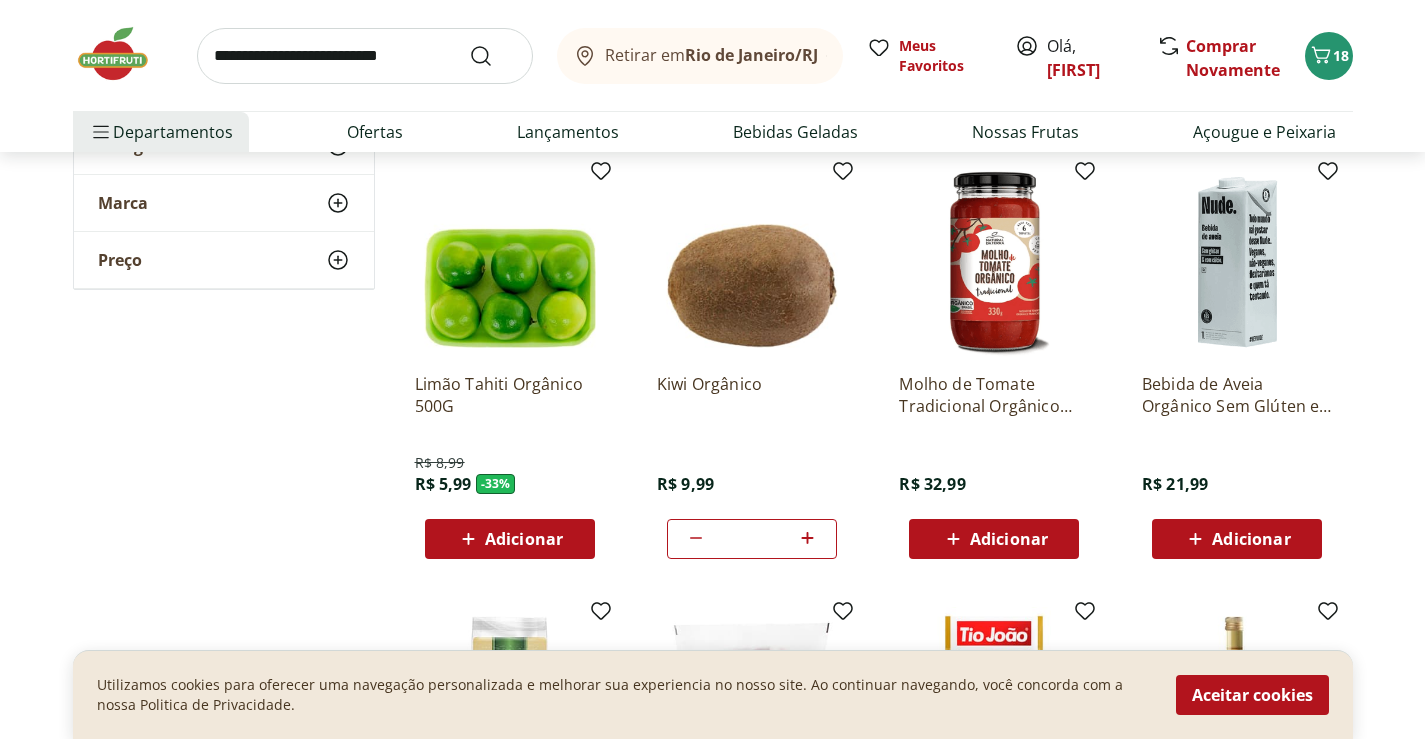 click on "Adicionar" at bounding box center (510, 539) 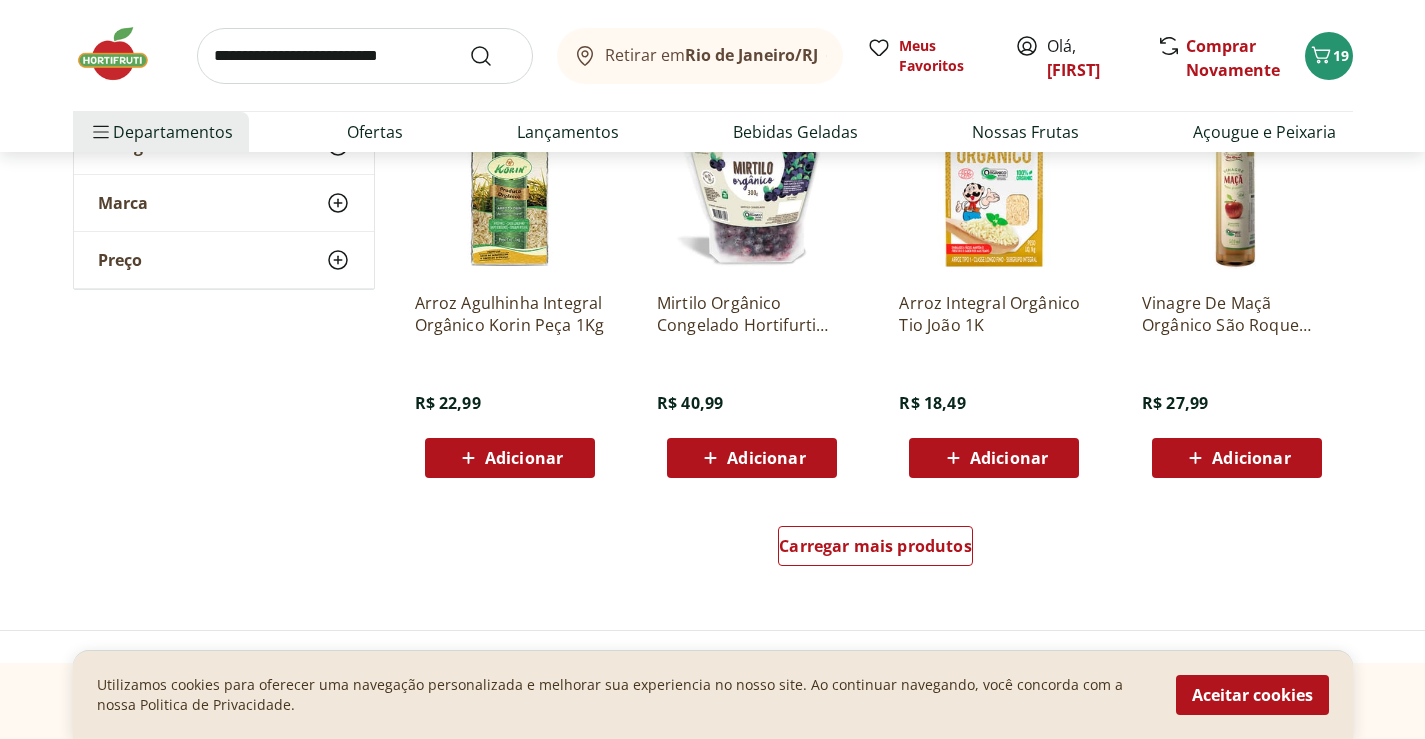 scroll, scrollTop: 2560, scrollLeft: 0, axis: vertical 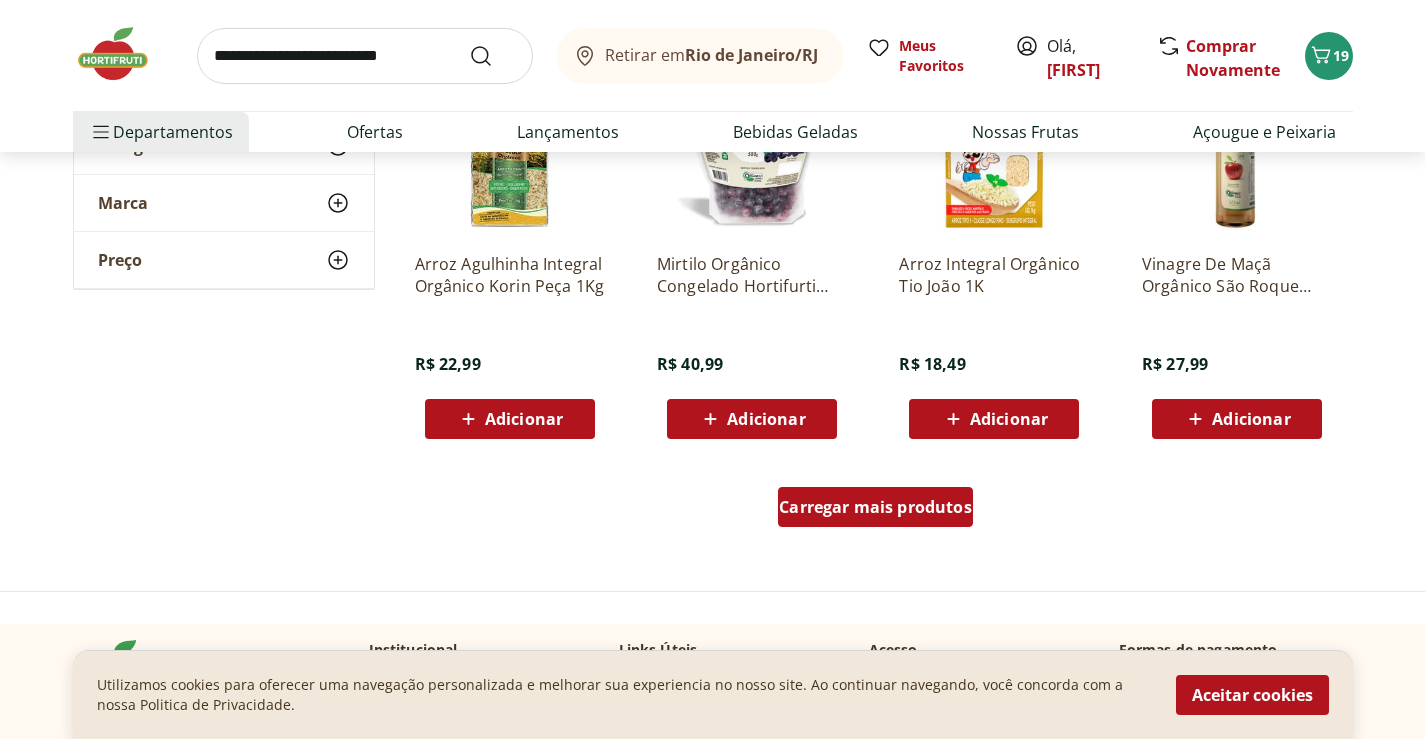 click on "Carregar mais produtos" at bounding box center [875, 507] 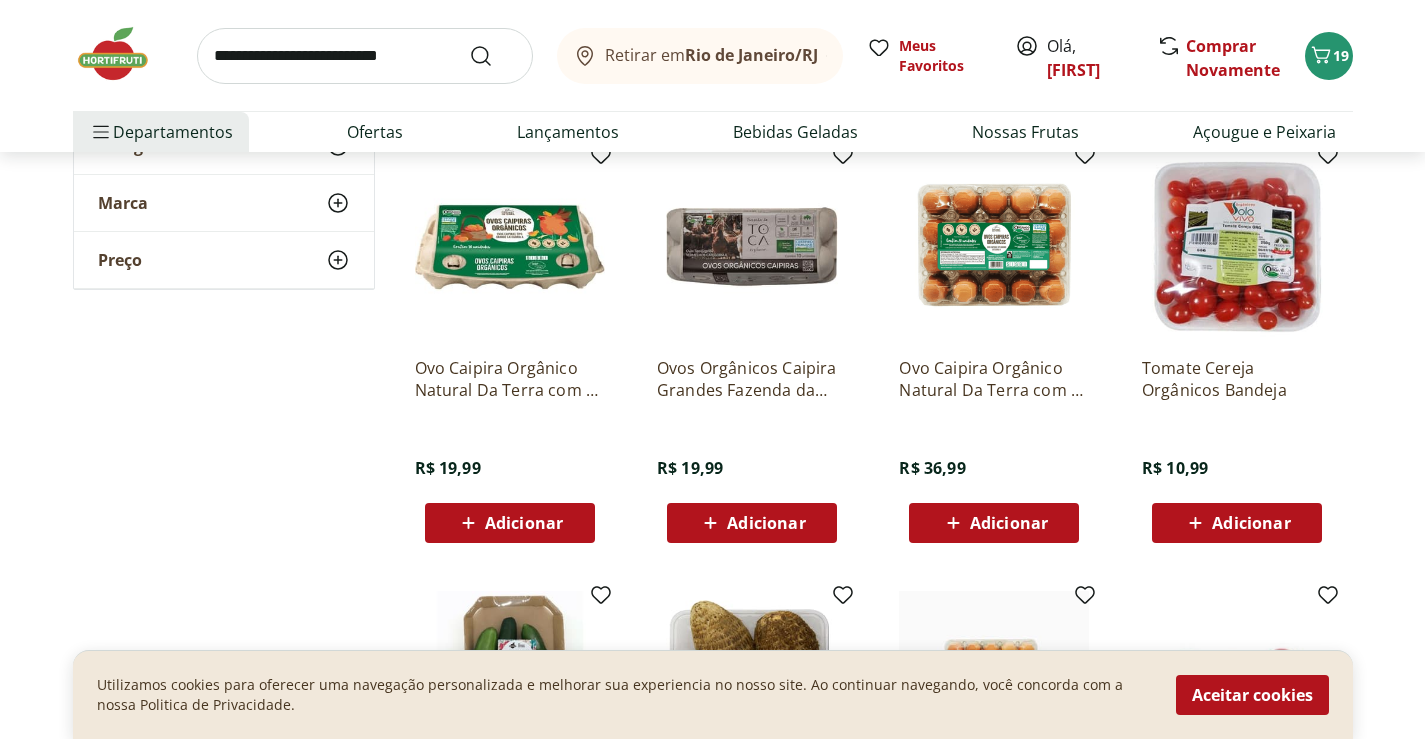 scroll, scrollTop: 3360, scrollLeft: 0, axis: vertical 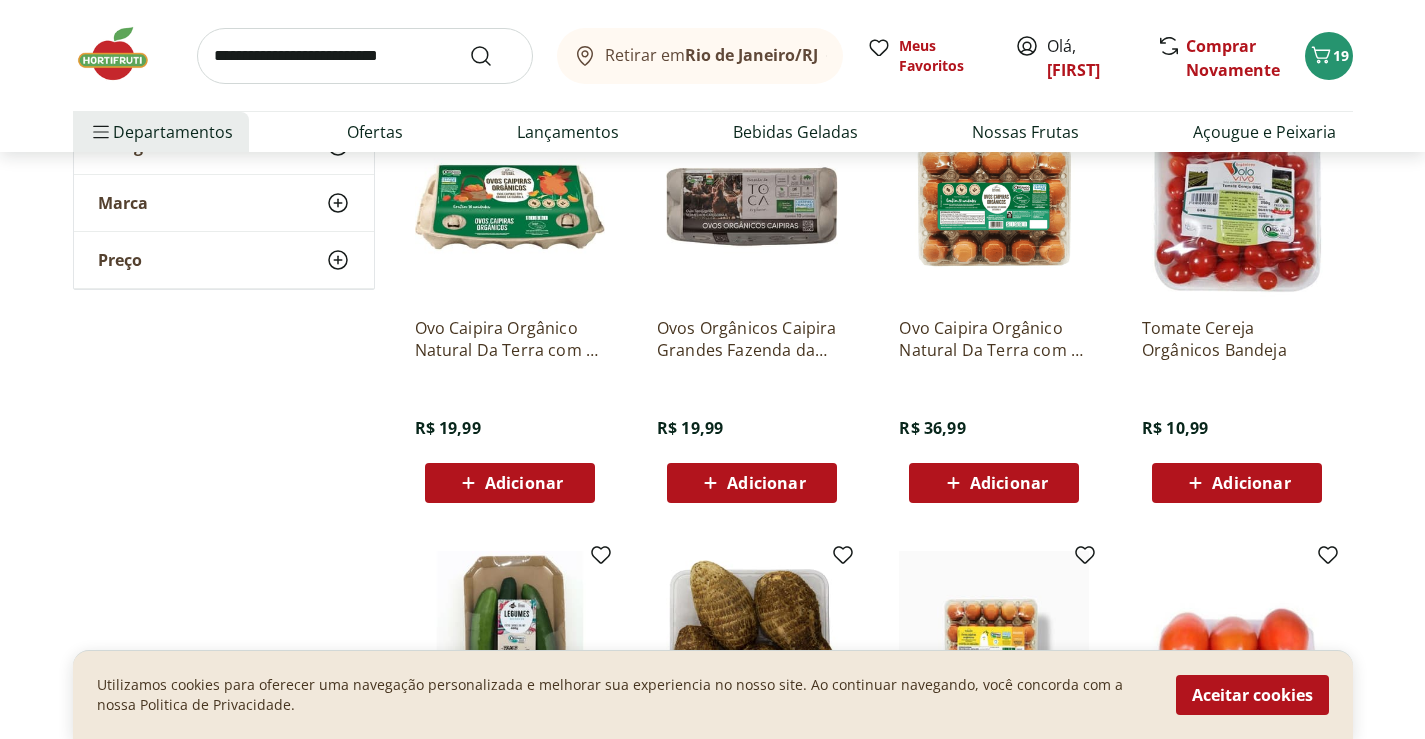 click on "Adicionar" at bounding box center [510, 483] 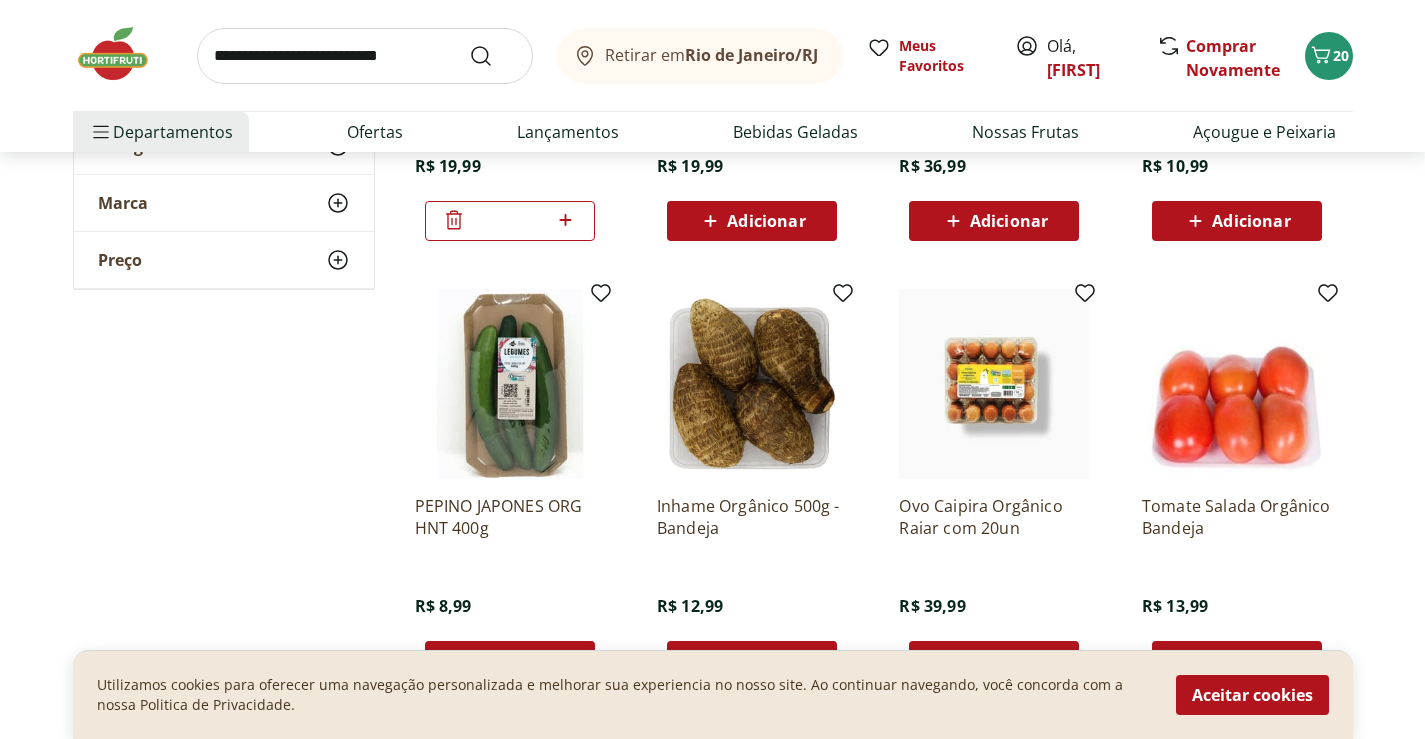 scroll, scrollTop: 3720, scrollLeft: 0, axis: vertical 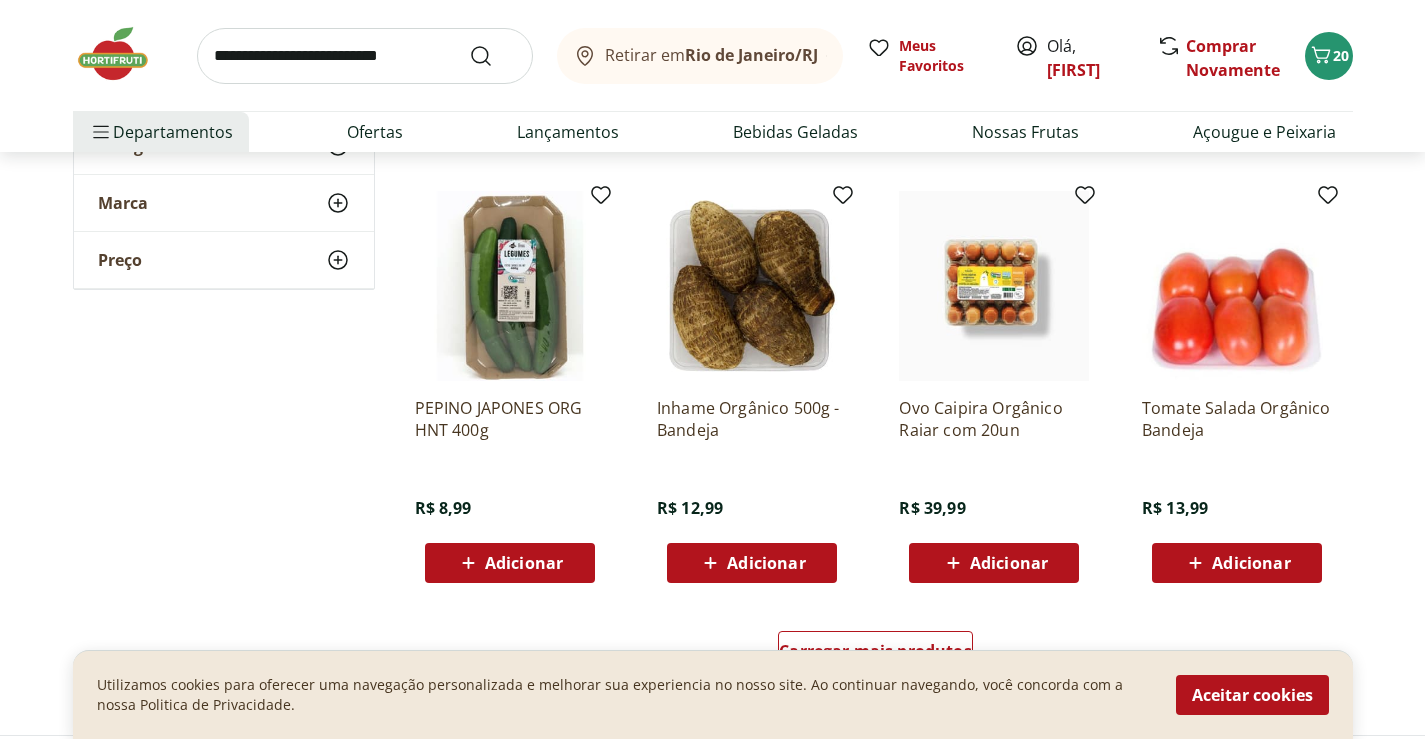 click on "Adicionar" at bounding box center (752, 563) 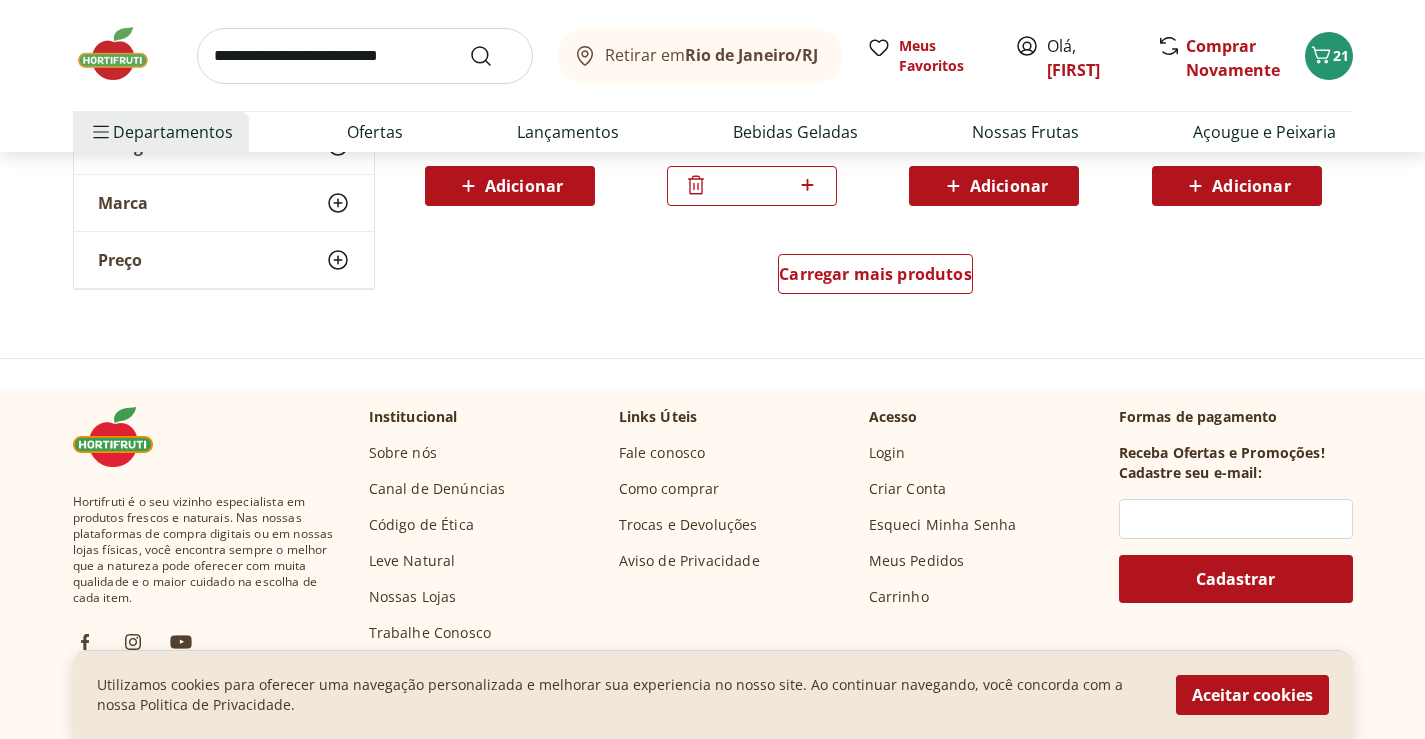 scroll, scrollTop: 4120, scrollLeft: 0, axis: vertical 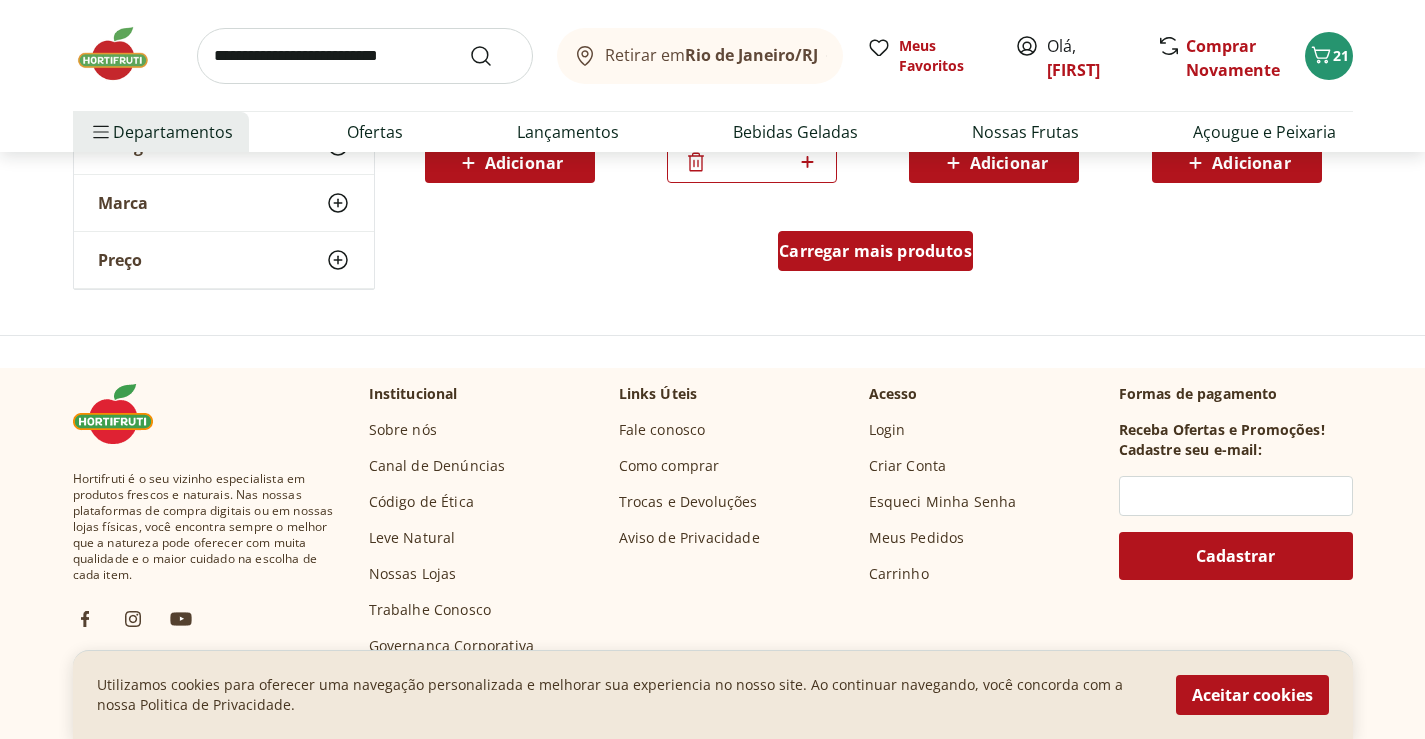 click on "Carregar mais produtos" at bounding box center [875, 255] 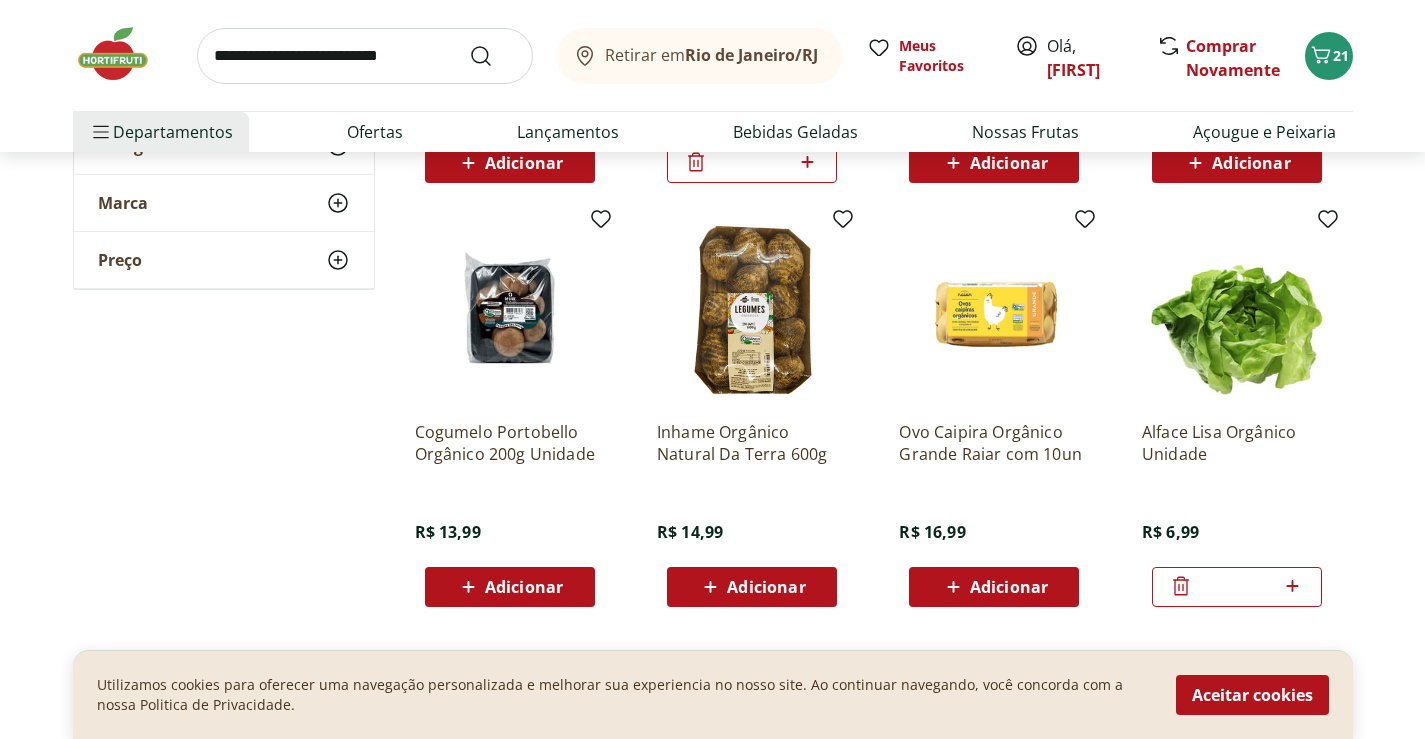 click on "**********" at bounding box center [712, -1112] 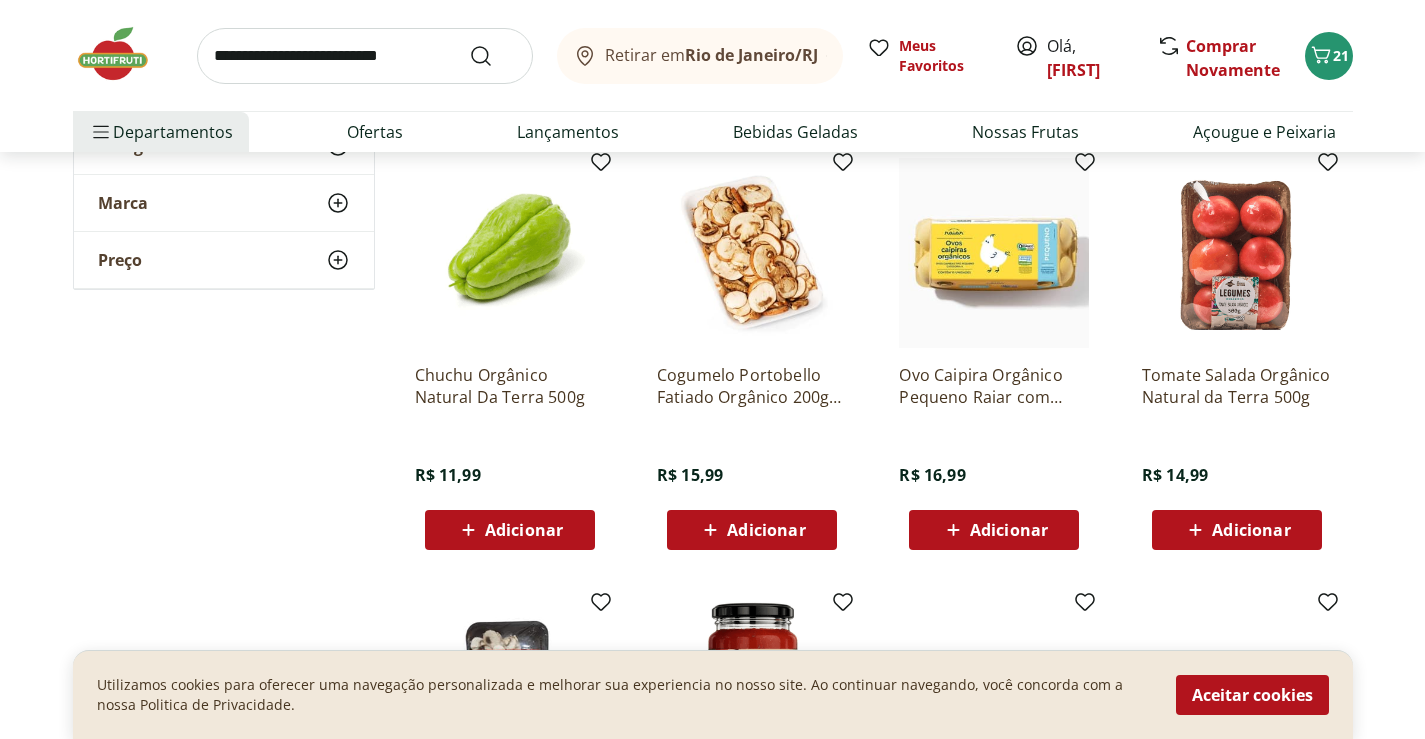 scroll, scrollTop: 4680, scrollLeft: 0, axis: vertical 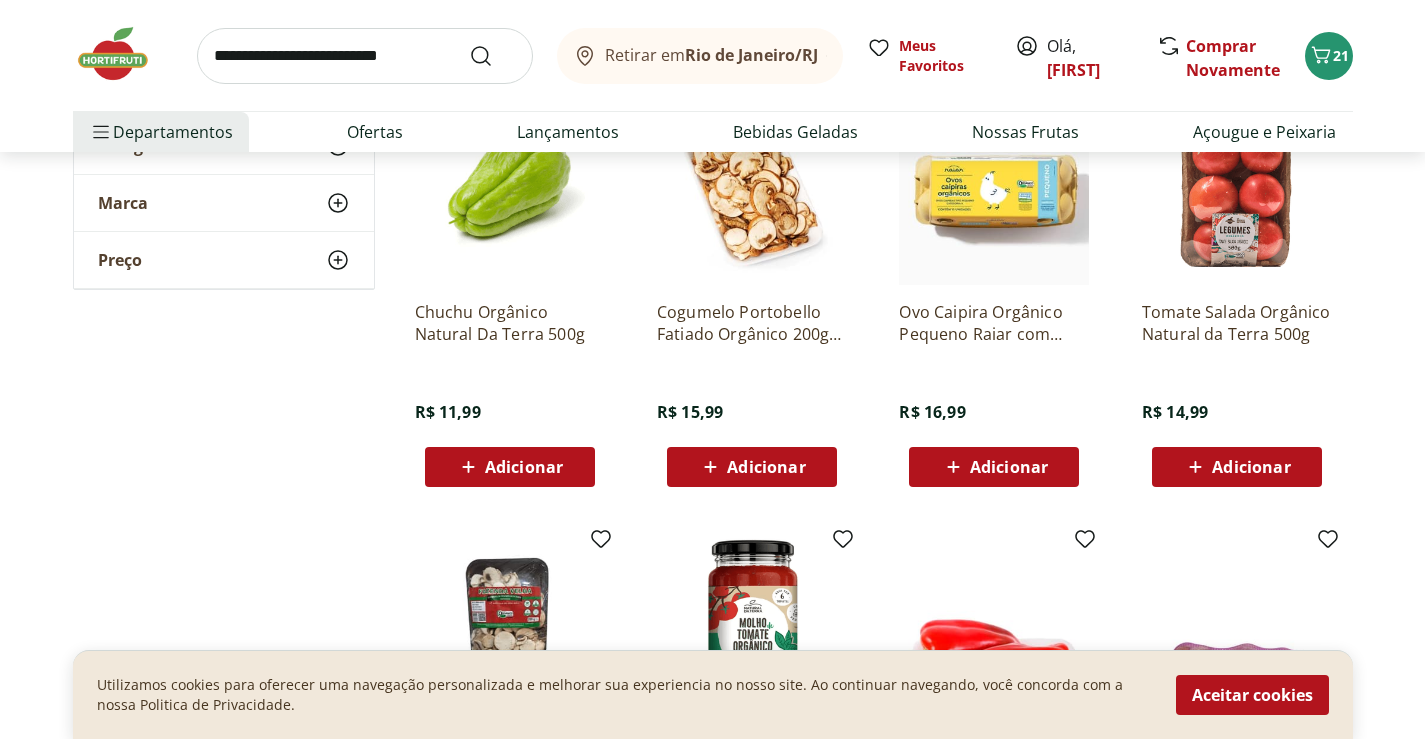 click on "Adicionar" at bounding box center (510, 467) 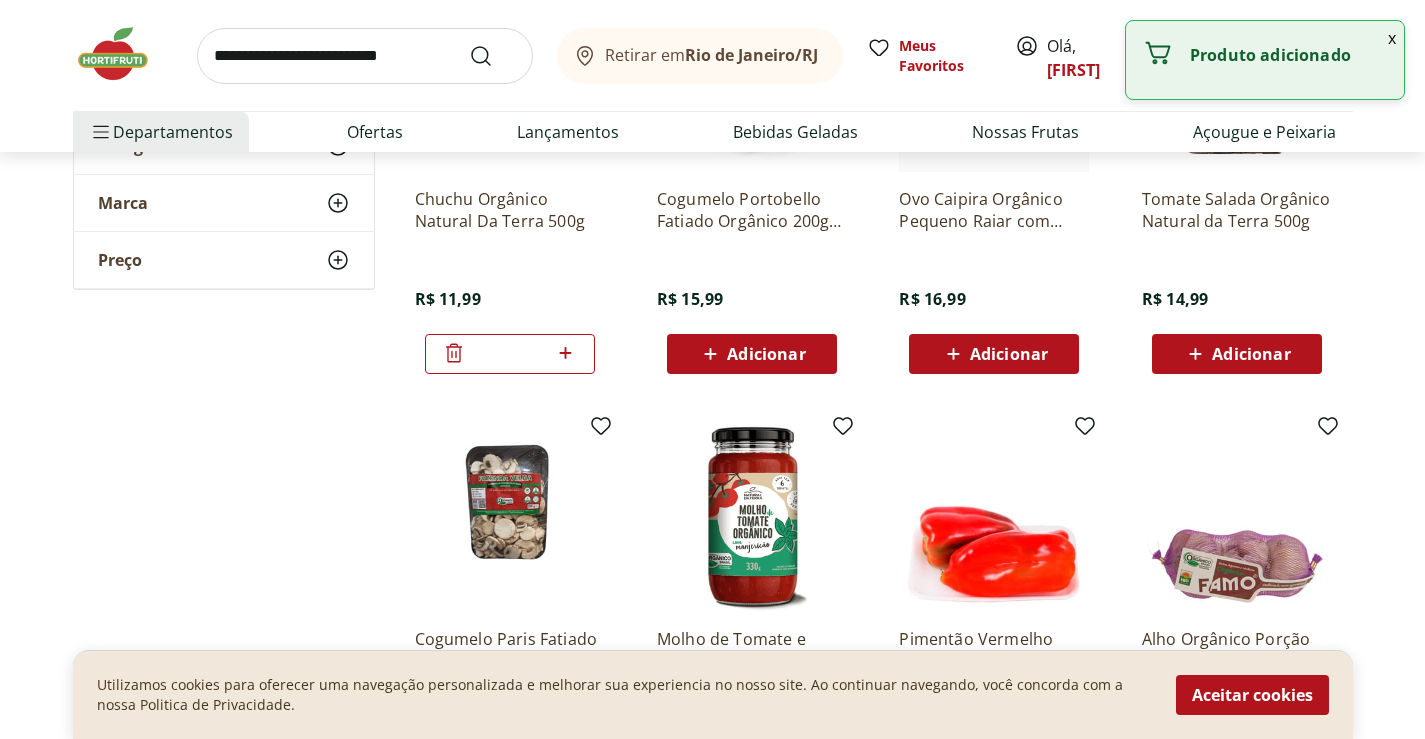 scroll, scrollTop: 5040, scrollLeft: 0, axis: vertical 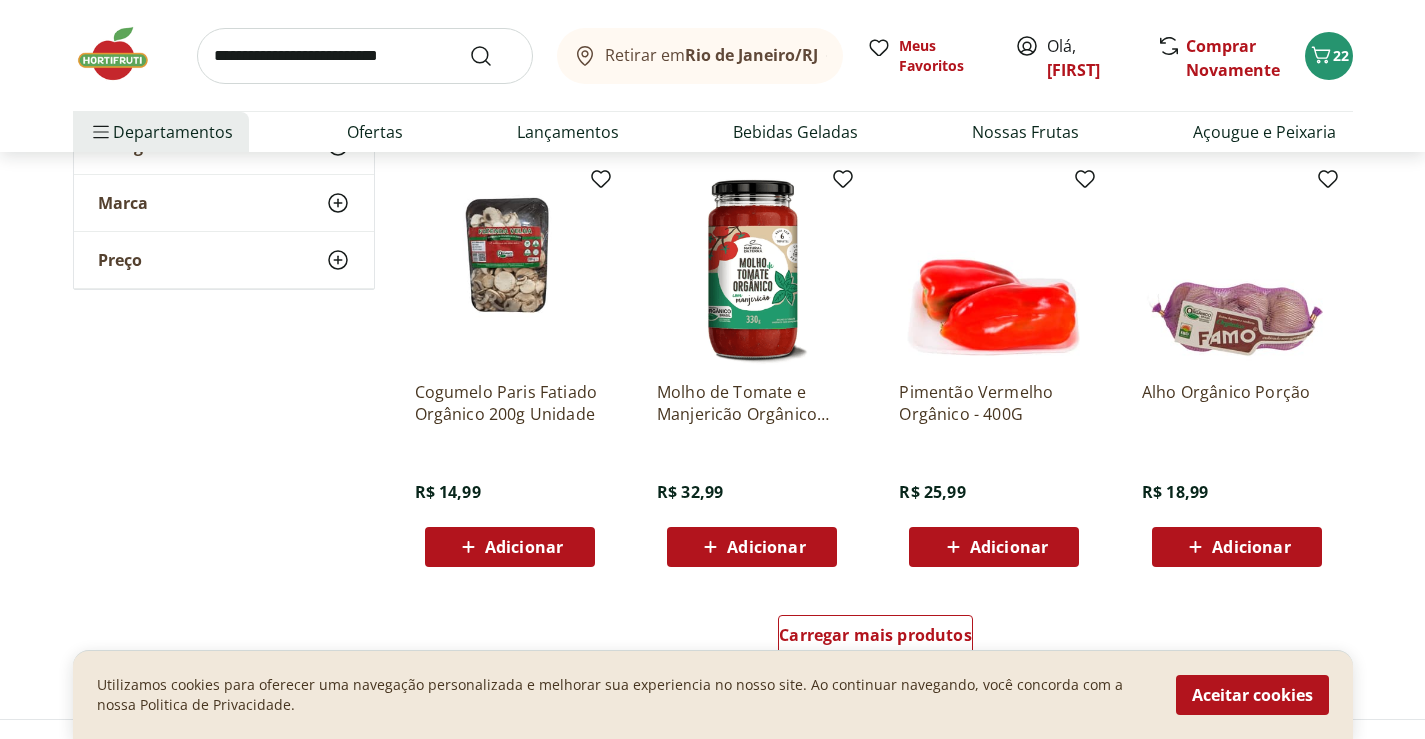 click on "Adicionar" at bounding box center (752, 547) 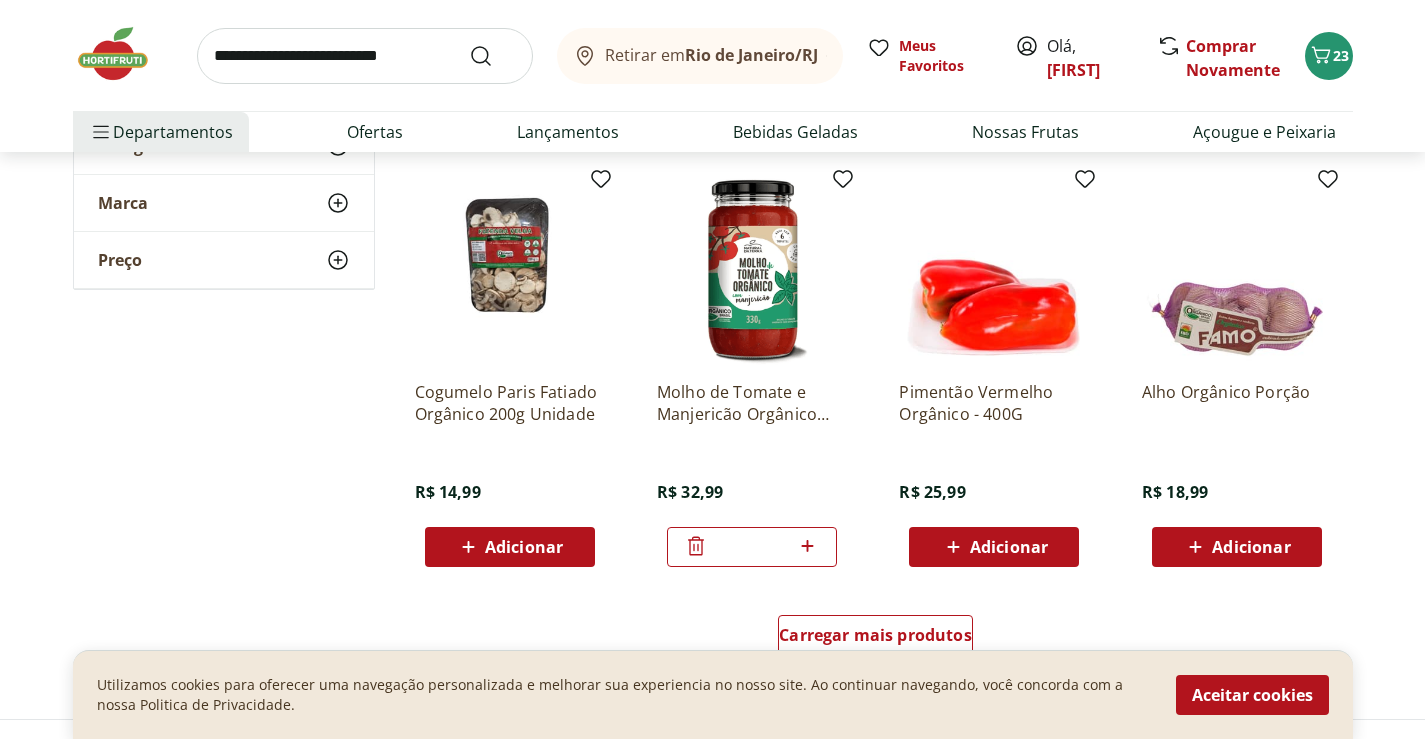 click on "*" at bounding box center (752, 547) 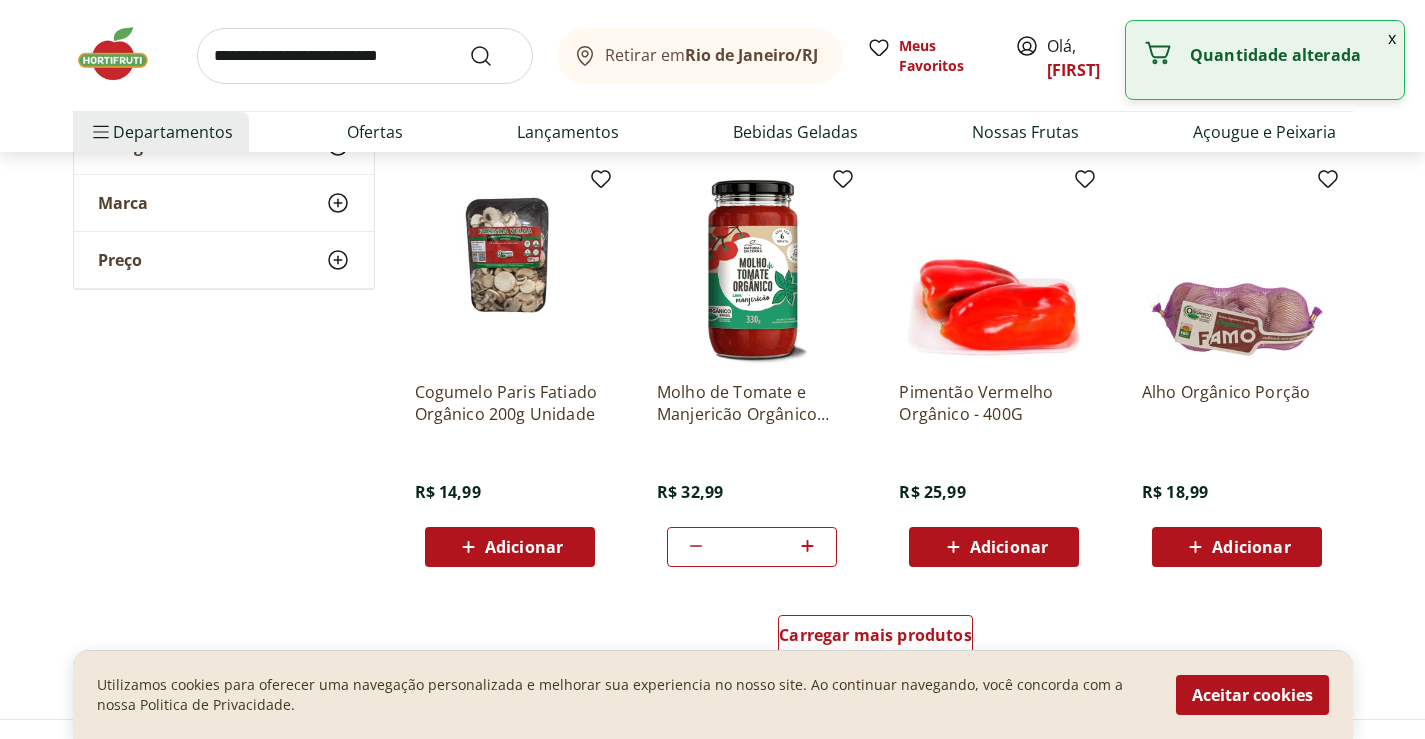 click 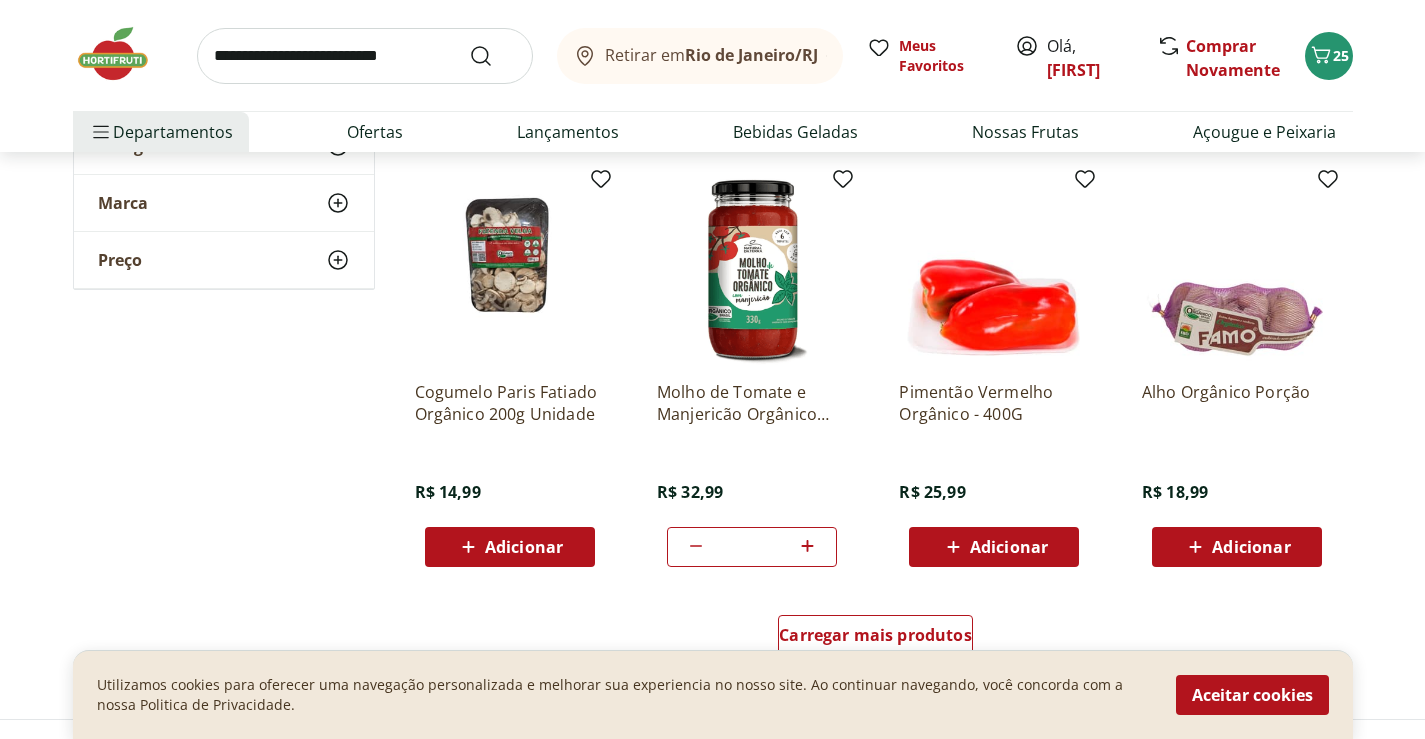 type 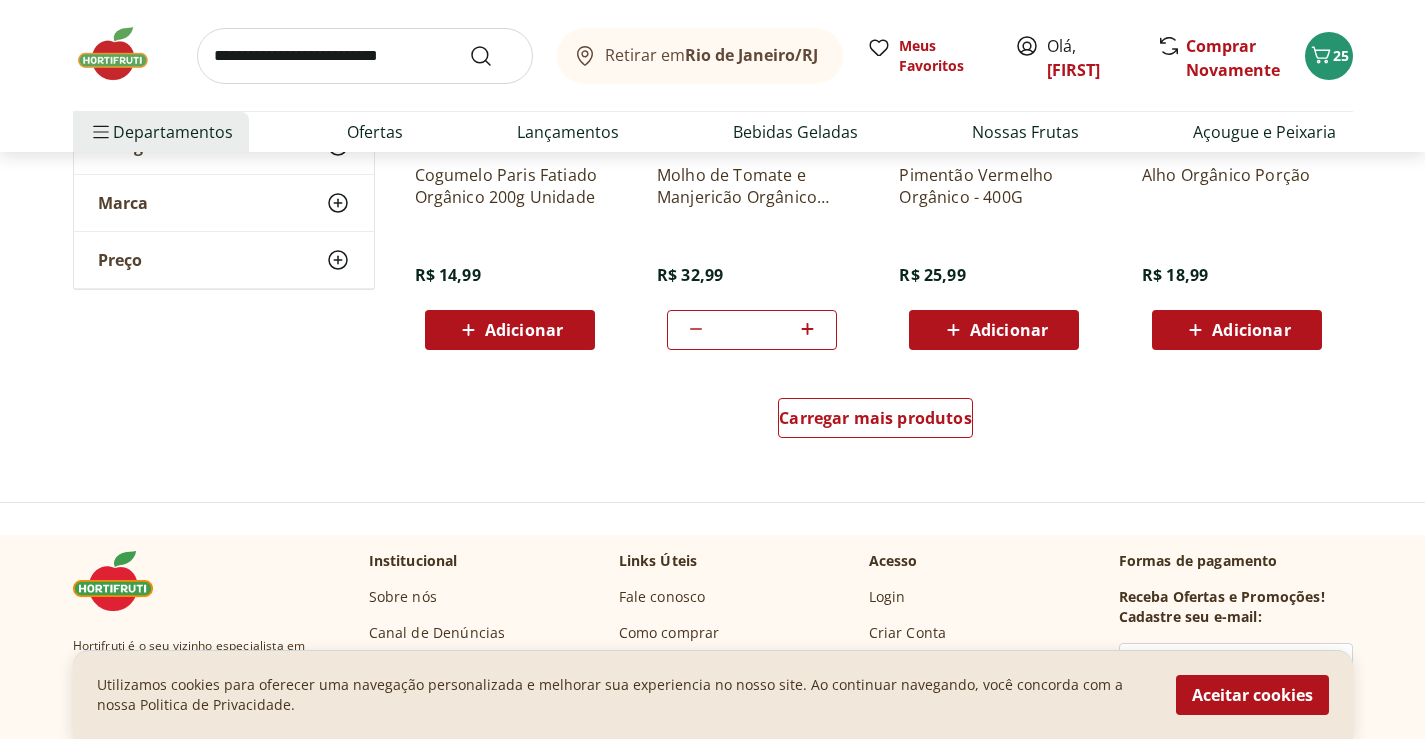scroll, scrollTop: 5280, scrollLeft: 0, axis: vertical 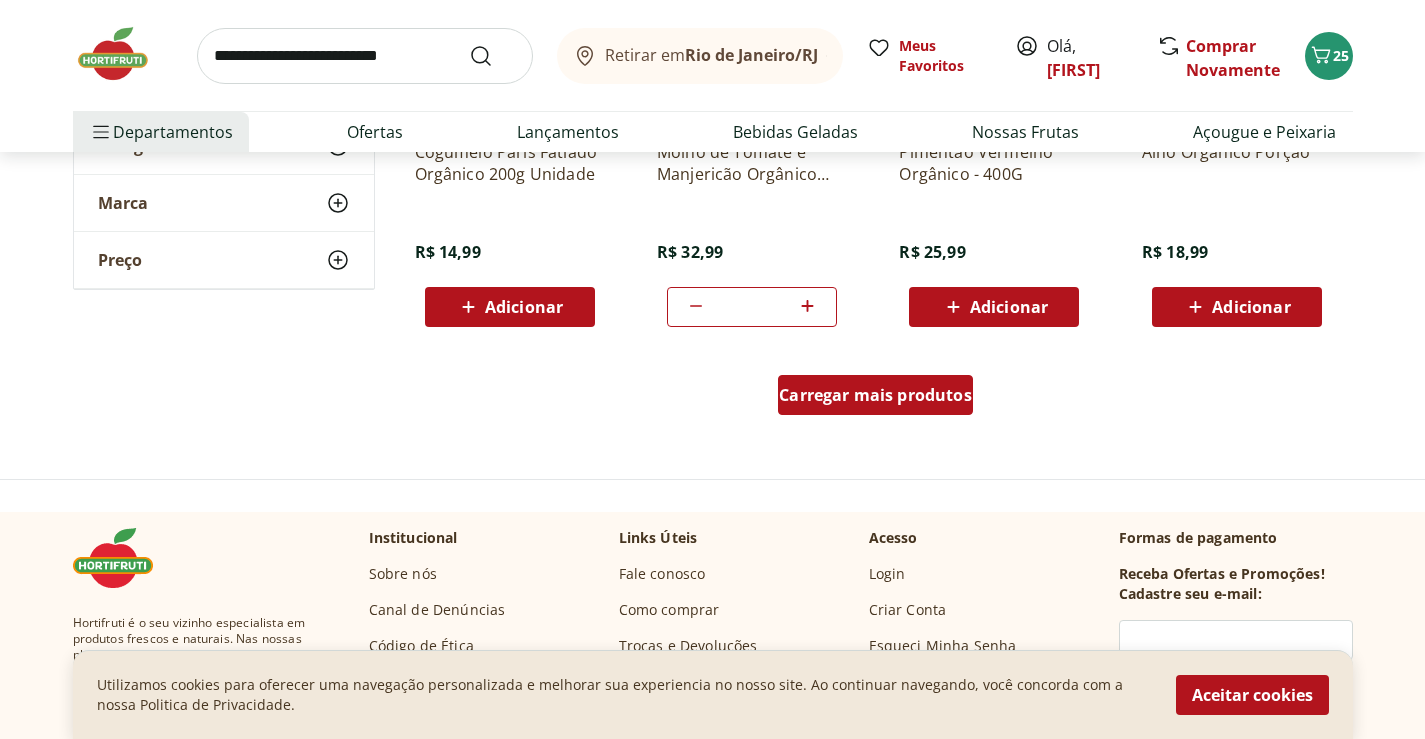 click on "Carregar mais produtos" at bounding box center [875, 395] 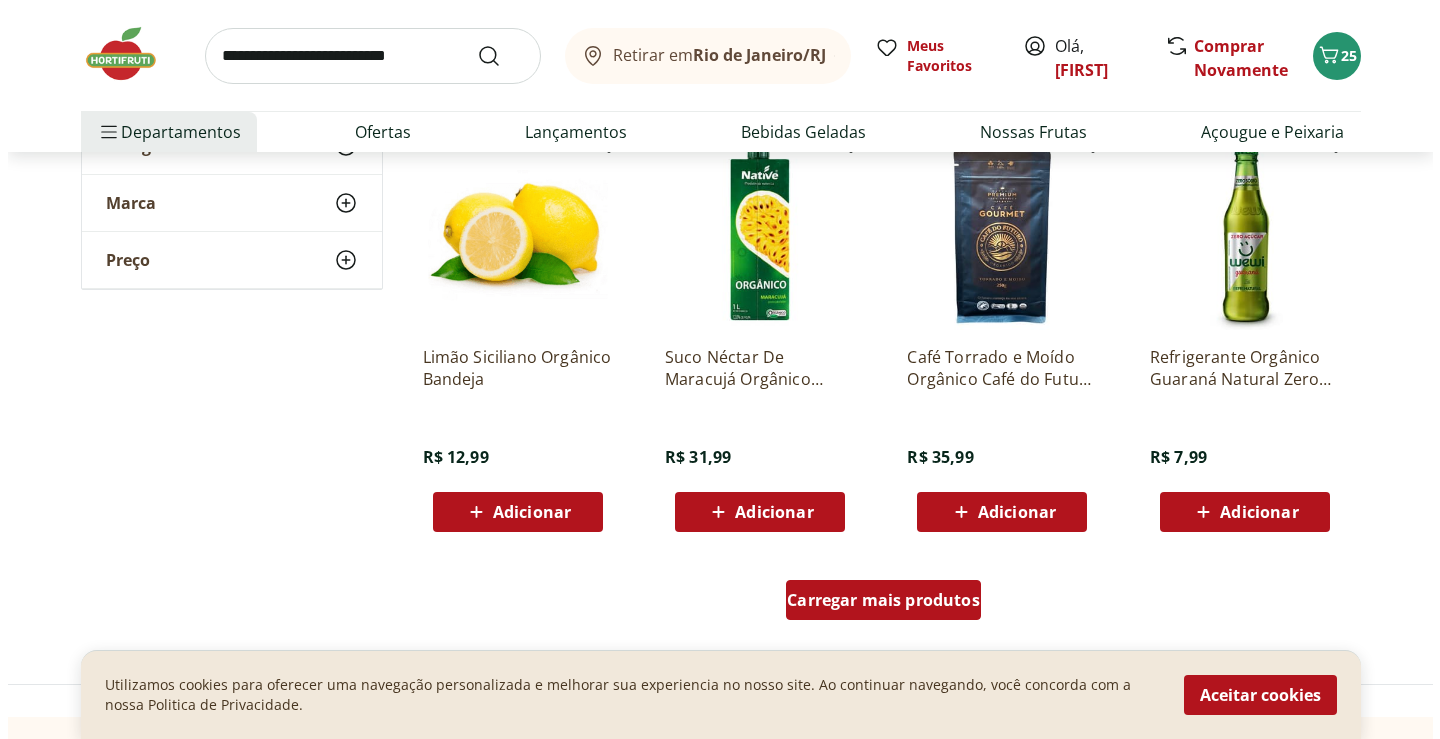 scroll, scrollTop: 6560, scrollLeft: 0, axis: vertical 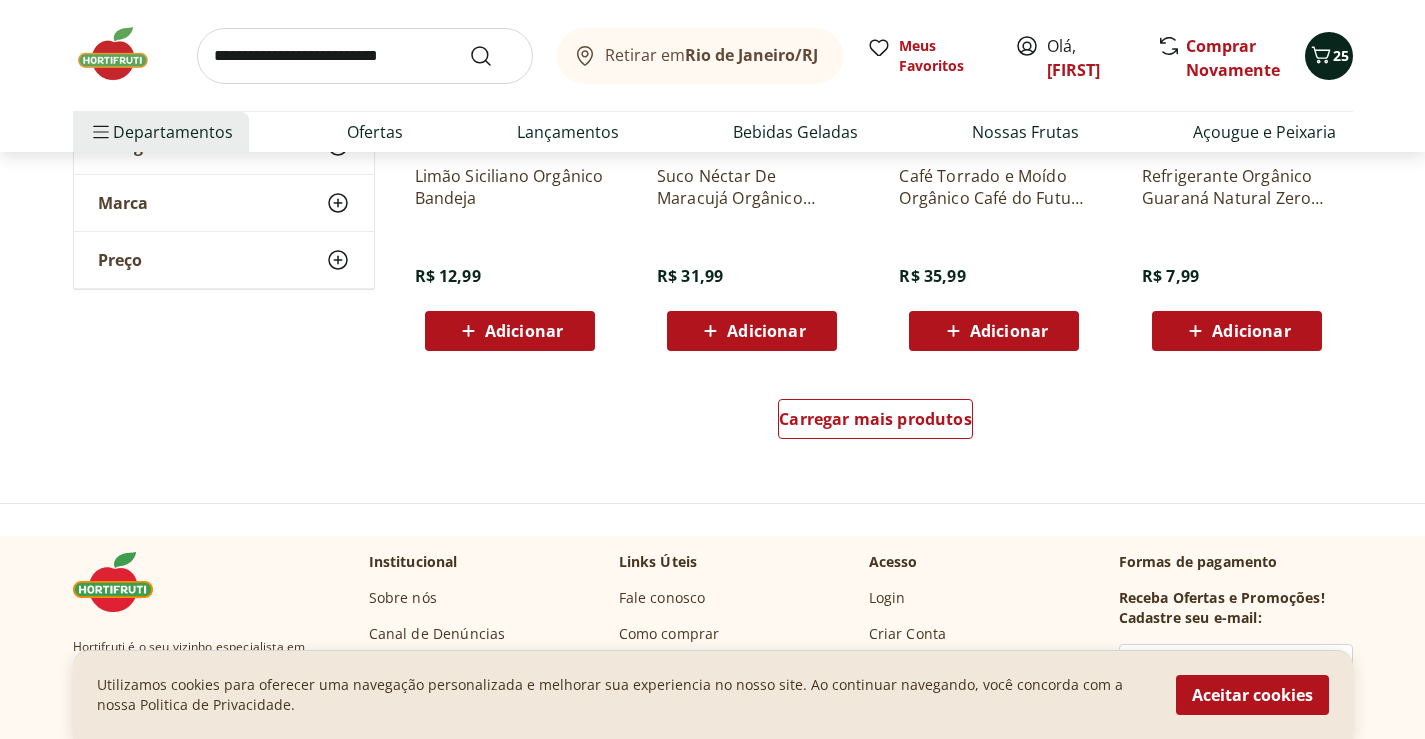 click 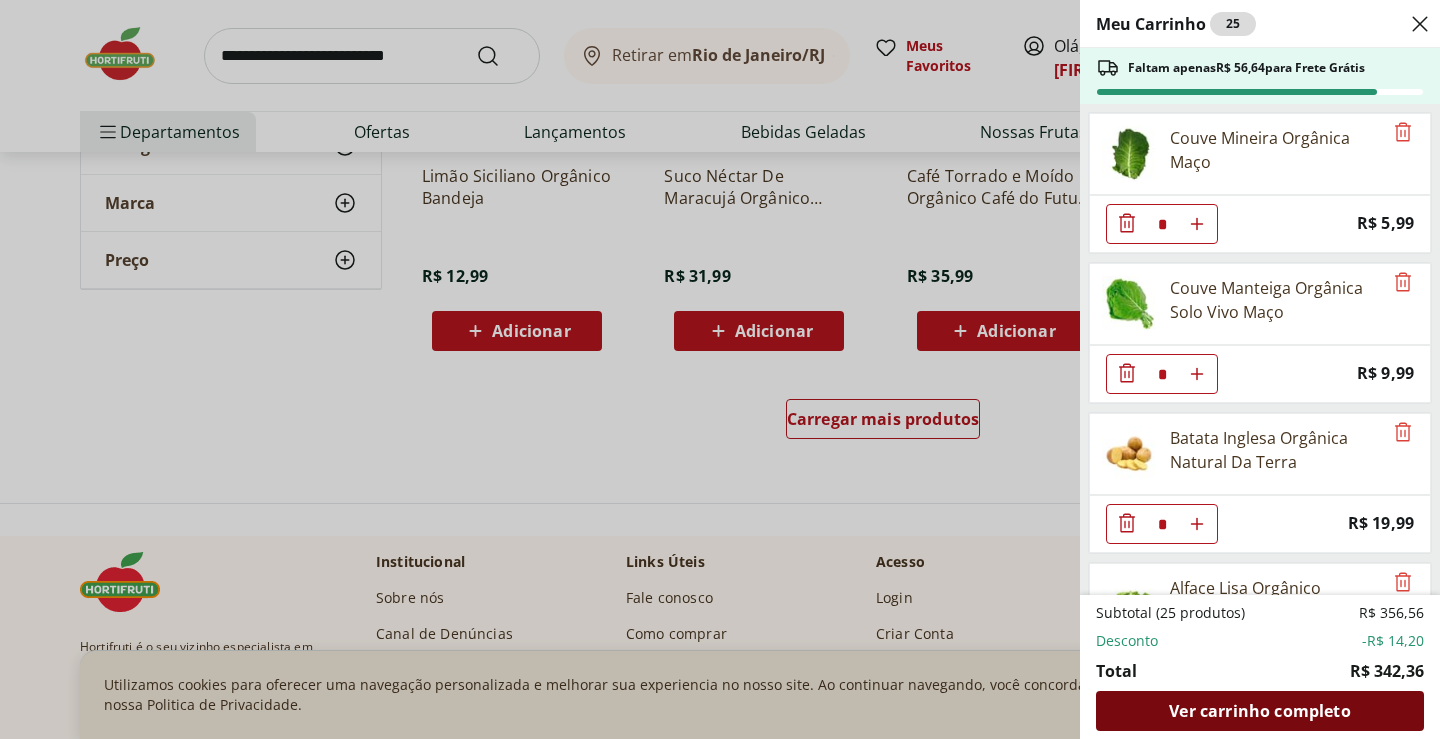 click on "Ver carrinho completo" at bounding box center [1259, 711] 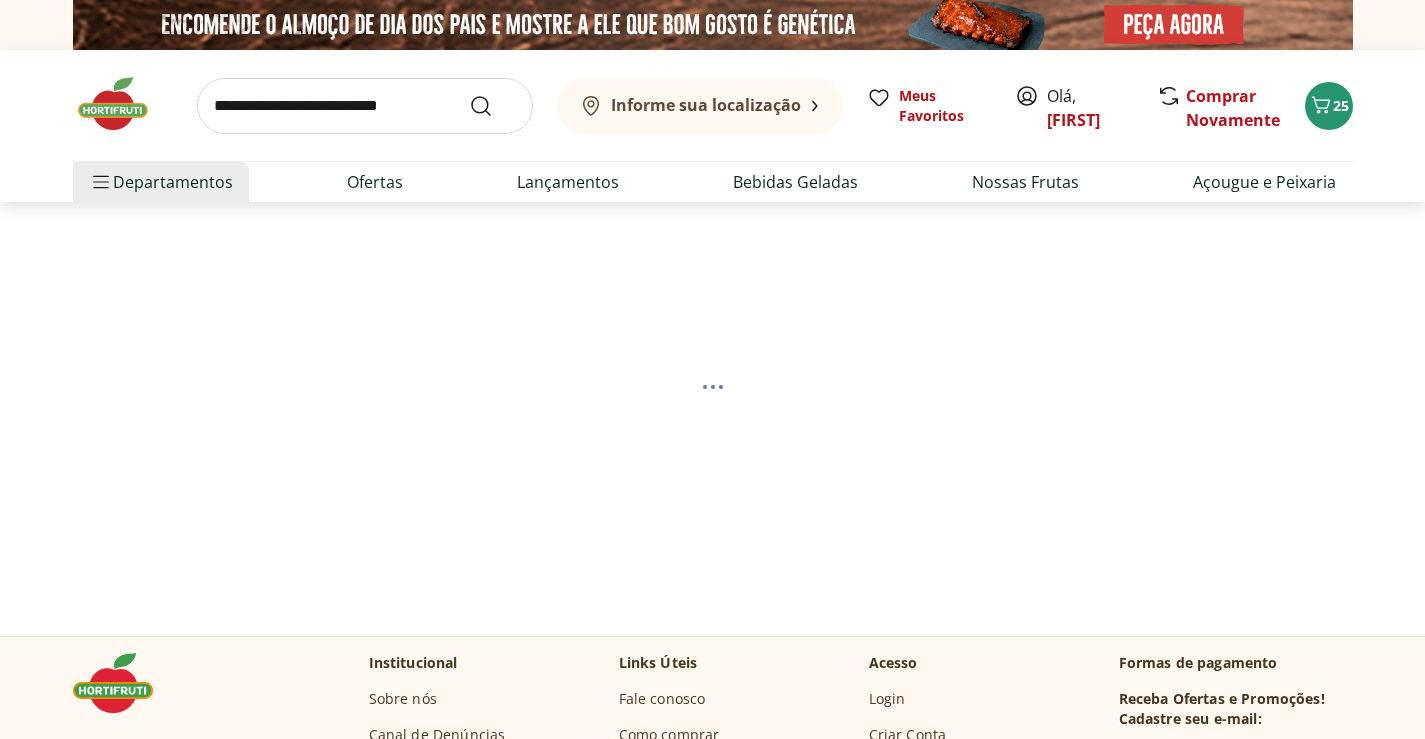 scroll, scrollTop: 0, scrollLeft: 0, axis: both 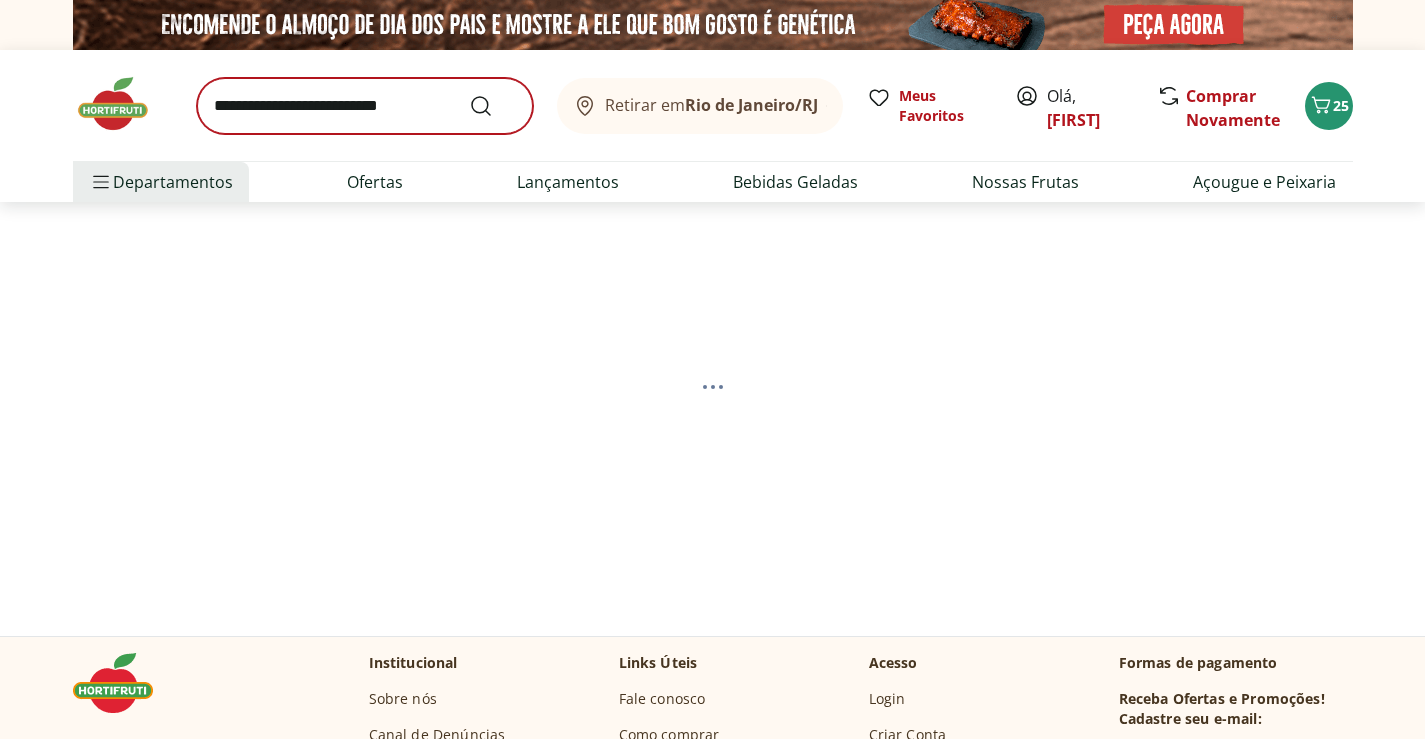 select on "**********" 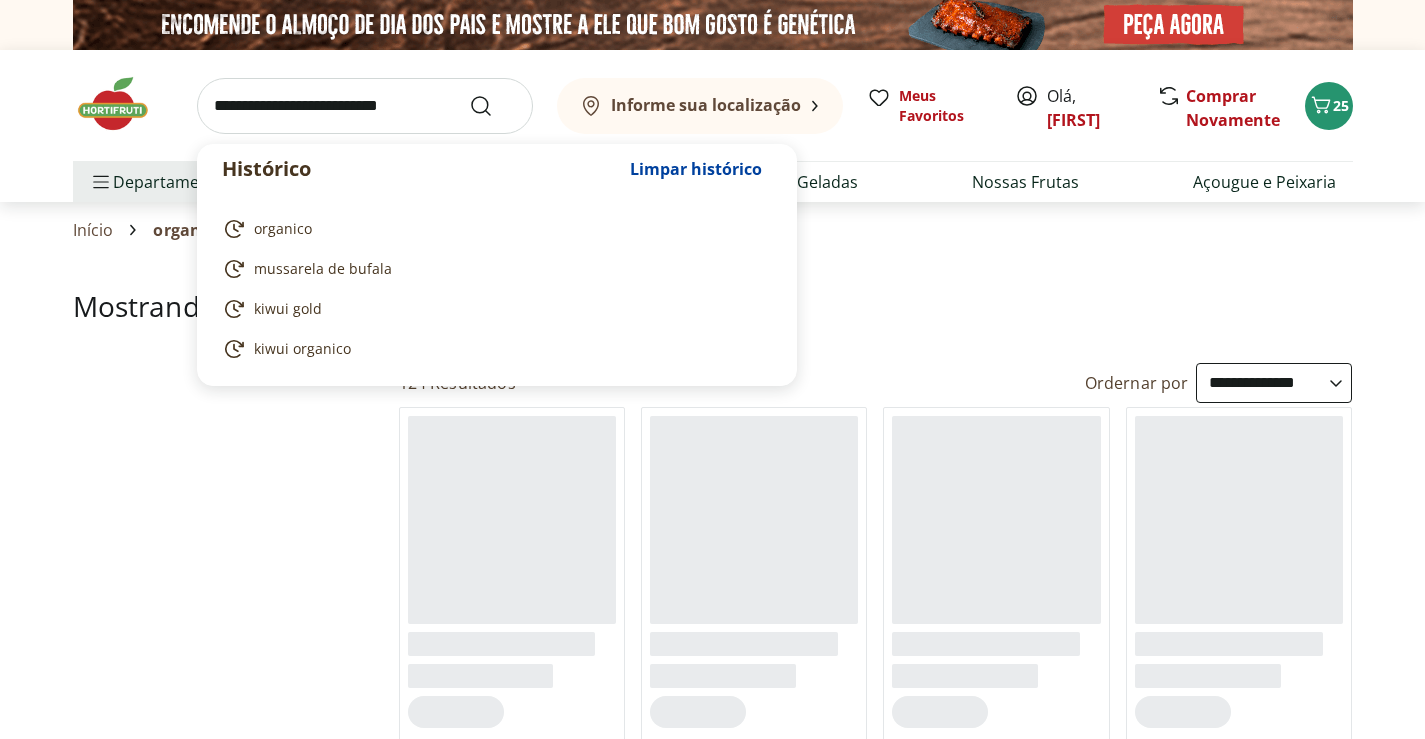 click at bounding box center (365, 106) 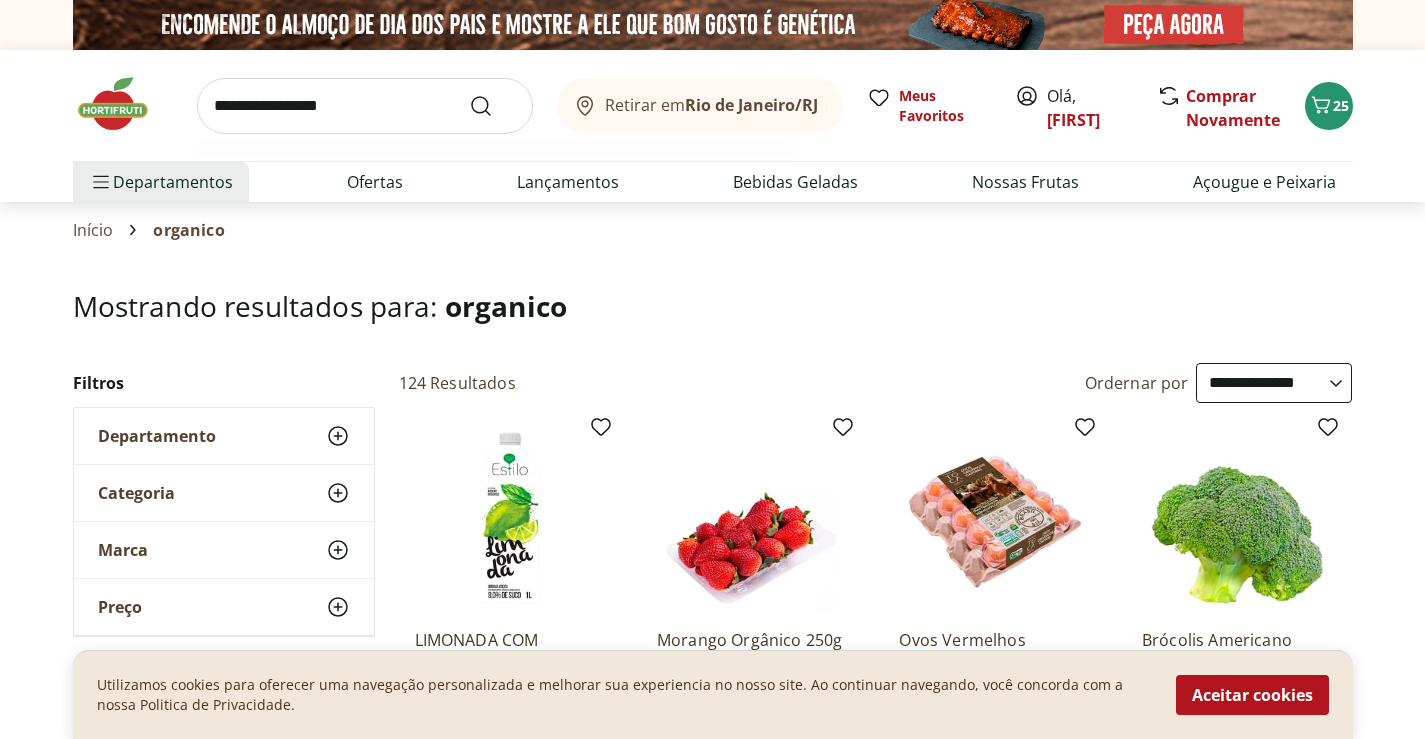 type on "**********" 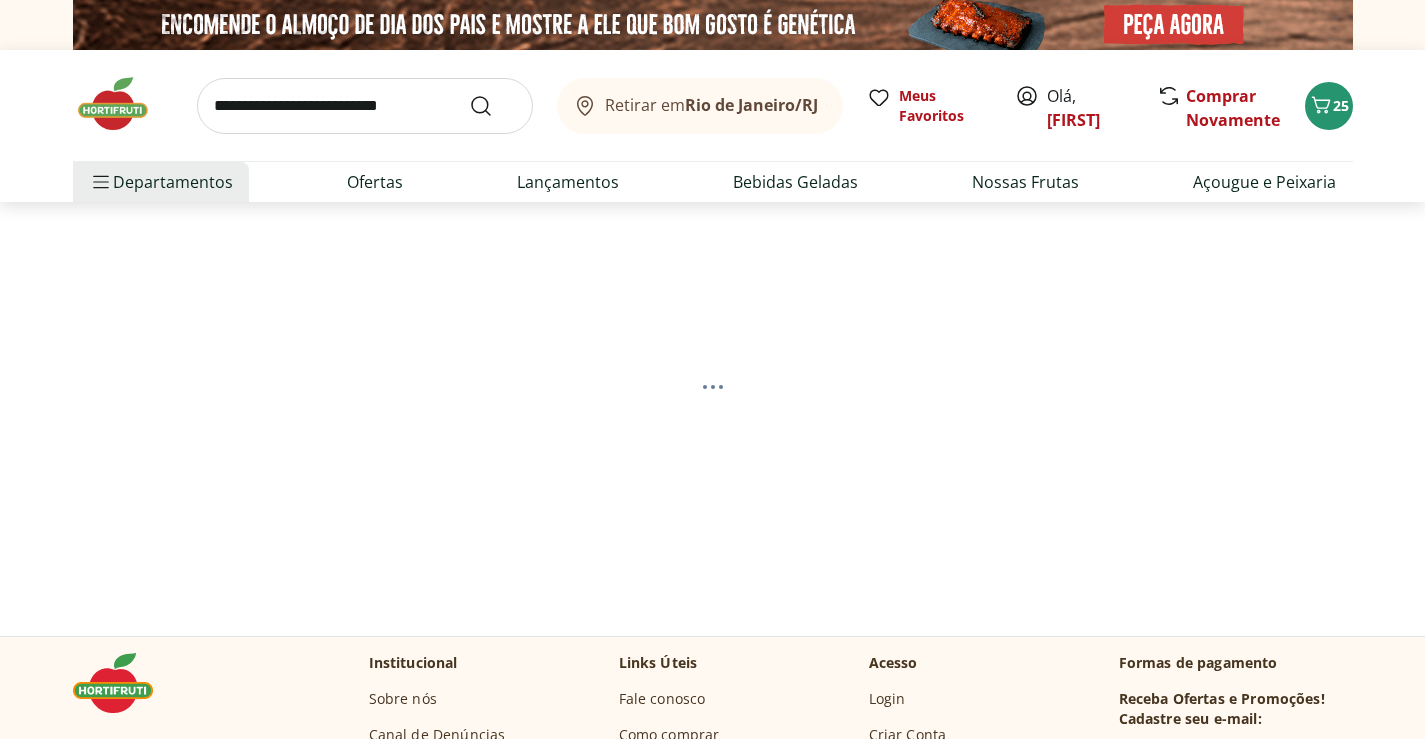 select on "**********" 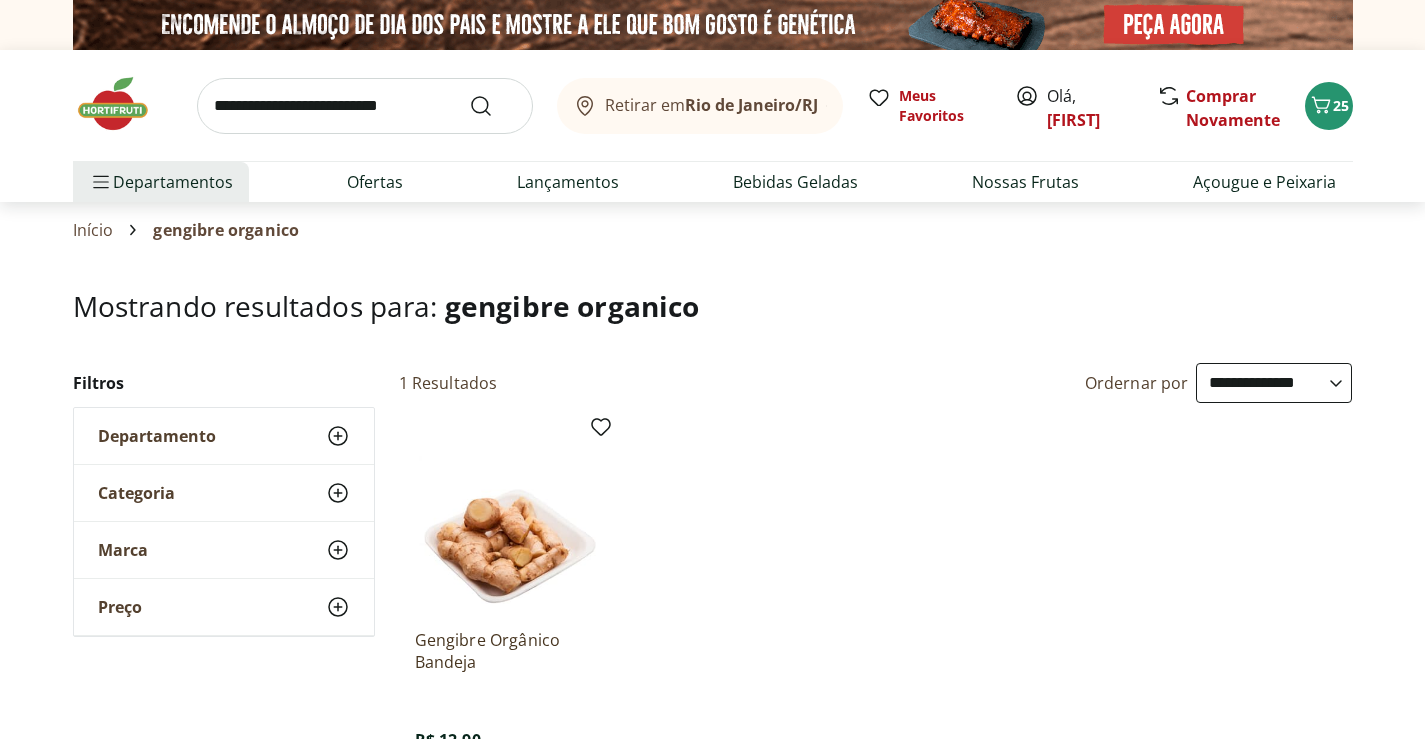 click on "Hortifruti Retirar em [CITY]/[STATE] Olá, [FIRST] [AGE] Retirar em [CITY]/[STATE] Meus Favoritos Olá, [FIRST] Comprar Novamente [AGE] Departamentos Nossa Marca Nossa Marca Ver tudo do departamento Açougue & Peixaria Congelados e Refrigerados Frutas, Legumes e Verduras Orgânicos Mercearia Sorvetes Hortifruti Hortifruti Ver tudo do departamento Cogumelos Frutas Legumes Ovos Temperos Frescos Verduras Orgânicos Orgânicos Ver tudo do departamento Bebidas Orgânicas Frutas Orgânicas Legumes Orgânicos Ovos Orgânicos Perecíveis Orgânicos Verduras Orgânicas Temperos Frescos Açougue e Peixaria Açougue e Peixaria Ver tudo do departamento Aves Bovinos Exóticos Frutos do Mar Linguiça e Salsicha Peixes Salgados e Defumados Suínos Prontinhos Prontinhos Ver tudo do departamento Frutas Cortadinhas Pré Preparados Prontos para Consumo Saladas Sucos e Água de Coco Padaria Padaria Ver tudo do departamento Bolos e Mini Bolos Doces Pão Padaria Própria Salgados Torradas Bebidas Bebidas Água Água de Coco" at bounding box center (712, 1682) 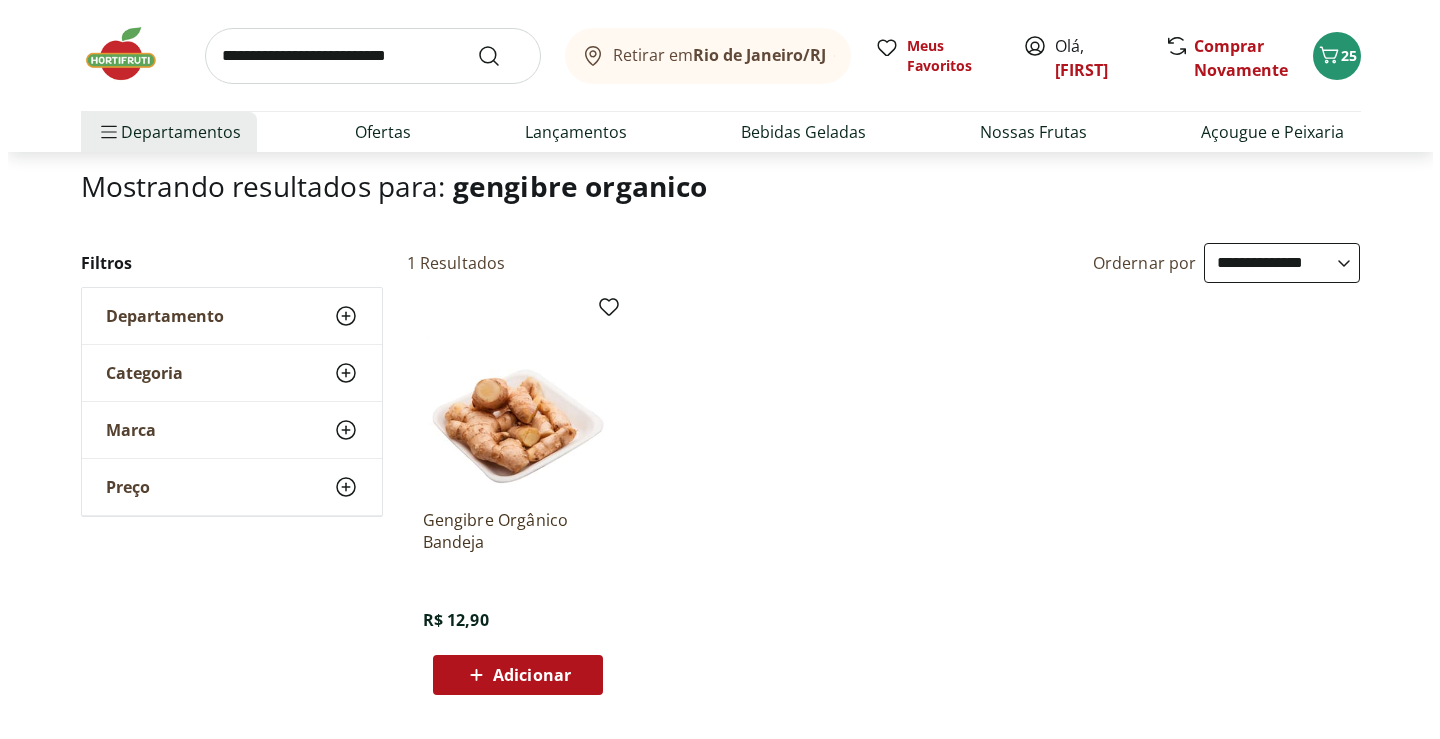 scroll, scrollTop: 160, scrollLeft: 0, axis: vertical 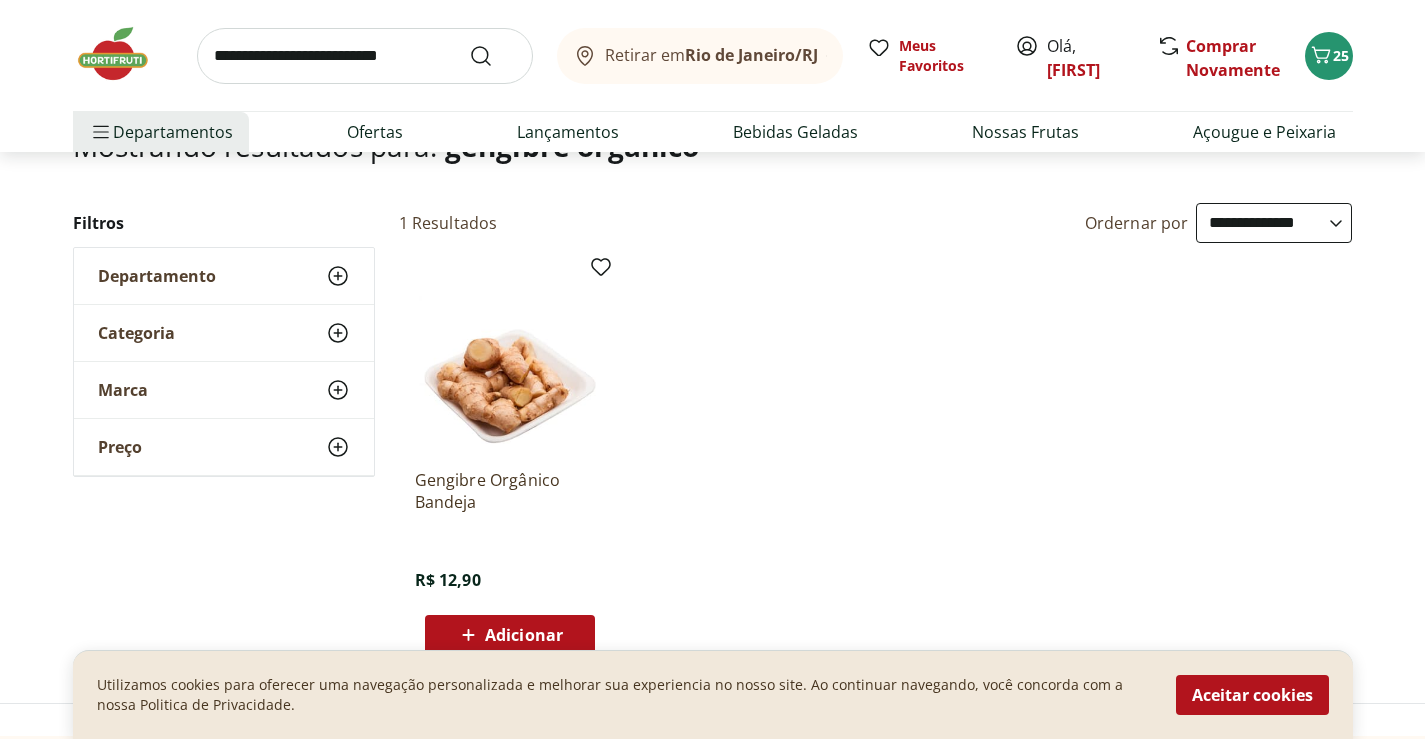 click on "Adicionar" at bounding box center (510, 635) 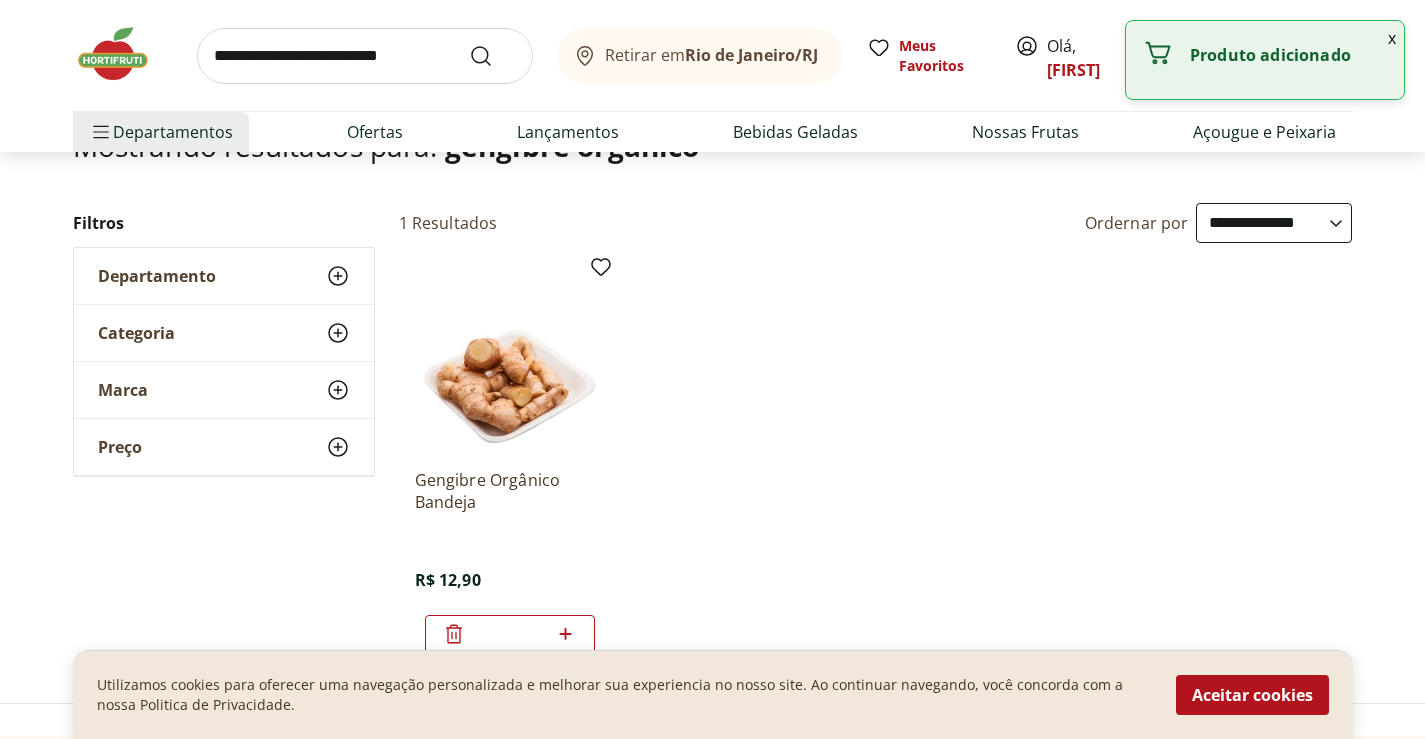 click on "[PRODUCT_NAME] [PRICE] *" at bounding box center (876, 459) 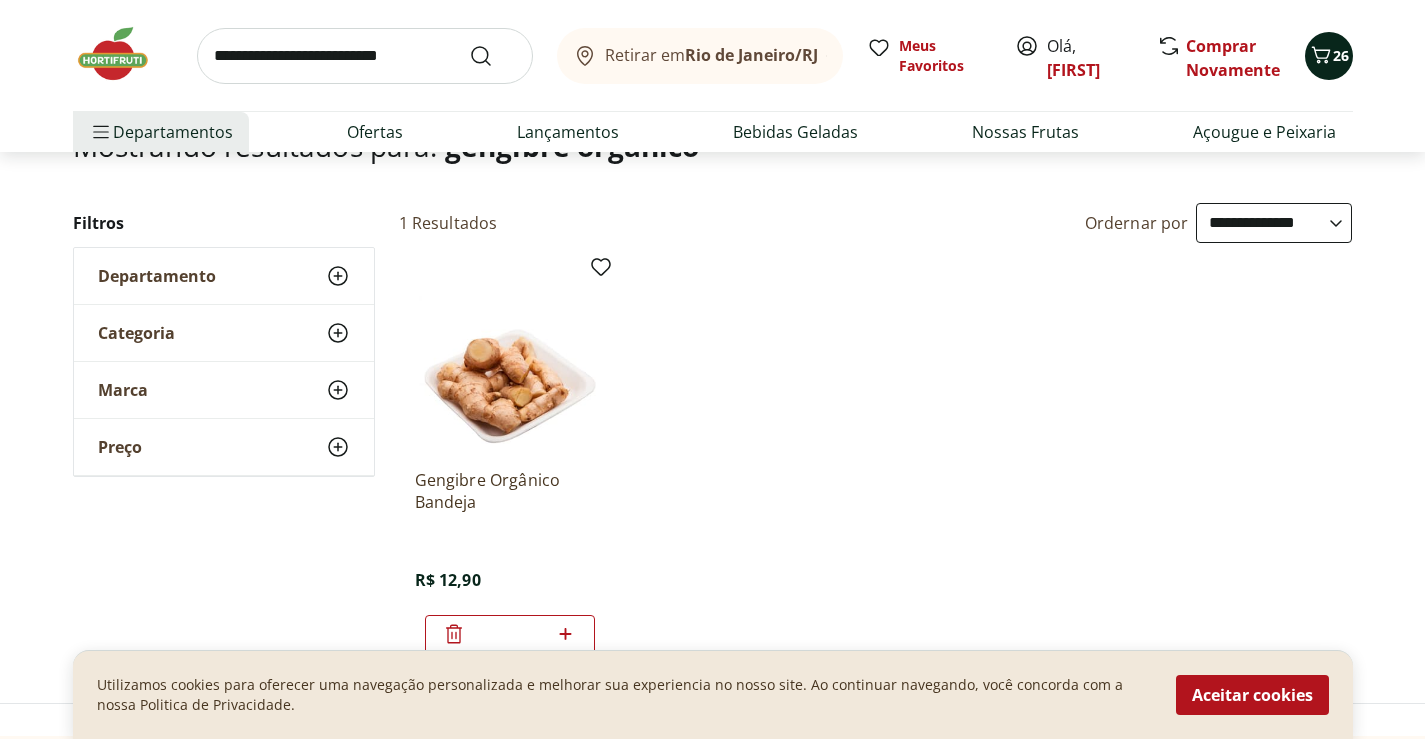 click on "26" at bounding box center (1341, 55) 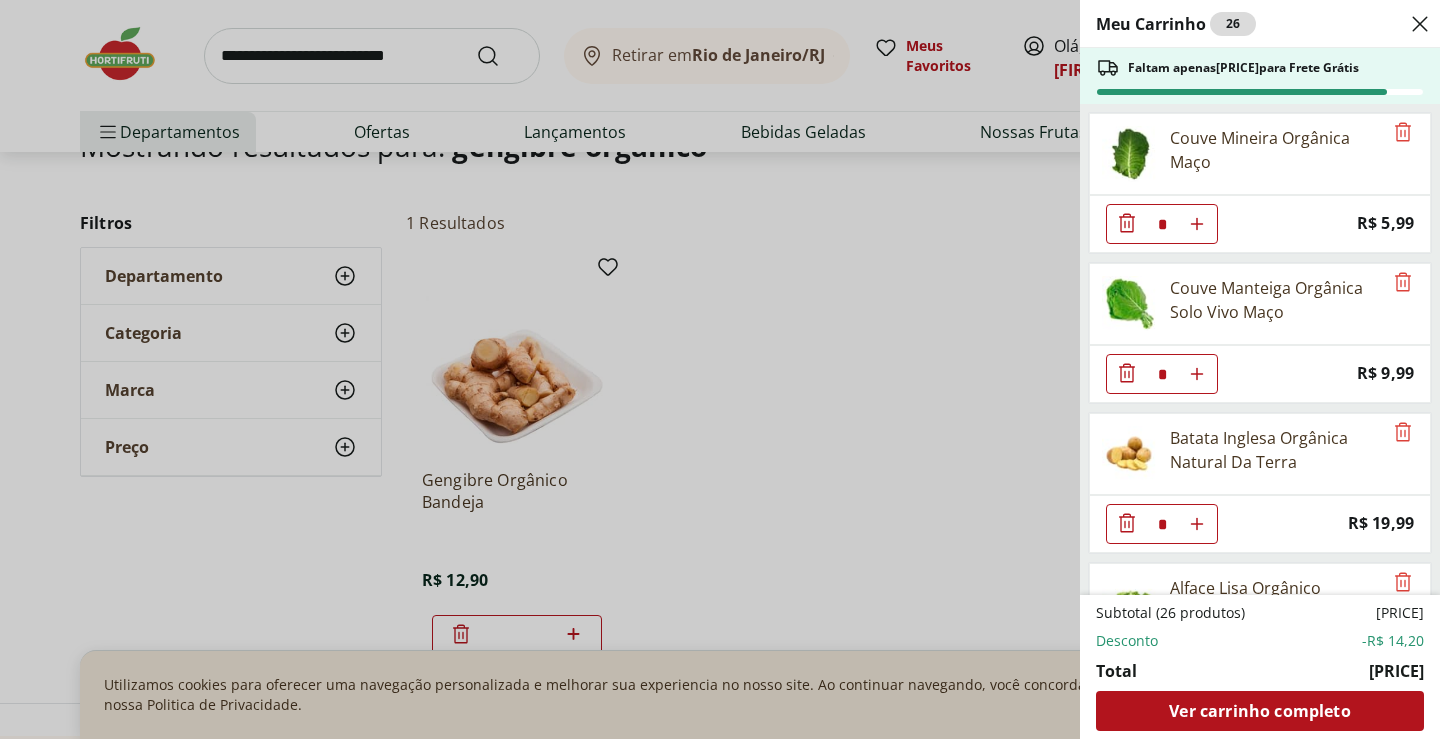 click on "Couve Manteiga Orgânica Solo Vivo Maço" at bounding box center (1236, 304) 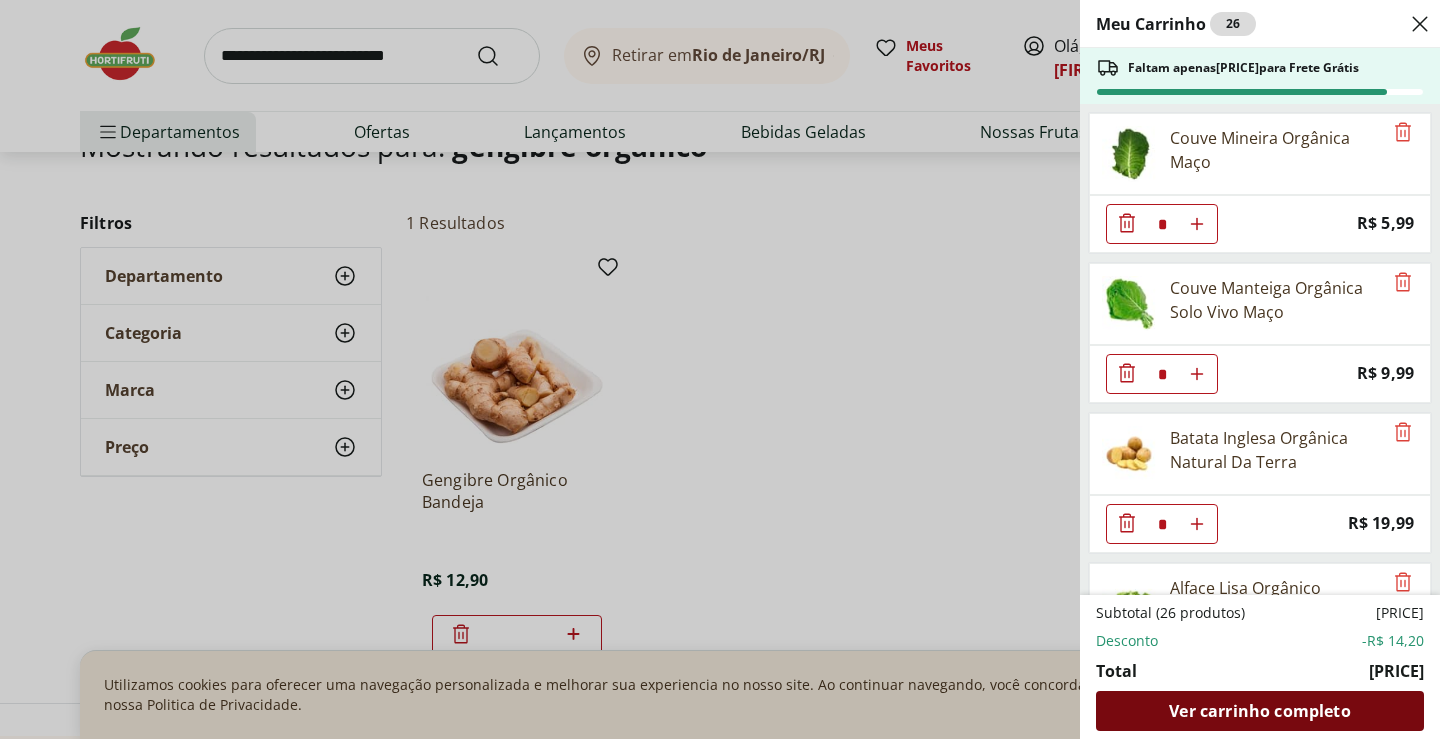 click on "Ver carrinho completo" at bounding box center [1259, 711] 